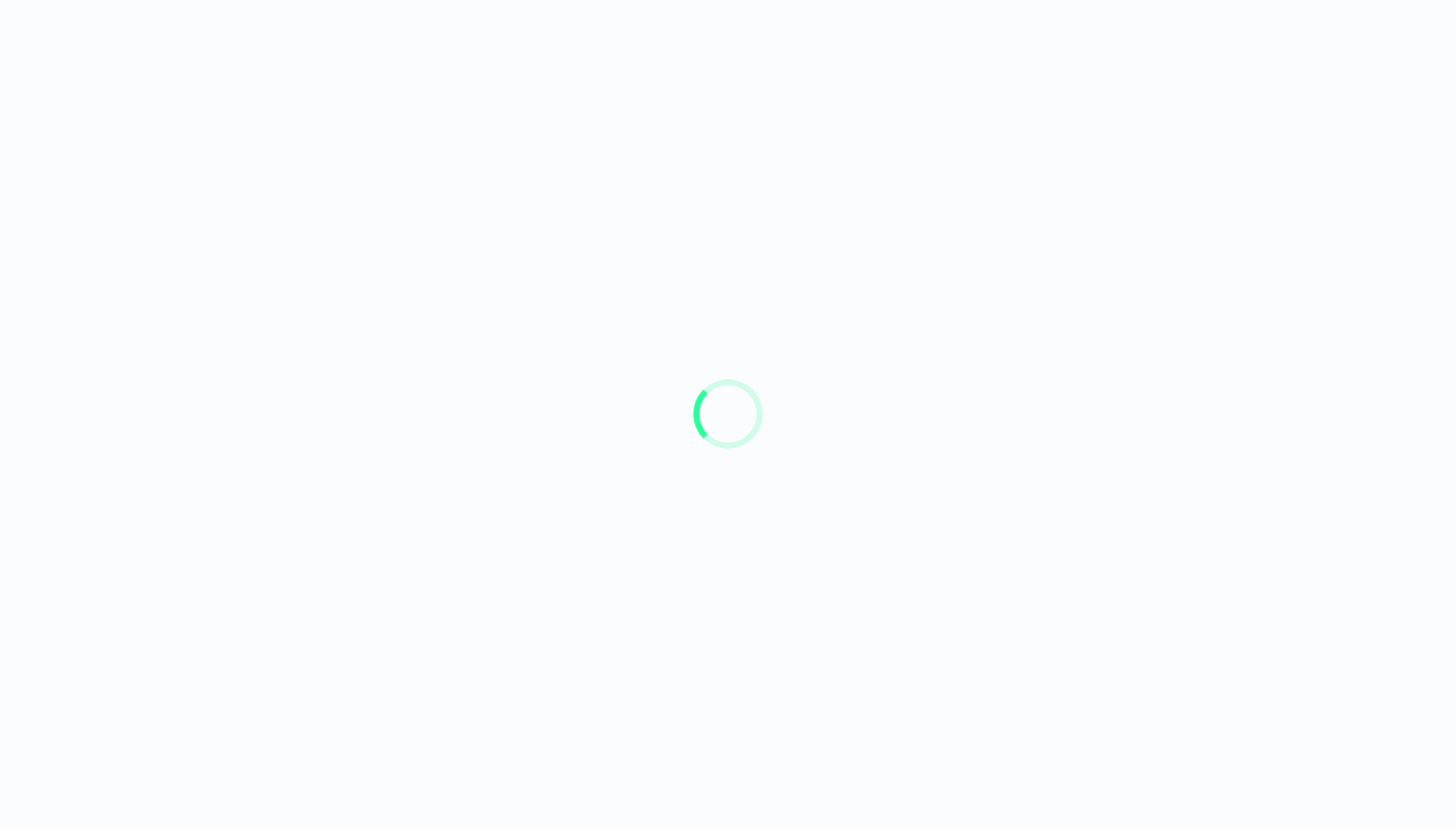 scroll, scrollTop: 0, scrollLeft: 0, axis: both 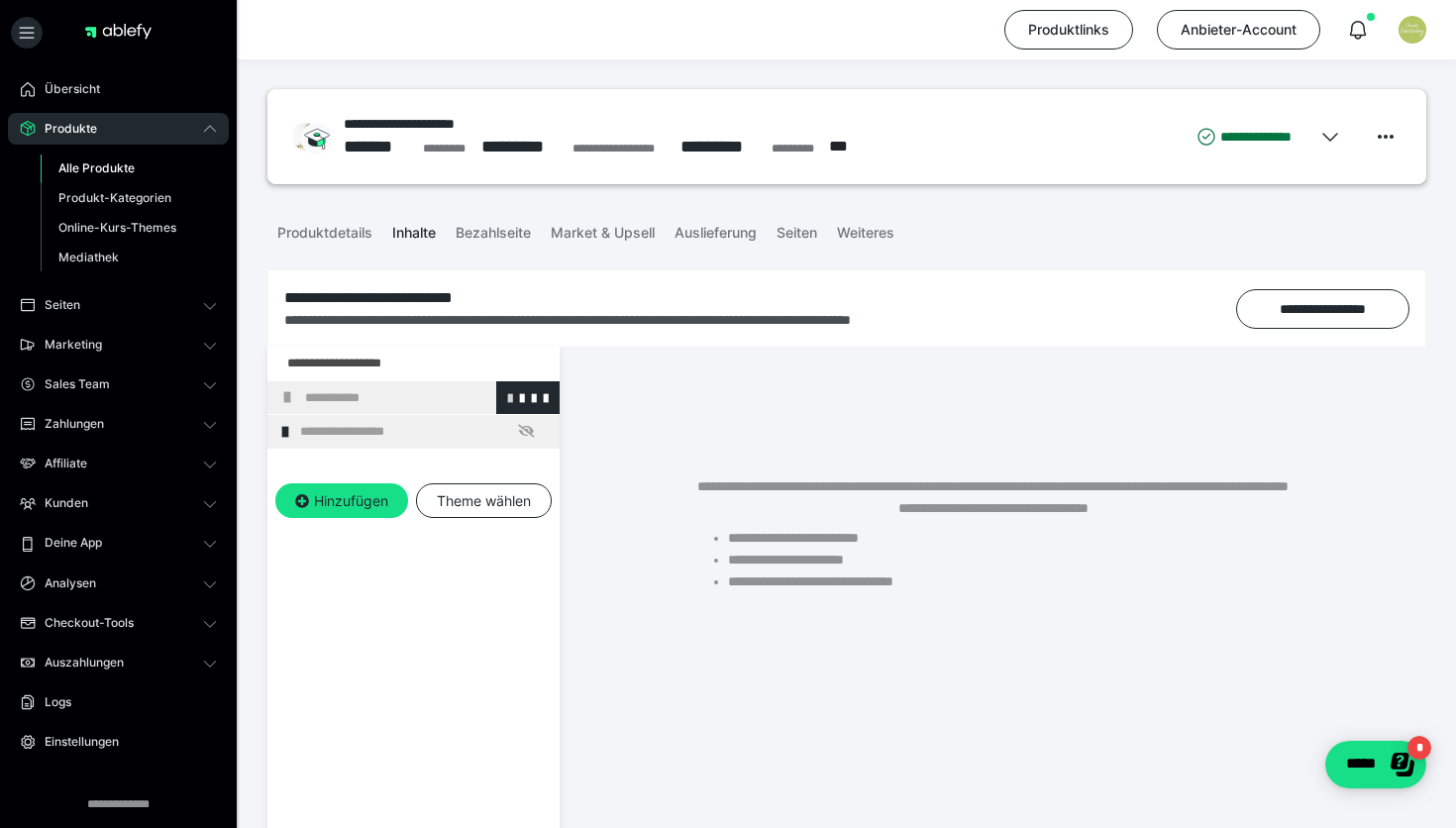 click at bounding box center [510, 397] 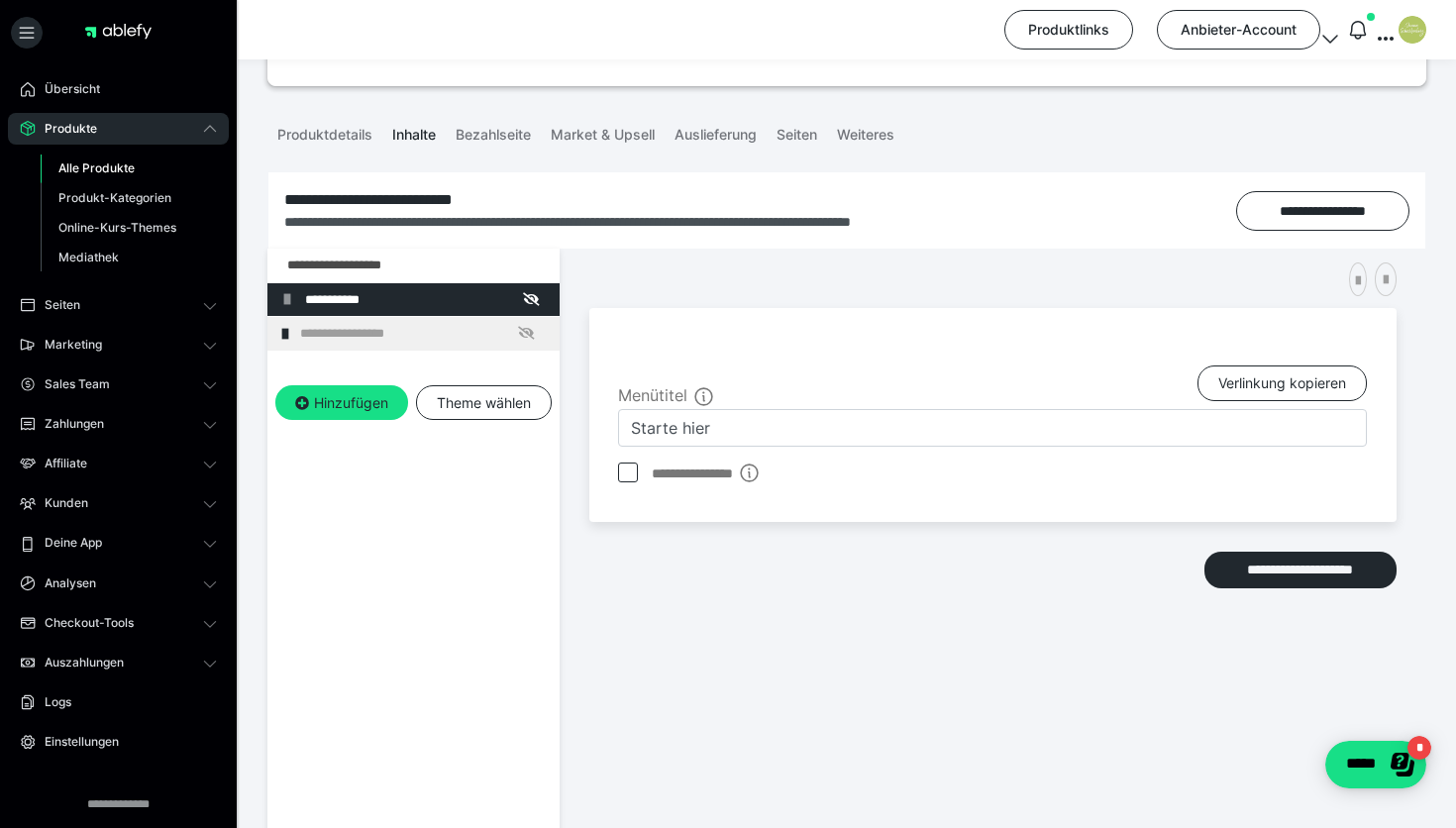 scroll, scrollTop: 0, scrollLeft: 0, axis: both 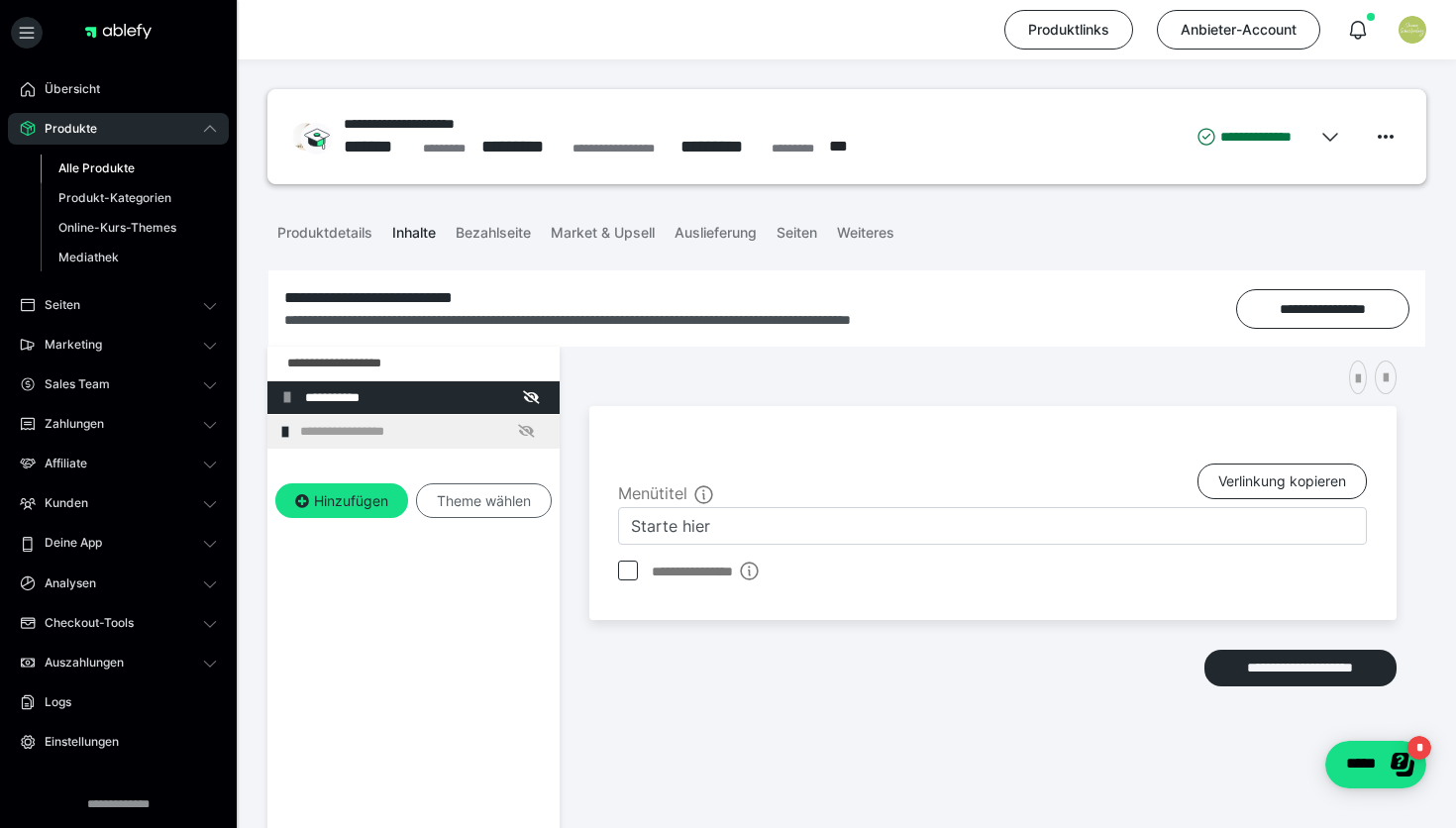 click on "Theme wählen" at bounding box center [483, 501] 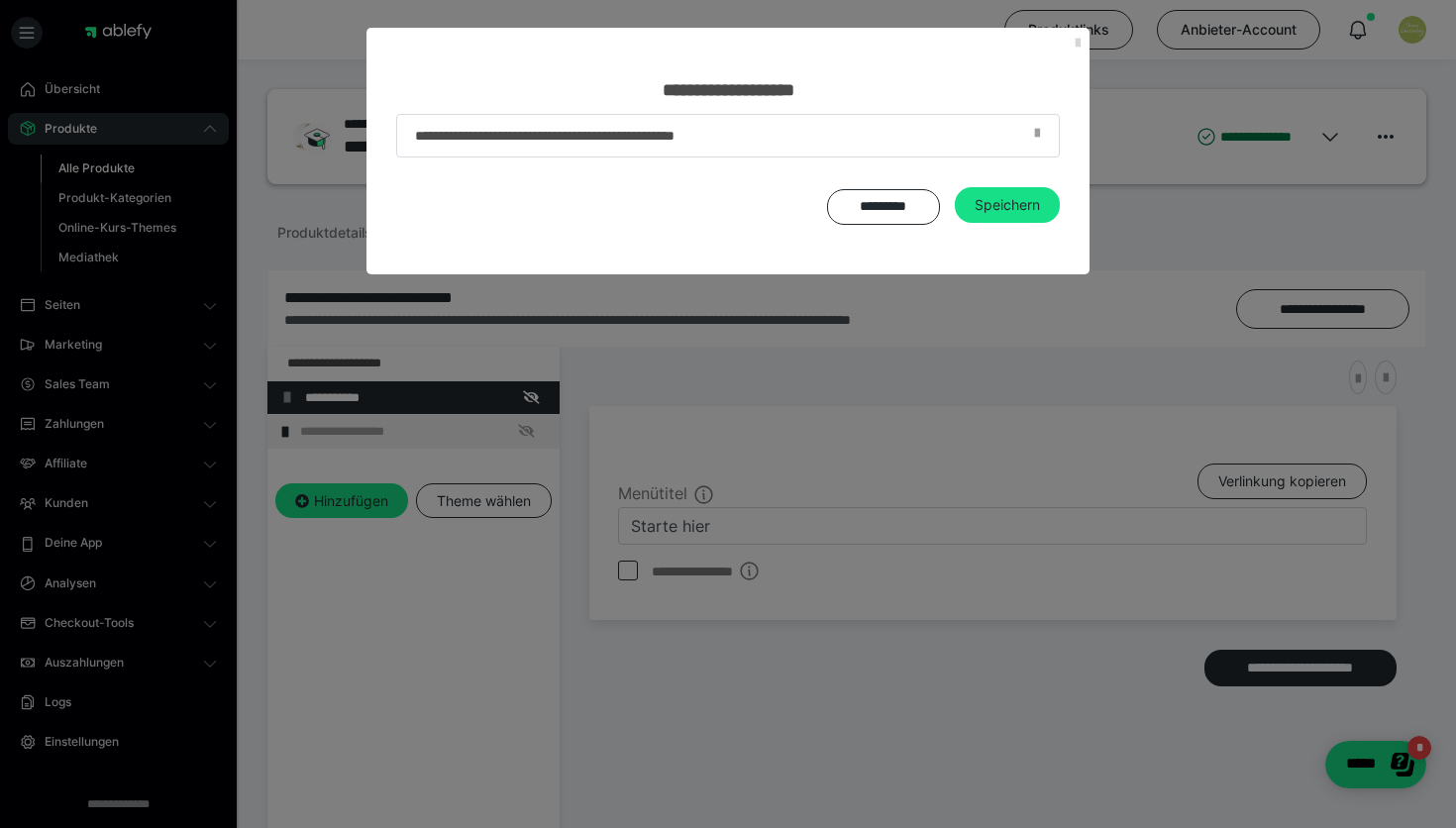 click at bounding box center [1078, 44] 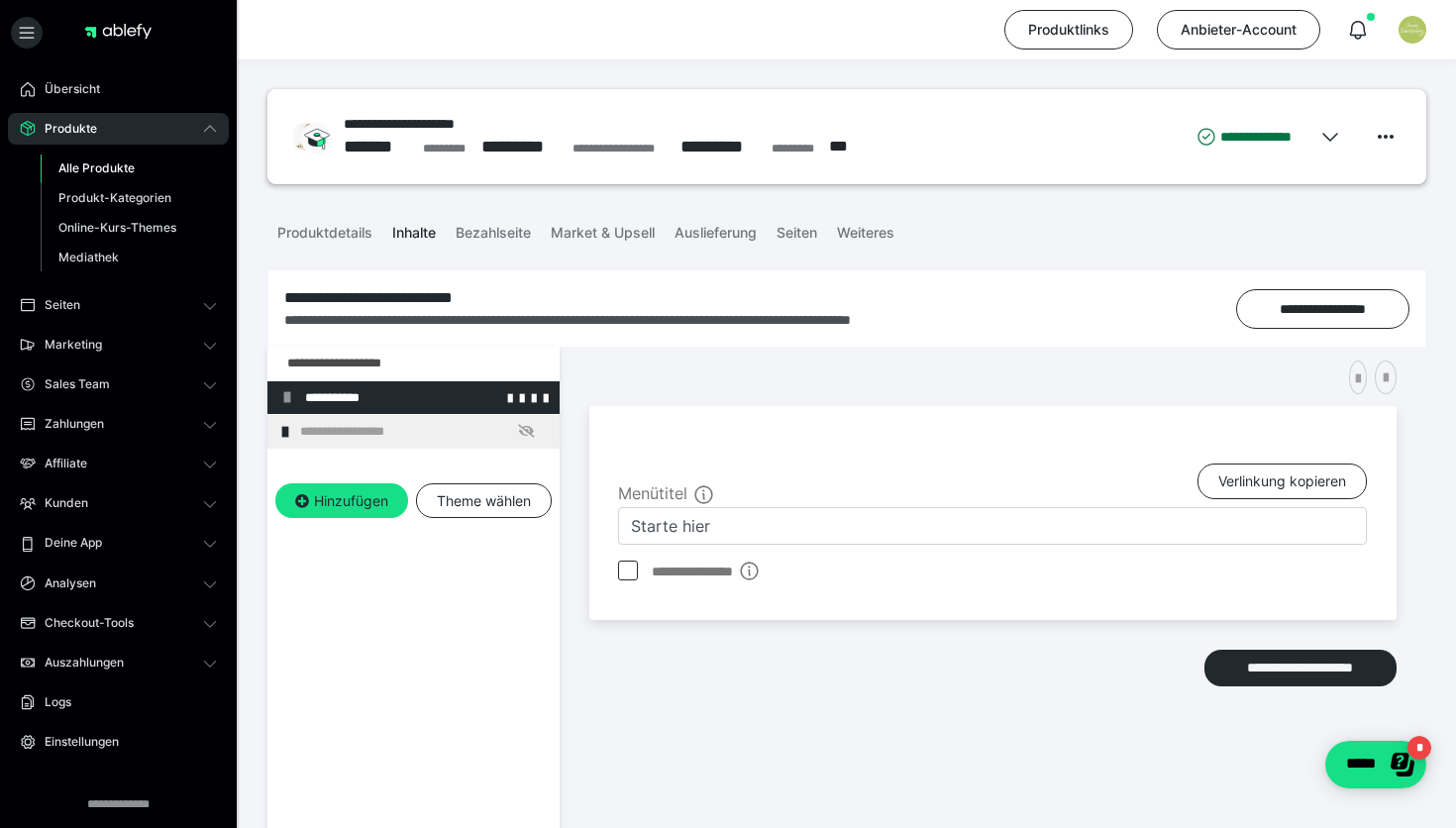 click on "**********" at bounding box center [427, 398] 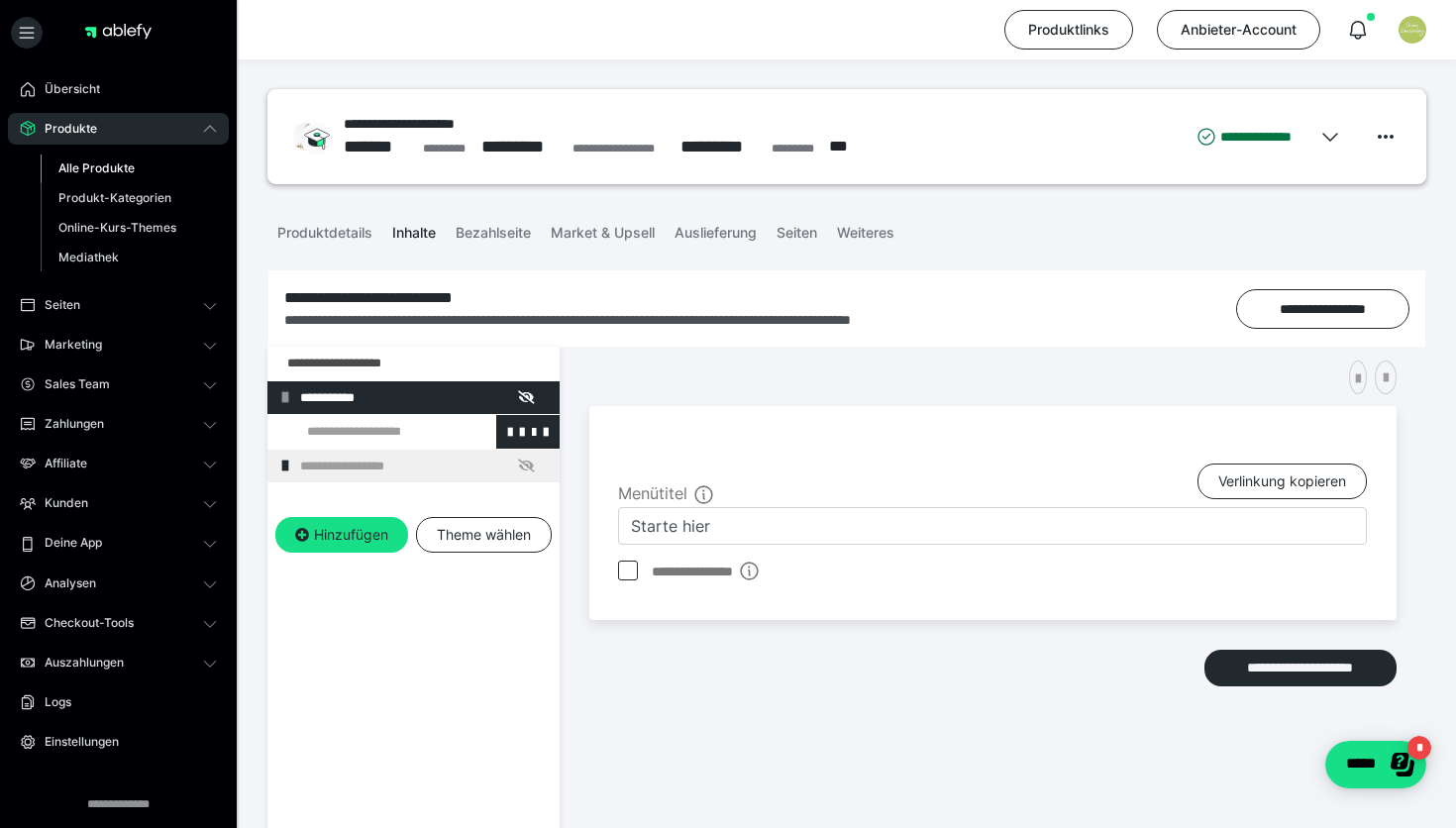 click at bounding box center [371, 432] 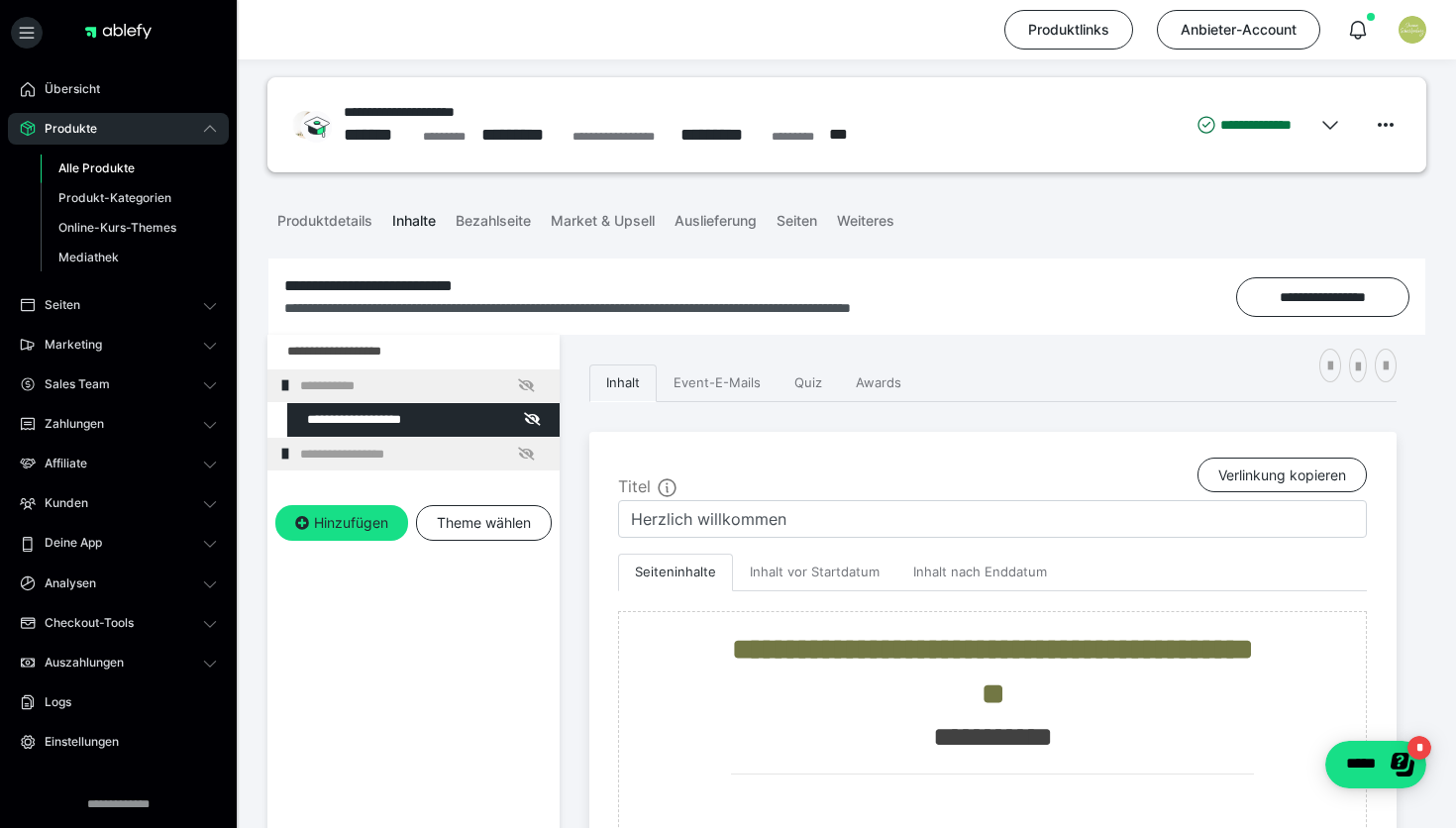 scroll, scrollTop: 16, scrollLeft: 0, axis: vertical 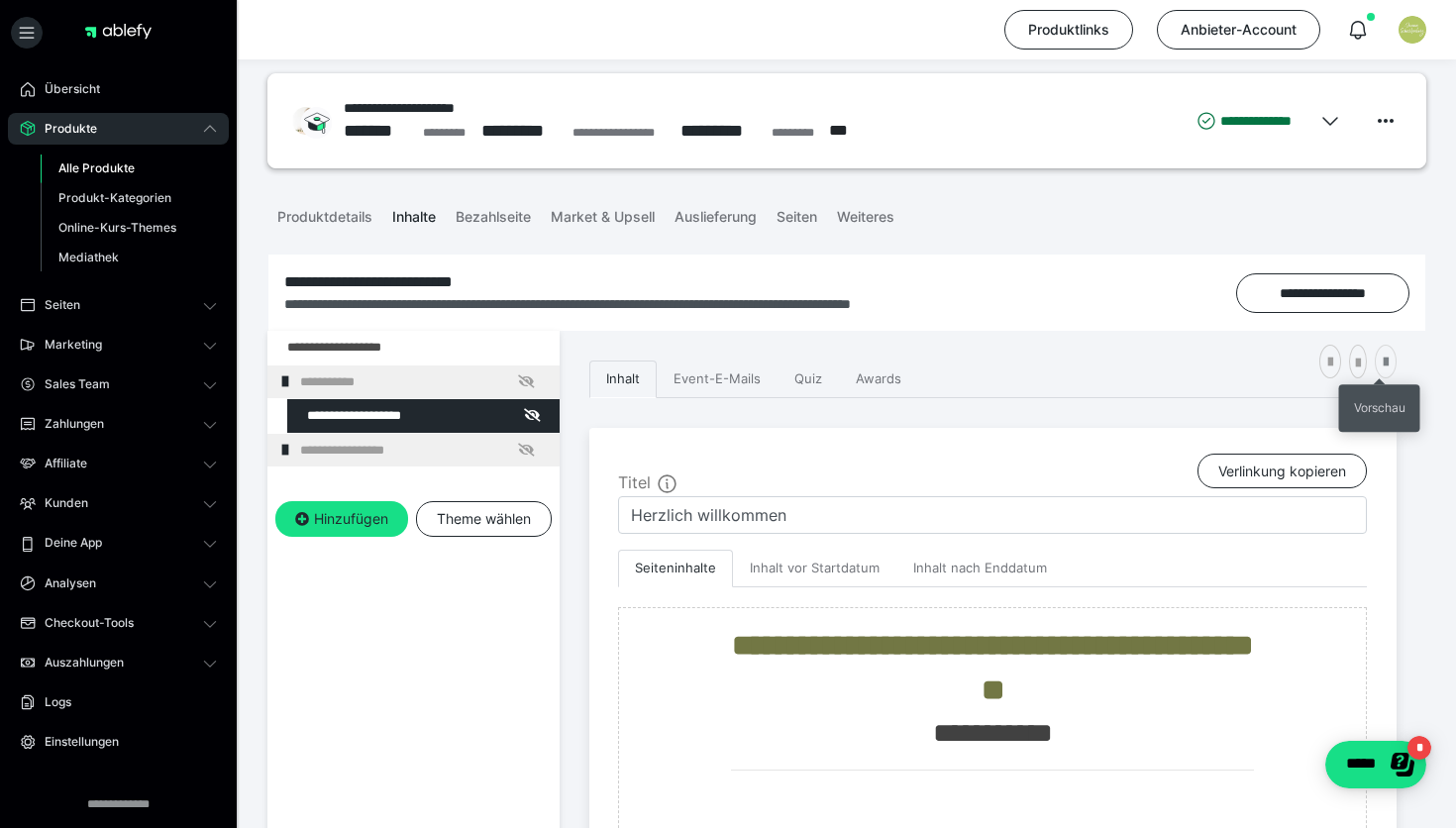 click at bounding box center [1386, 362] 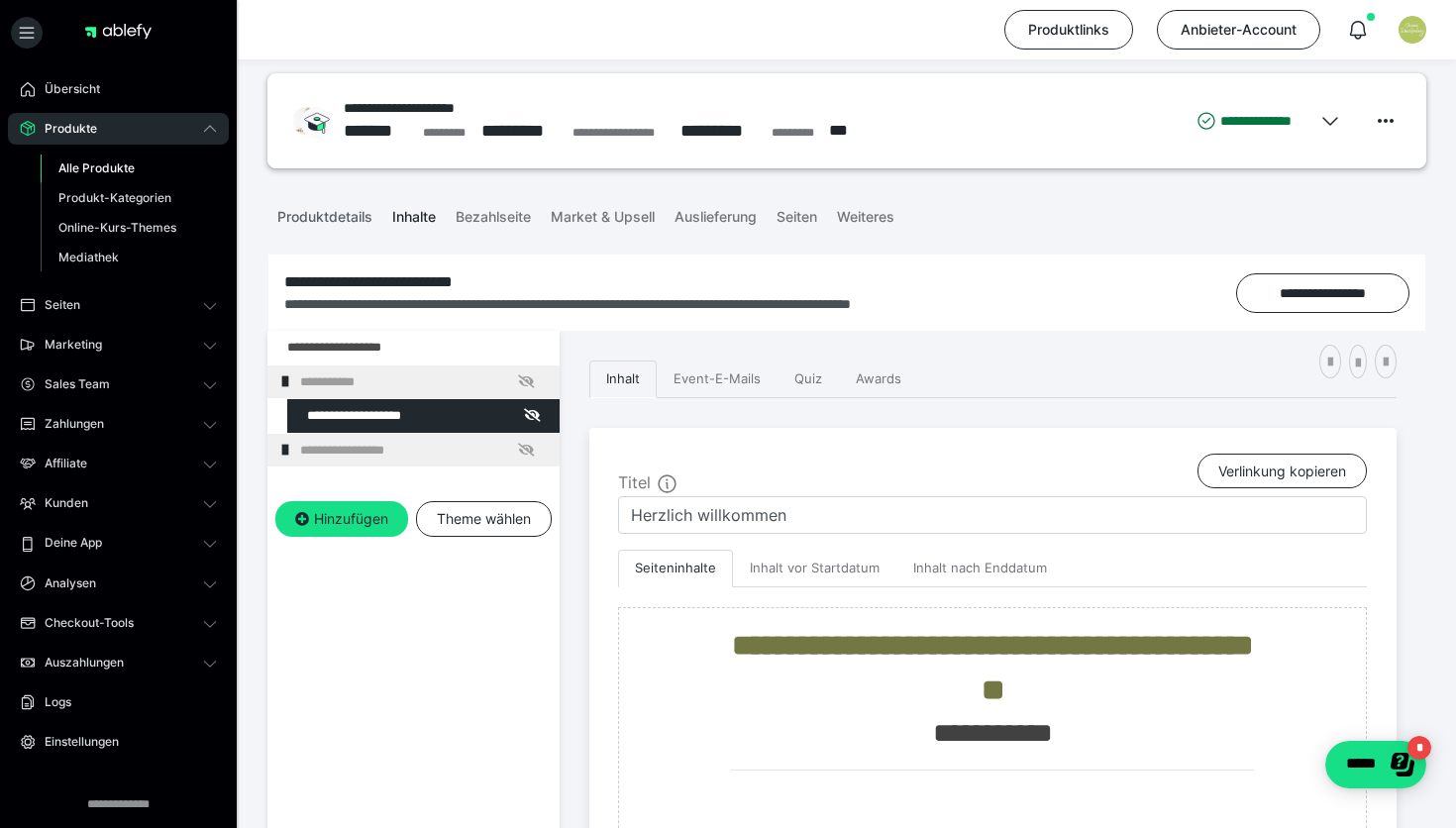 click on "Produktdetails" at bounding box center (325, 213) 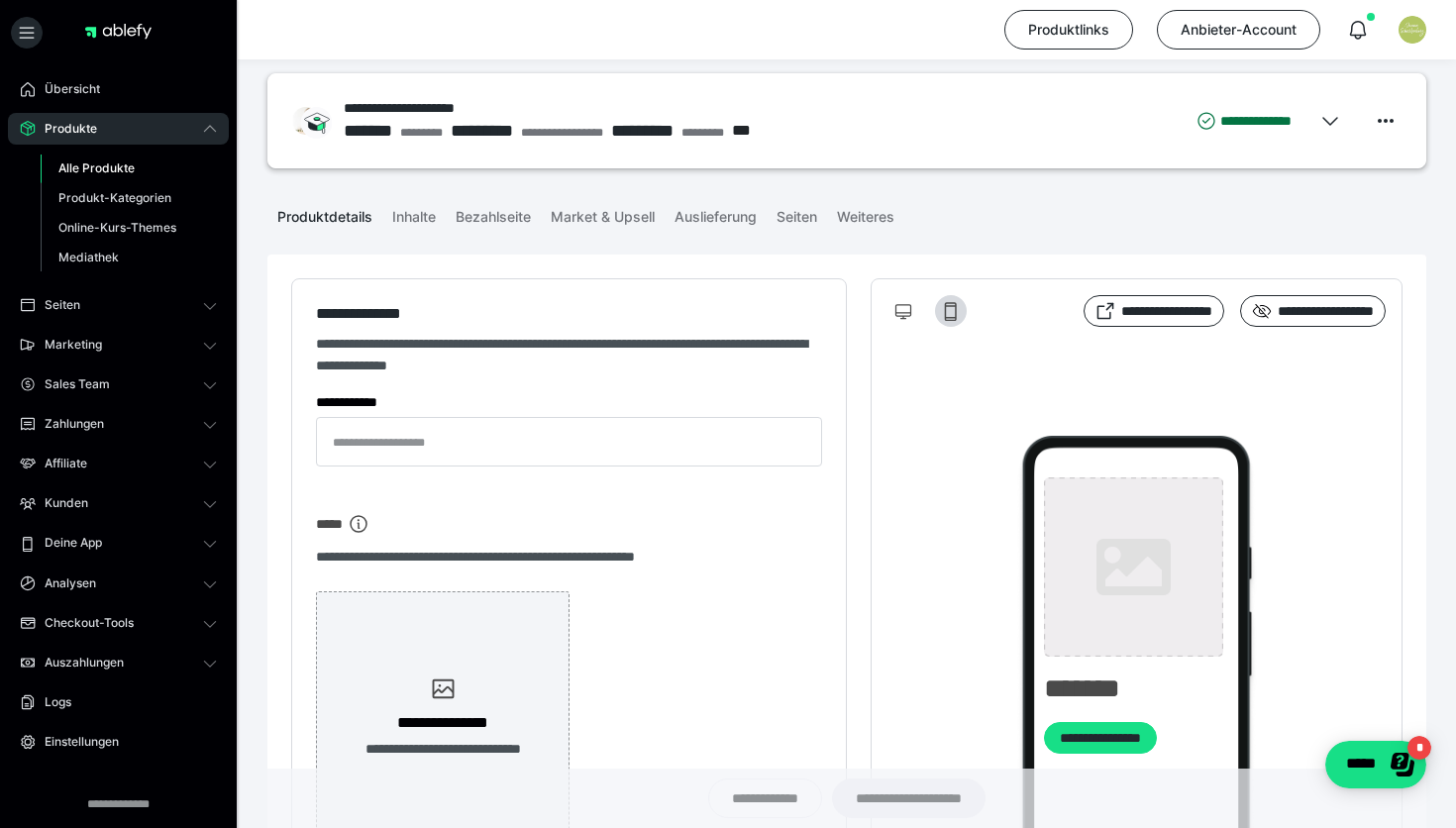 type on "**********" 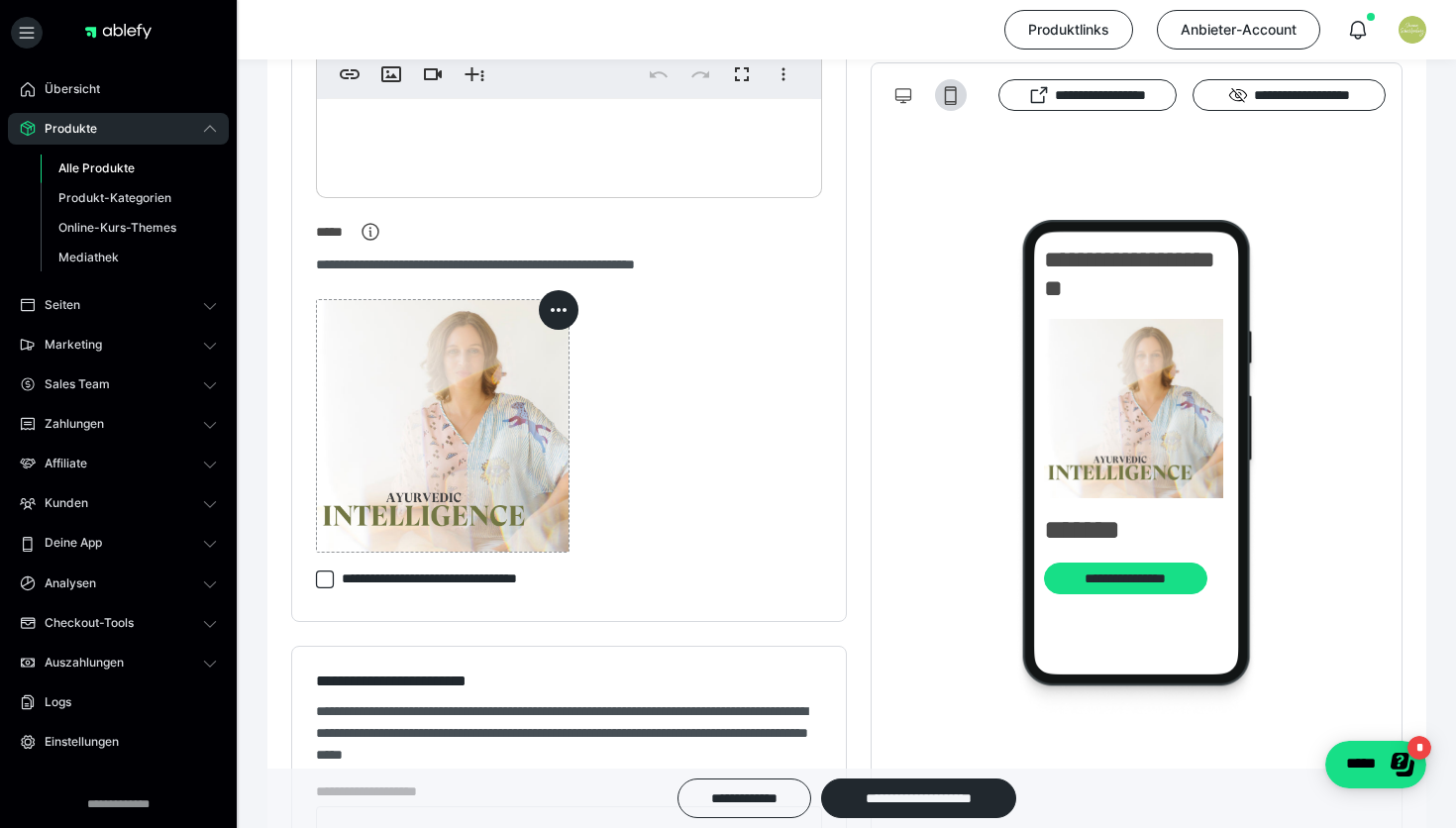 scroll, scrollTop: 0, scrollLeft: 0, axis: both 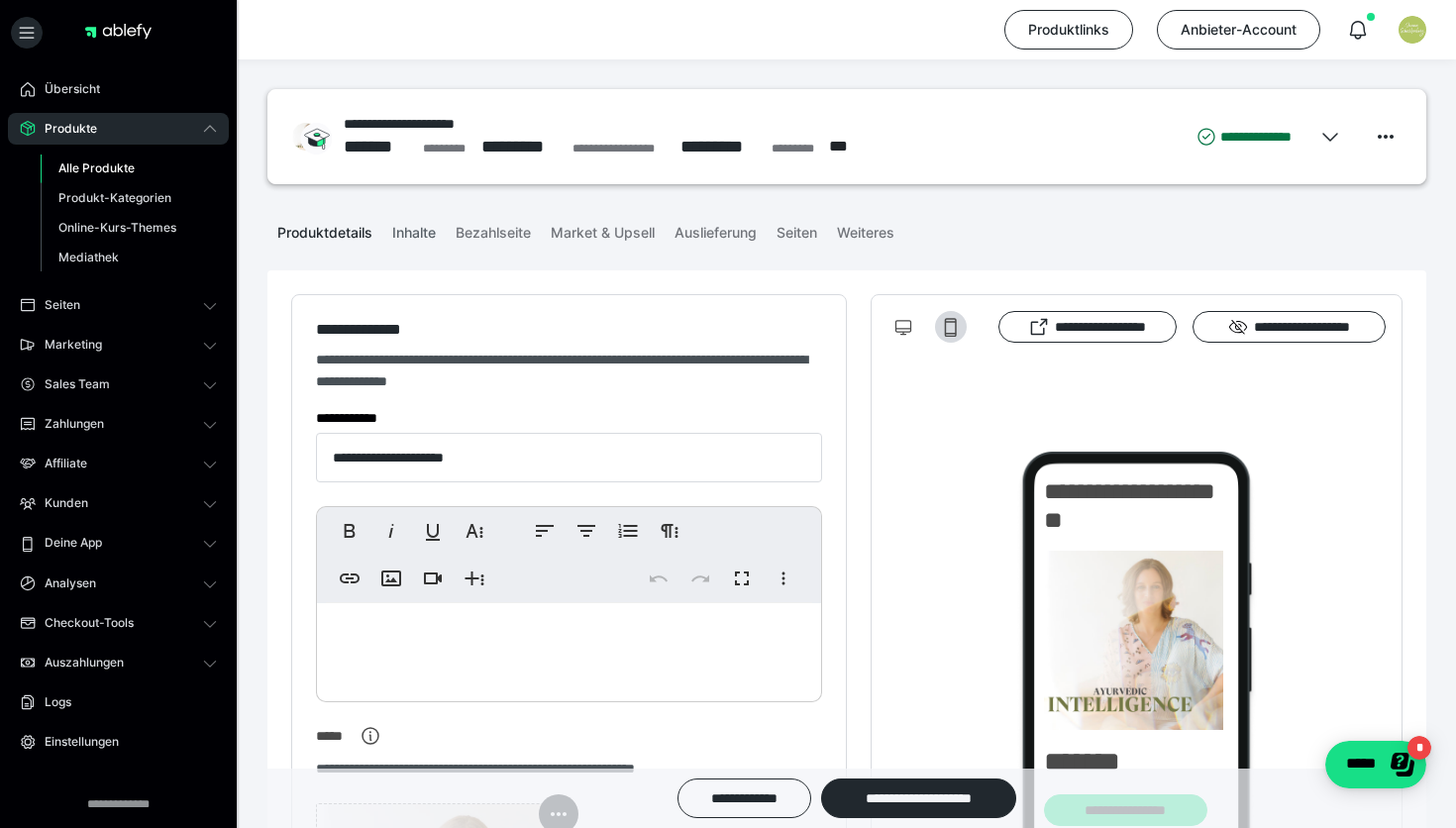 click on "Inhalte" at bounding box center (414, 229) 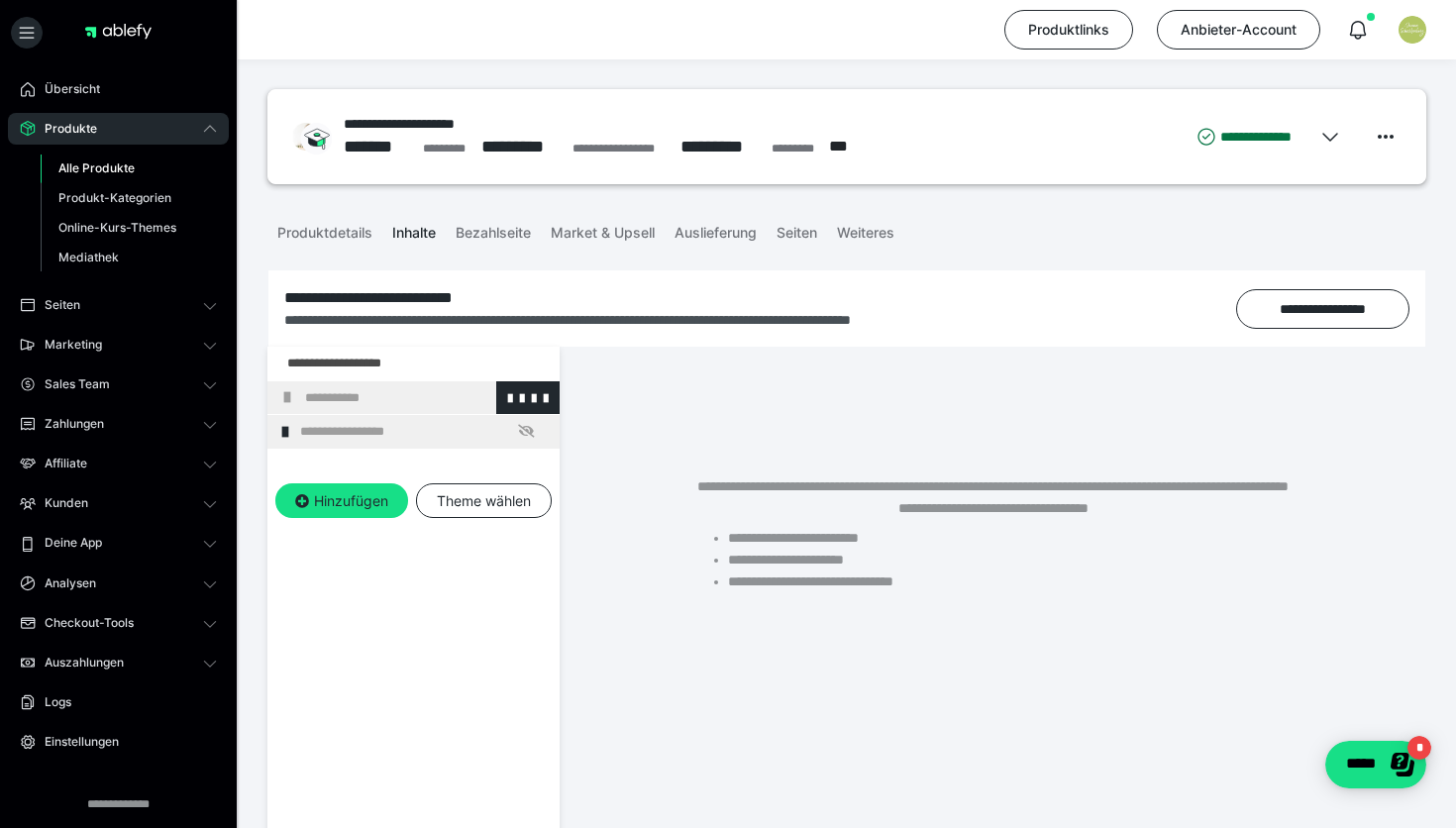 click on "**********" at bounding box center (427, 398) 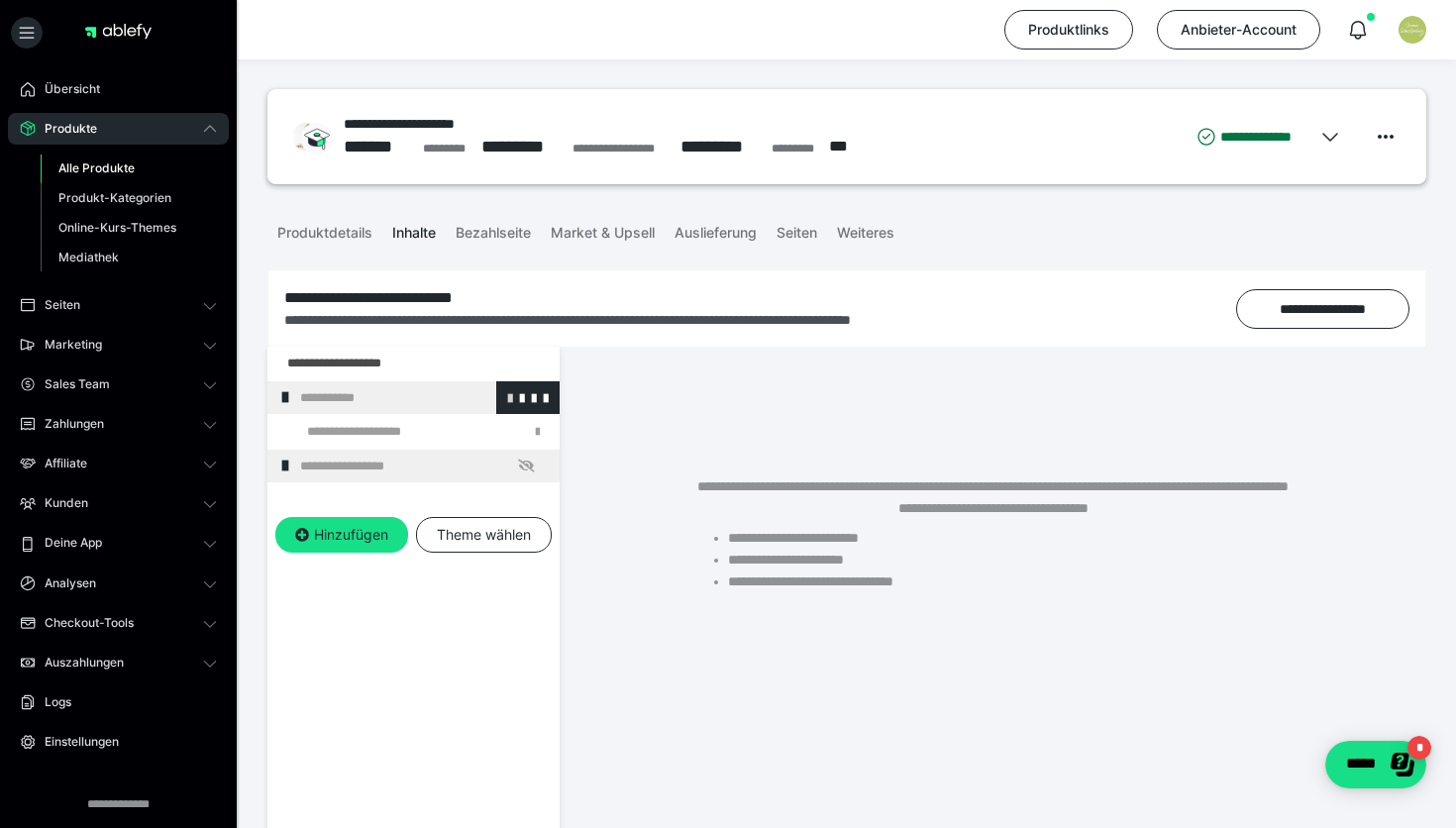 click at bounding box center [510, 397] 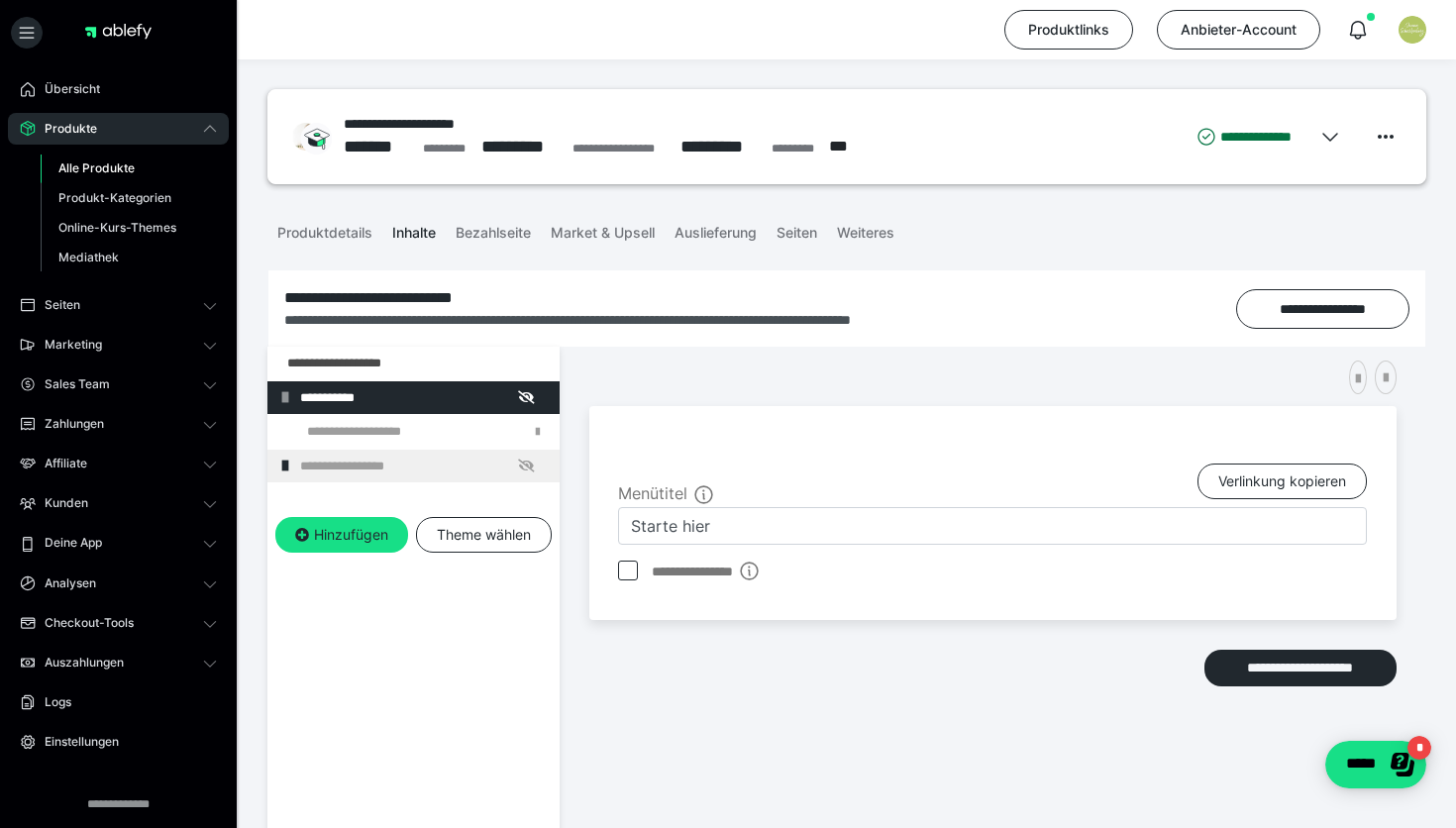click at bounding box center (628, 570) 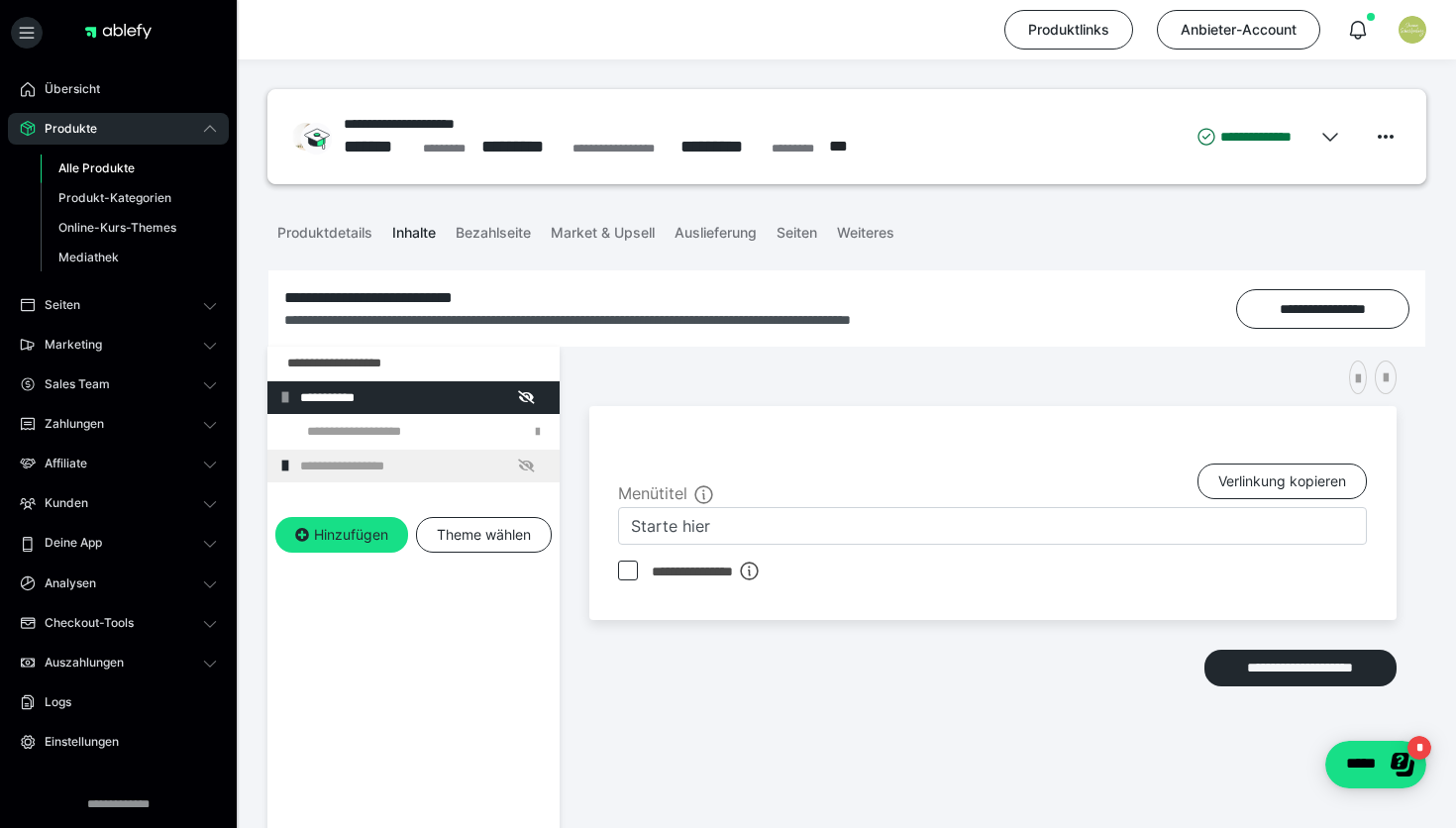 click at bounding box center [628, 570] 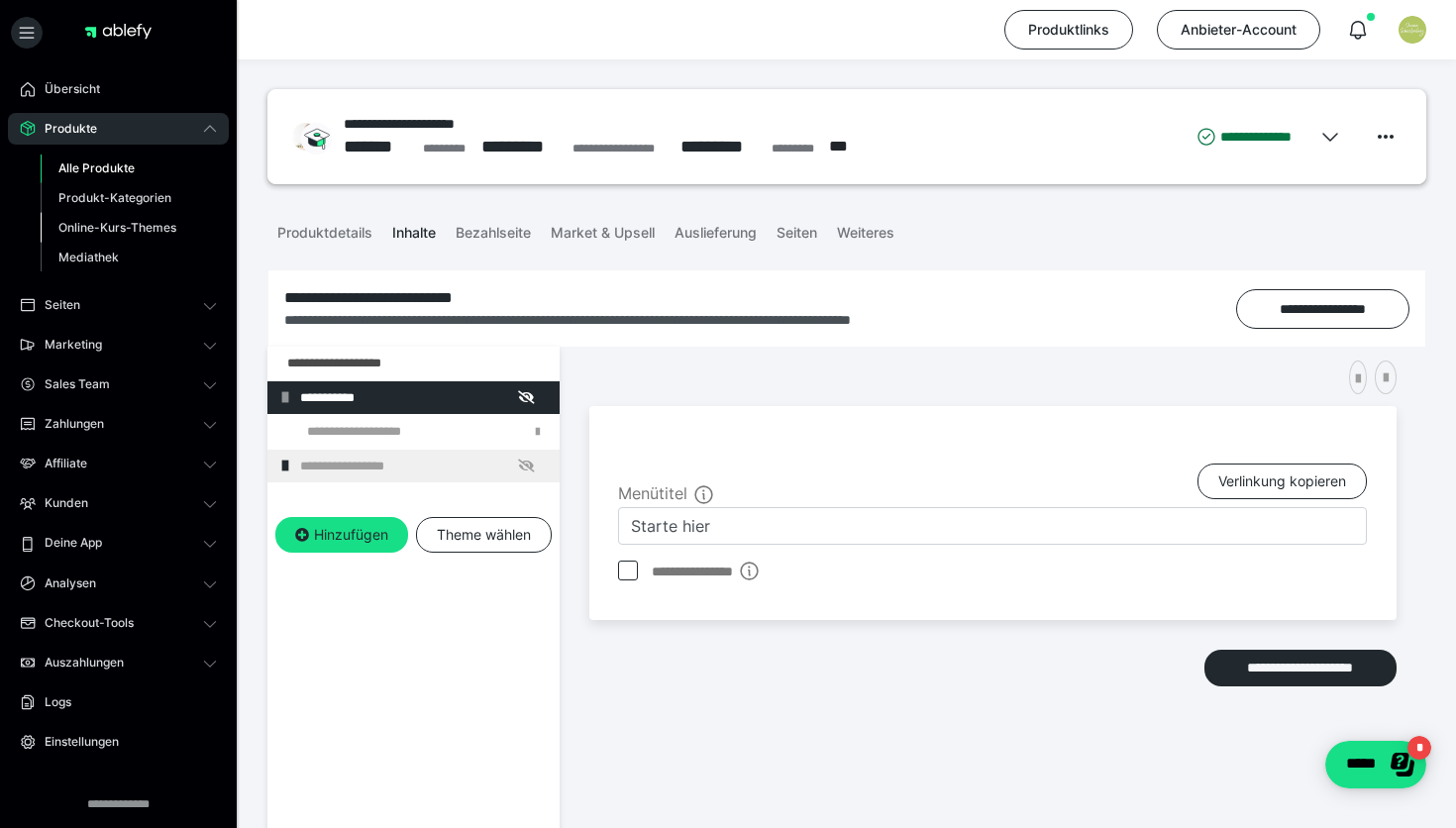 click on "Online-Kurs-Themes" at bounding box center (117, 227) 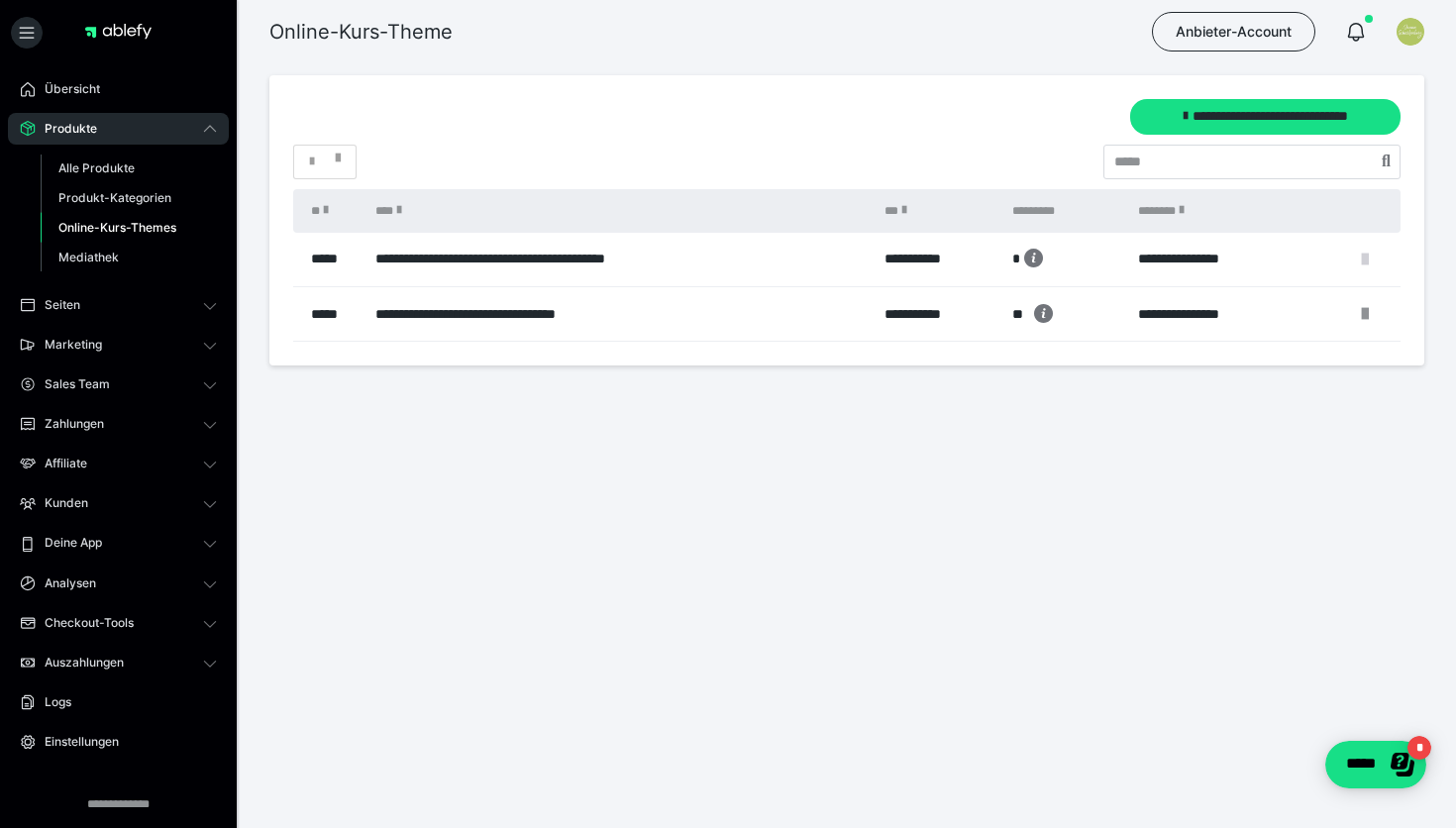 click at bounding box center (1365, 259) 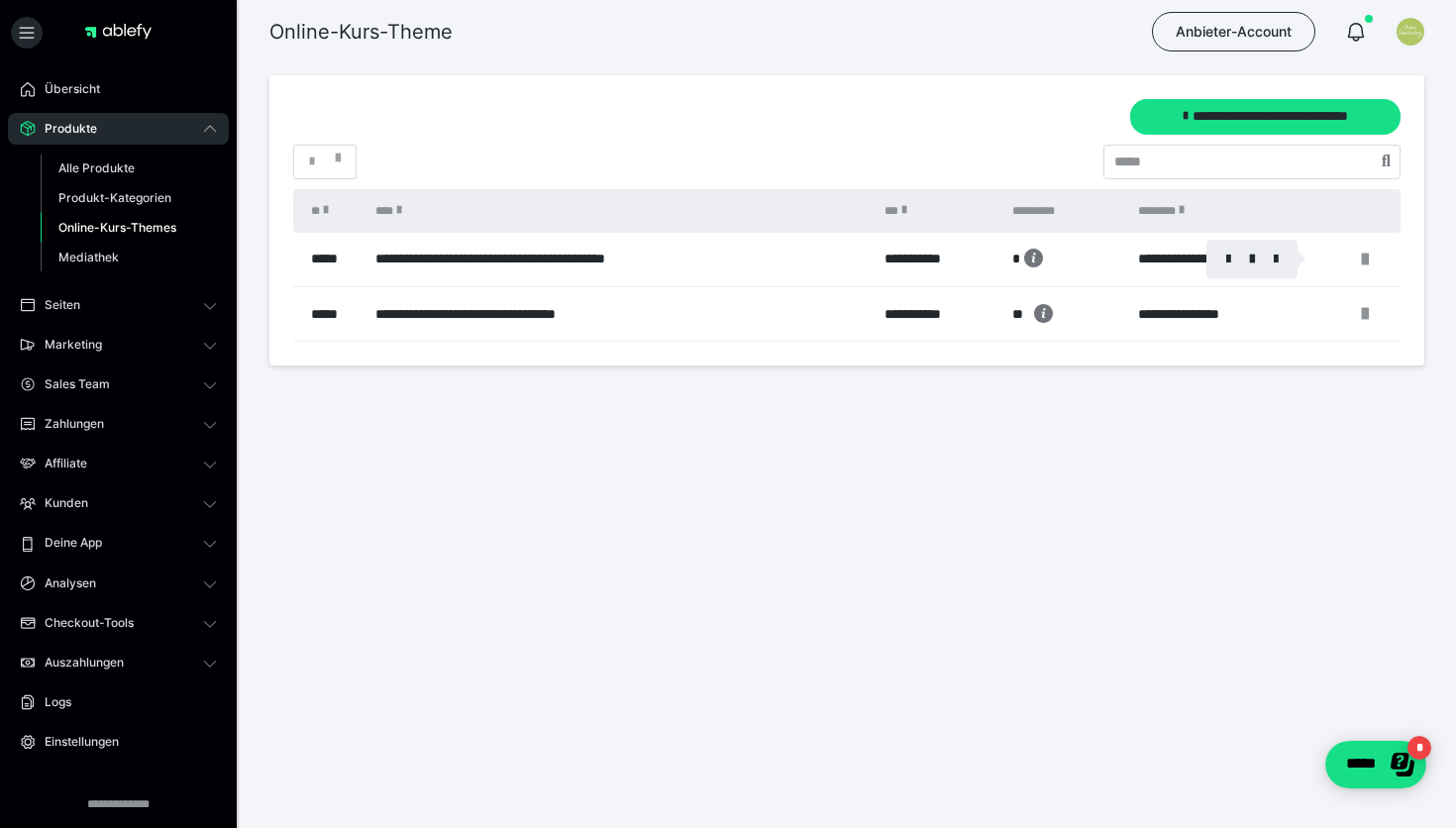 click at bounding box center [1252, 259] 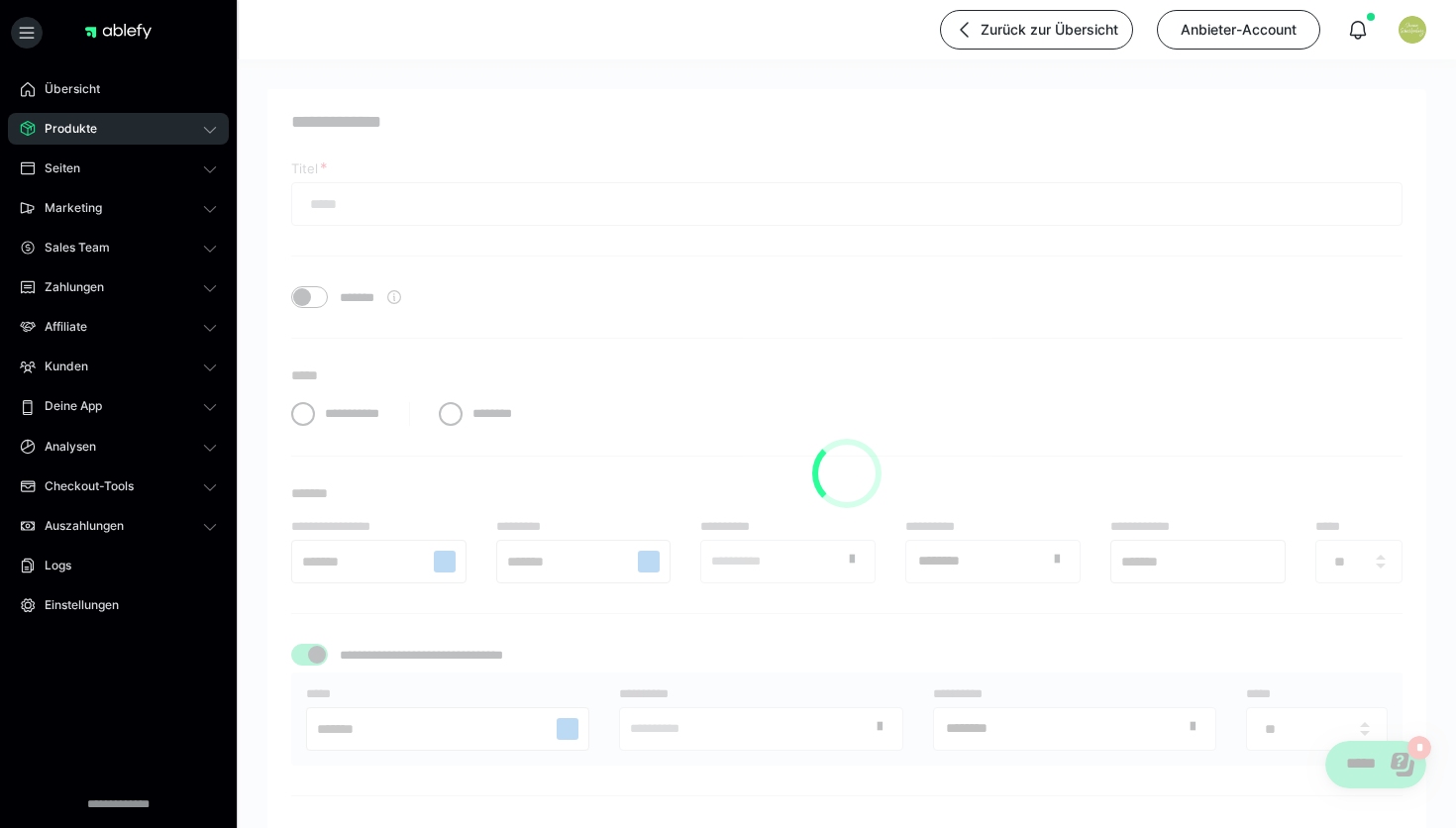 type on "**********" 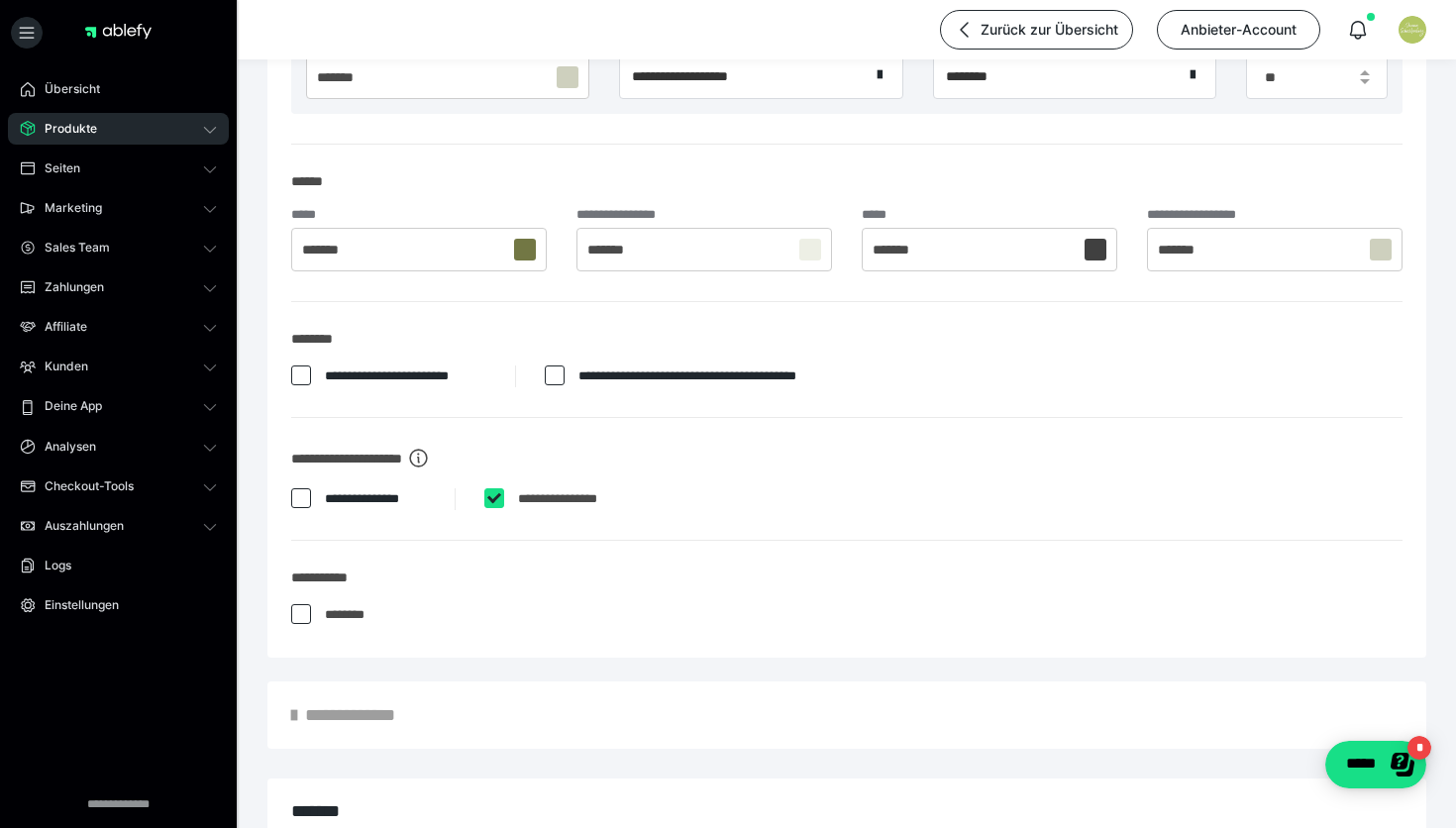 scroll, scrollTop: 653, scrollLeft: 0, axis: vertical 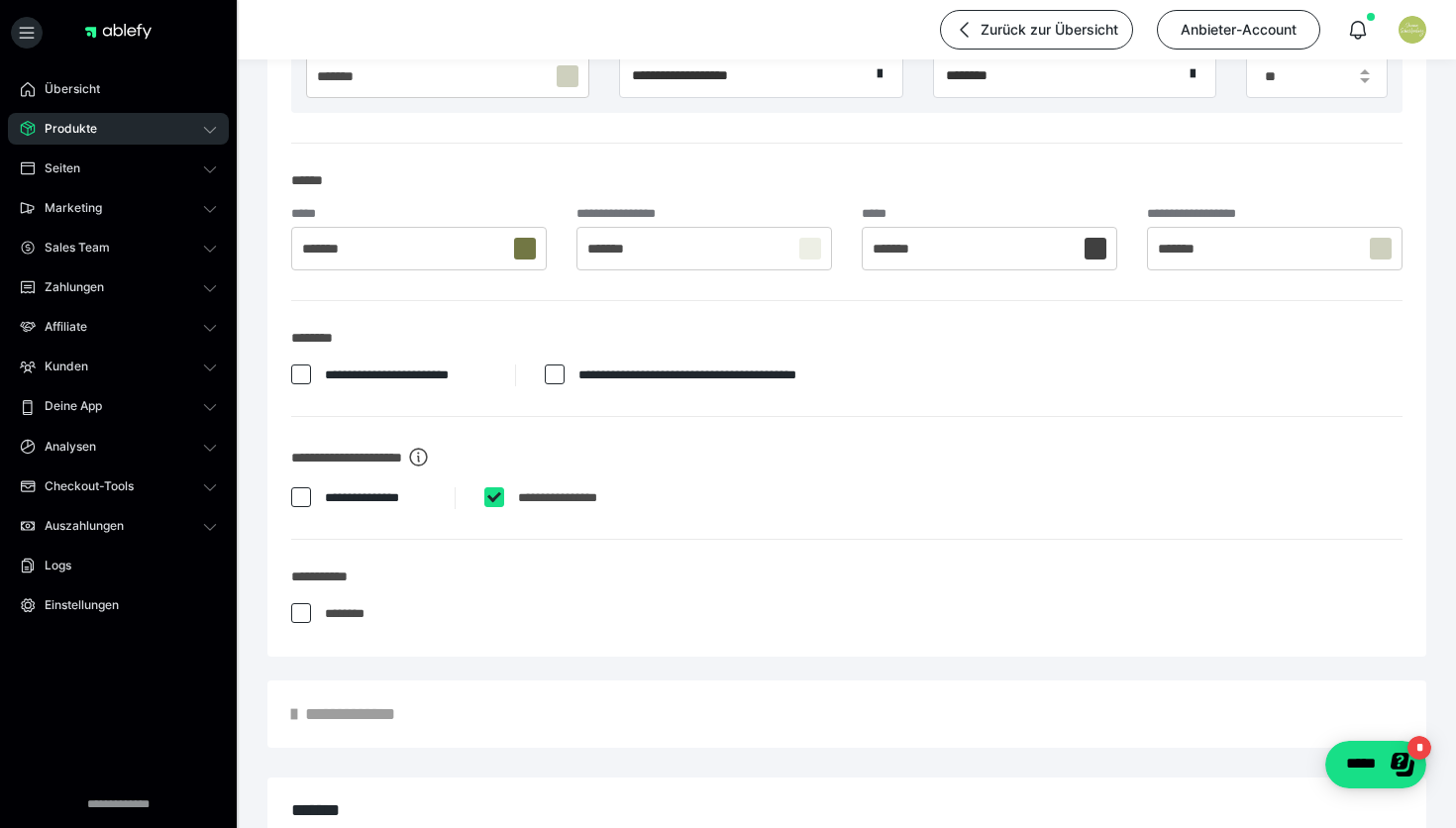 click at bounding box center [555, 374] 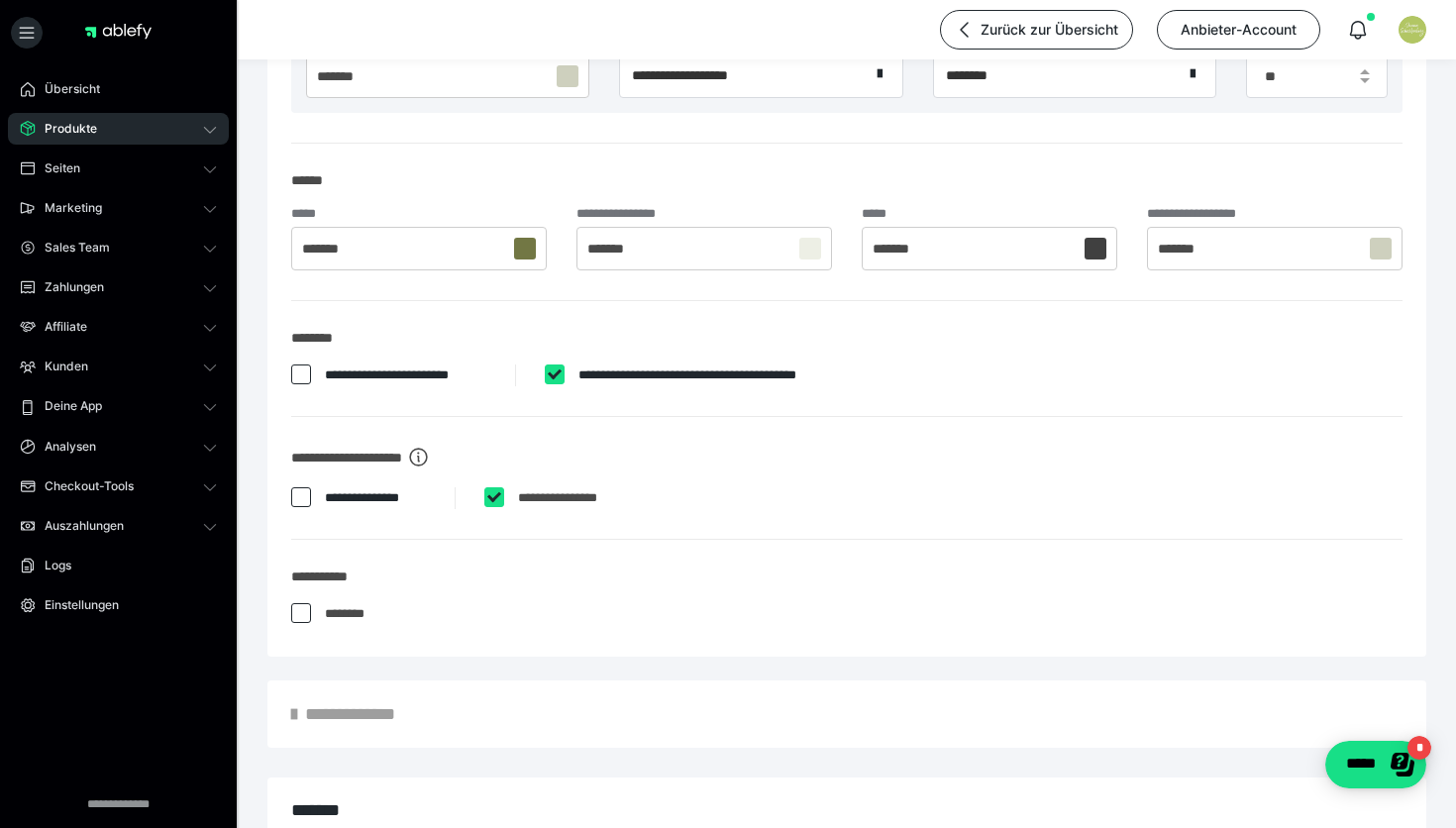 checkbox on "****" 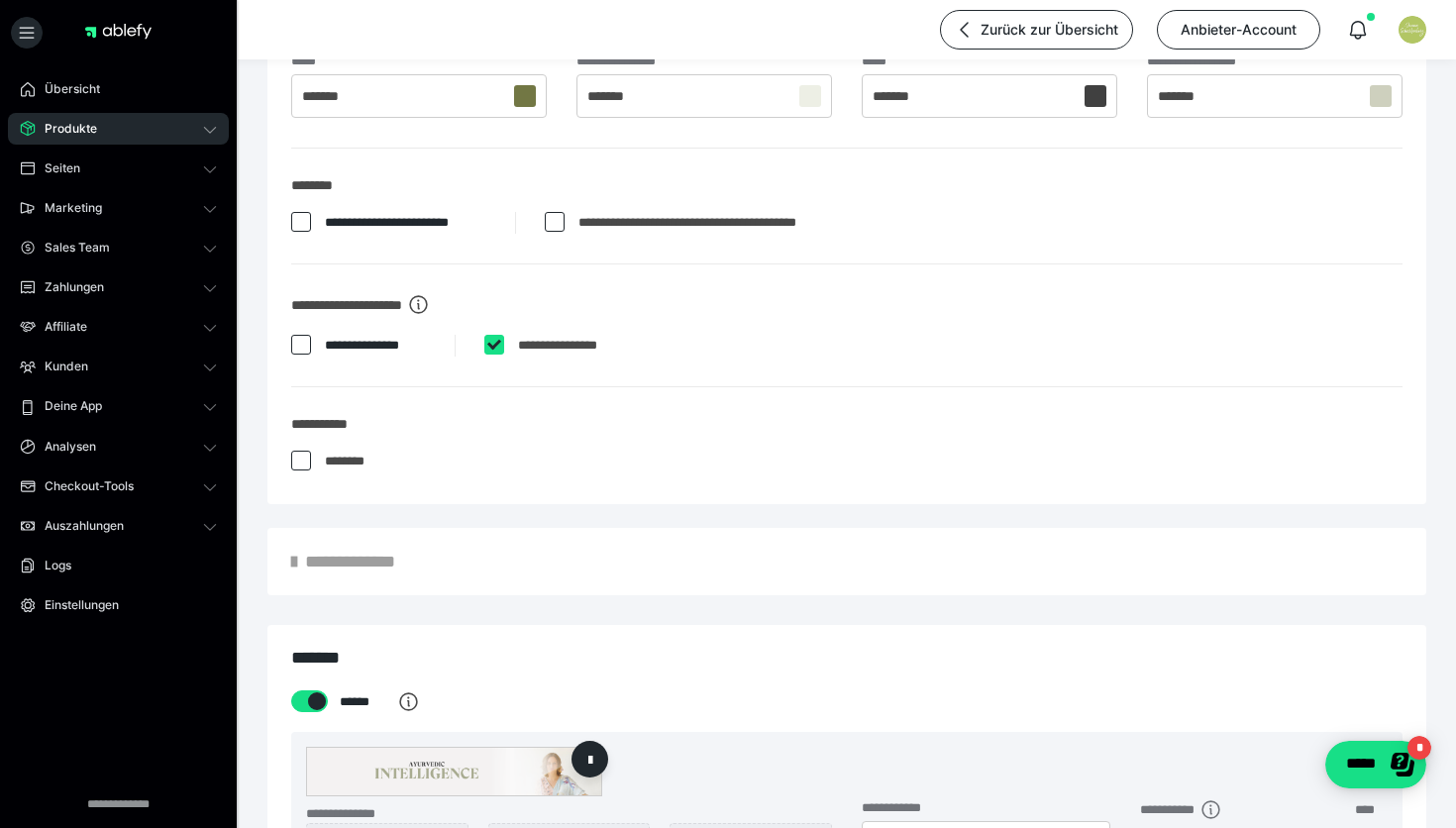 scroll, scrollTop: 830, scrollLeft: 0, axis: vertical 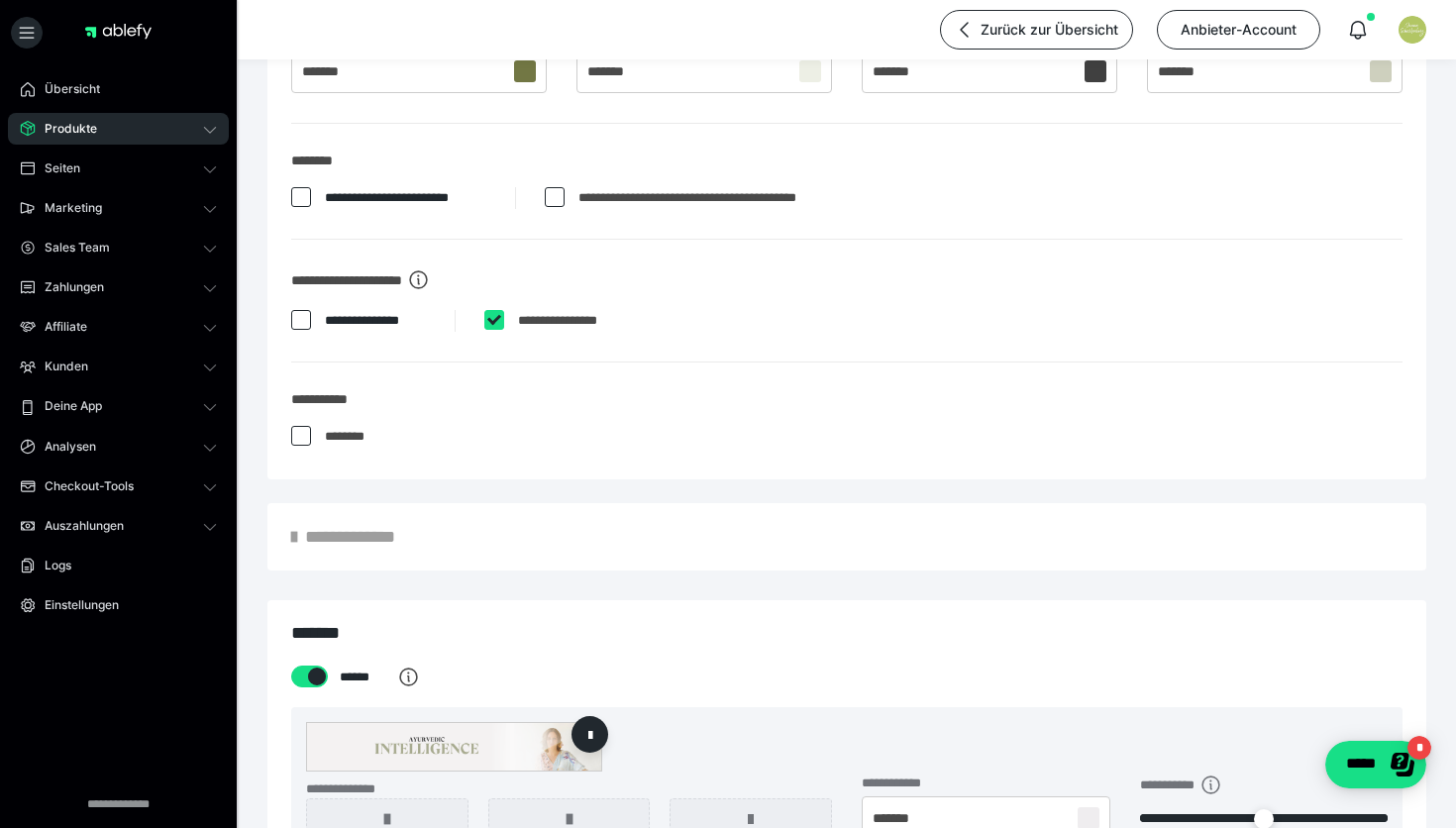 click on "**********" at bounding box center [363, 537] 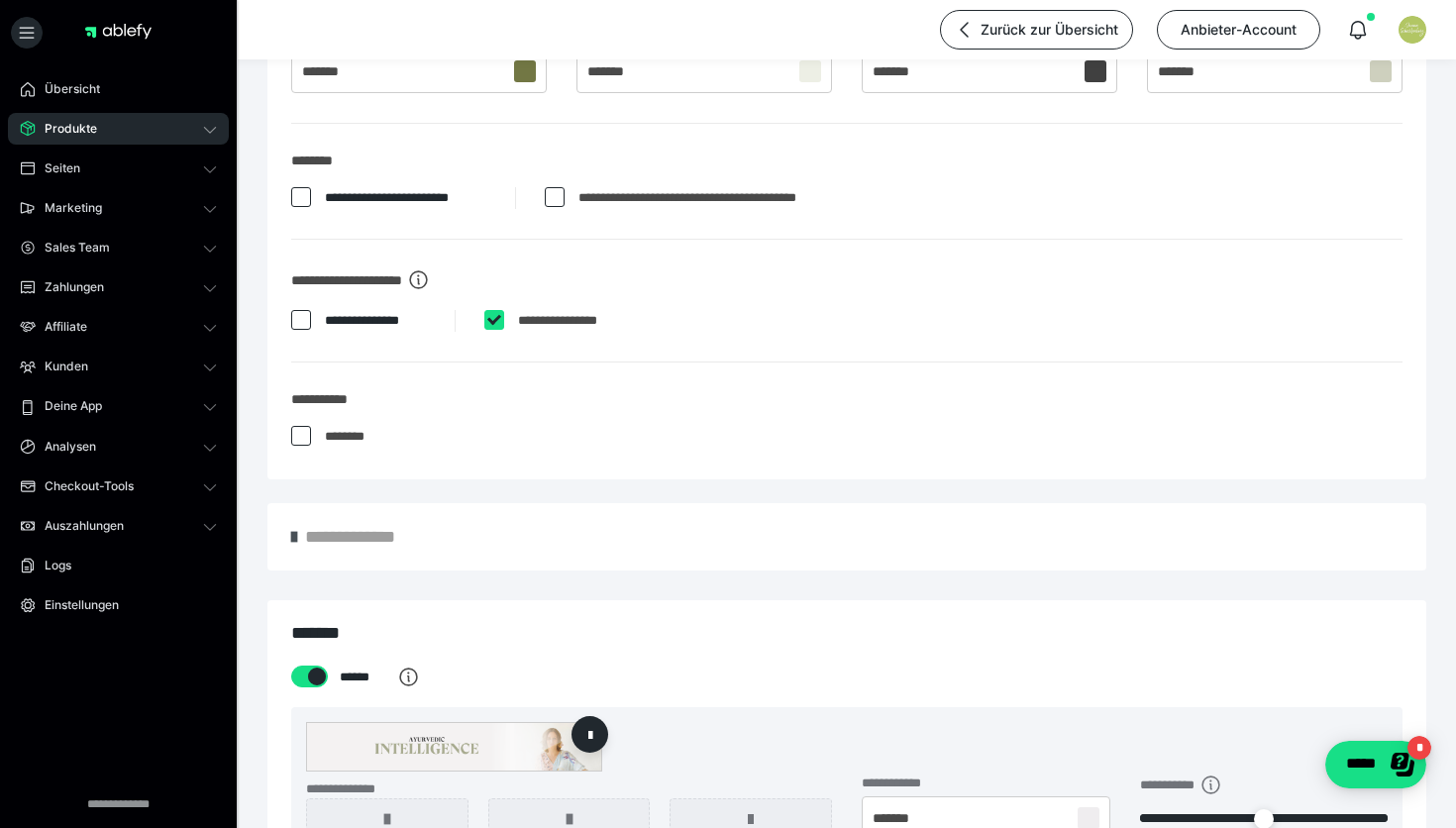 click at bounding box center (294, 537) 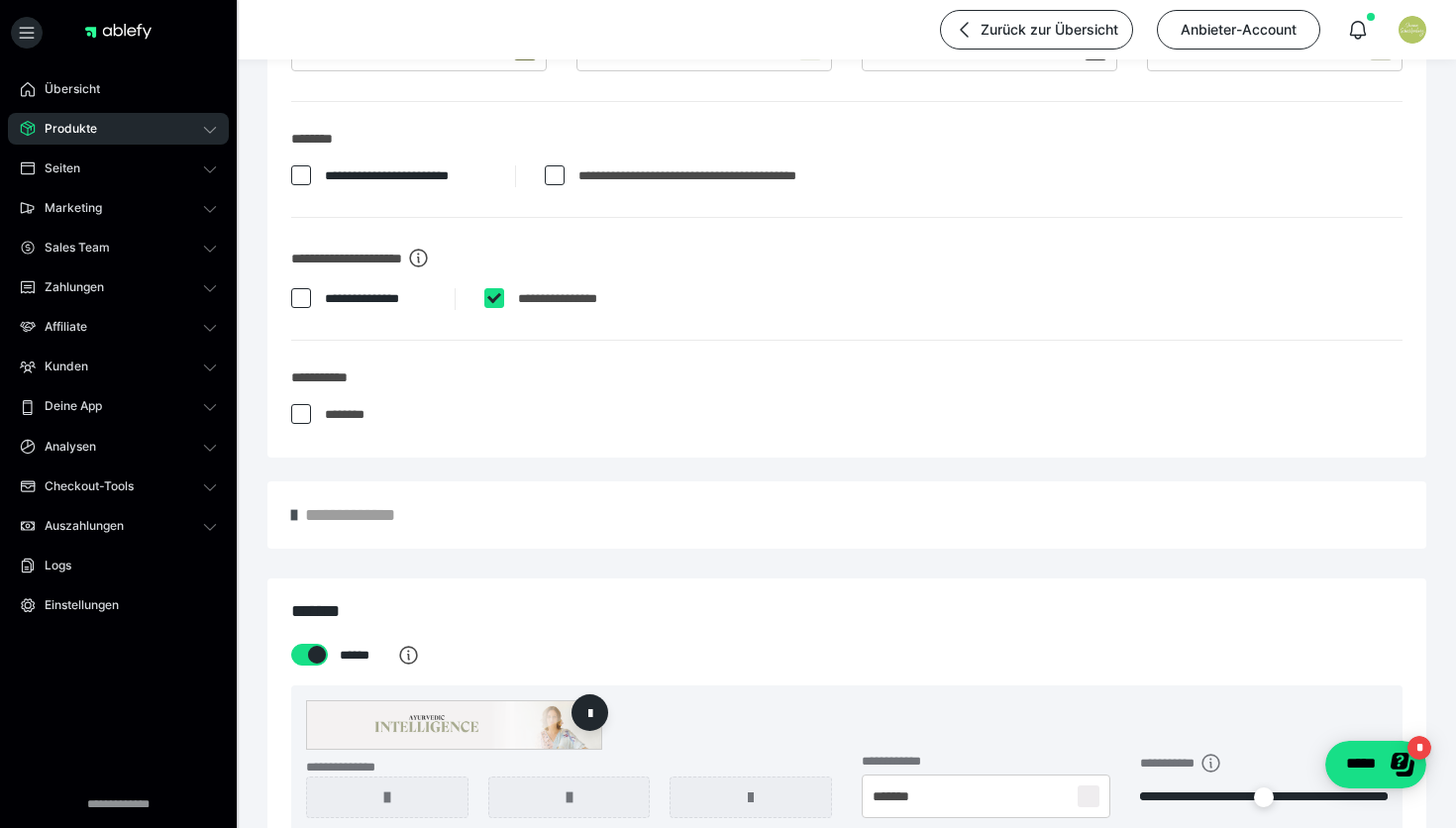 scroll, scrollTop: 856, scrollLeft: 0, axis: vertical 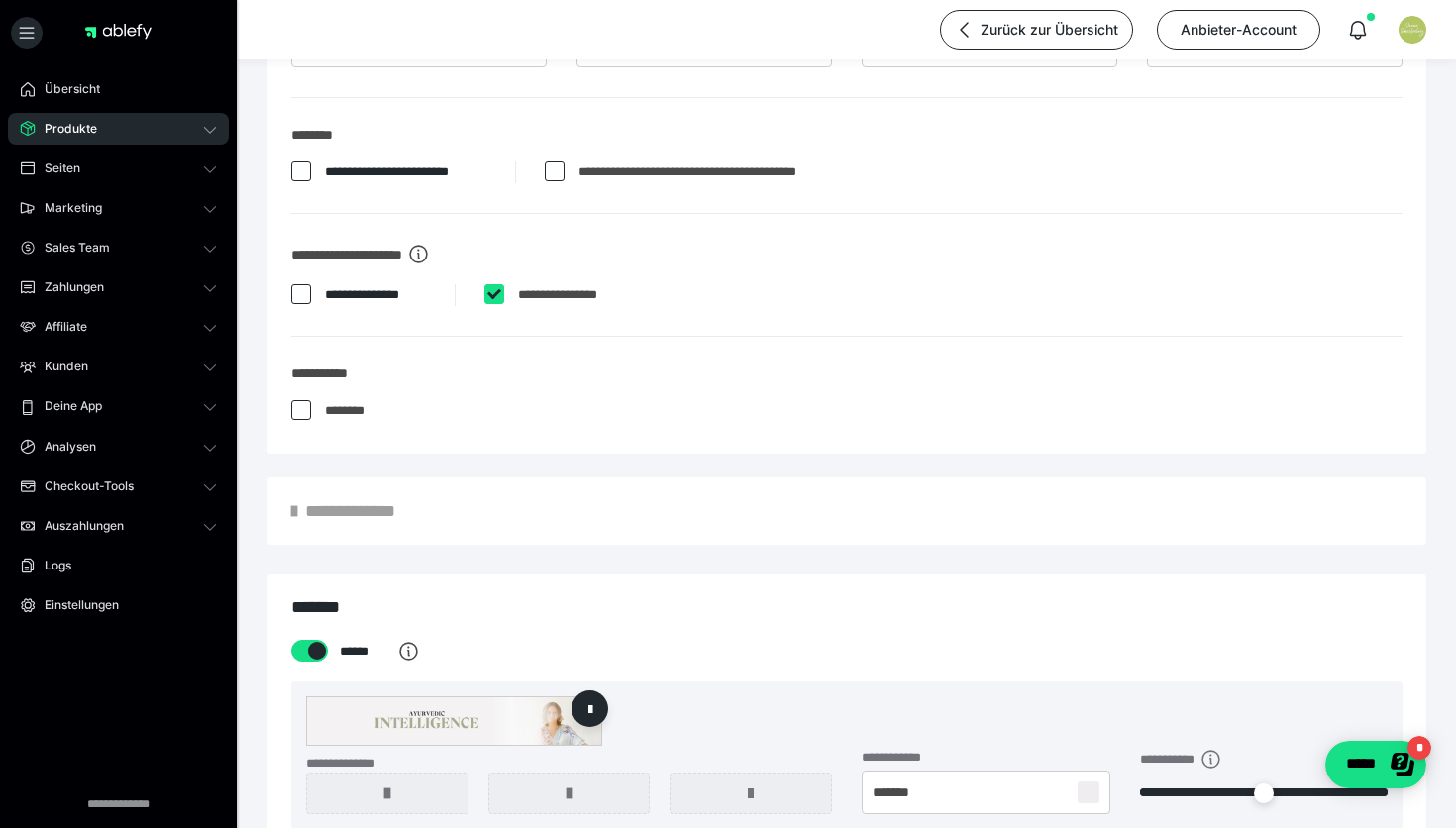 click at bounding box center (301, 171) 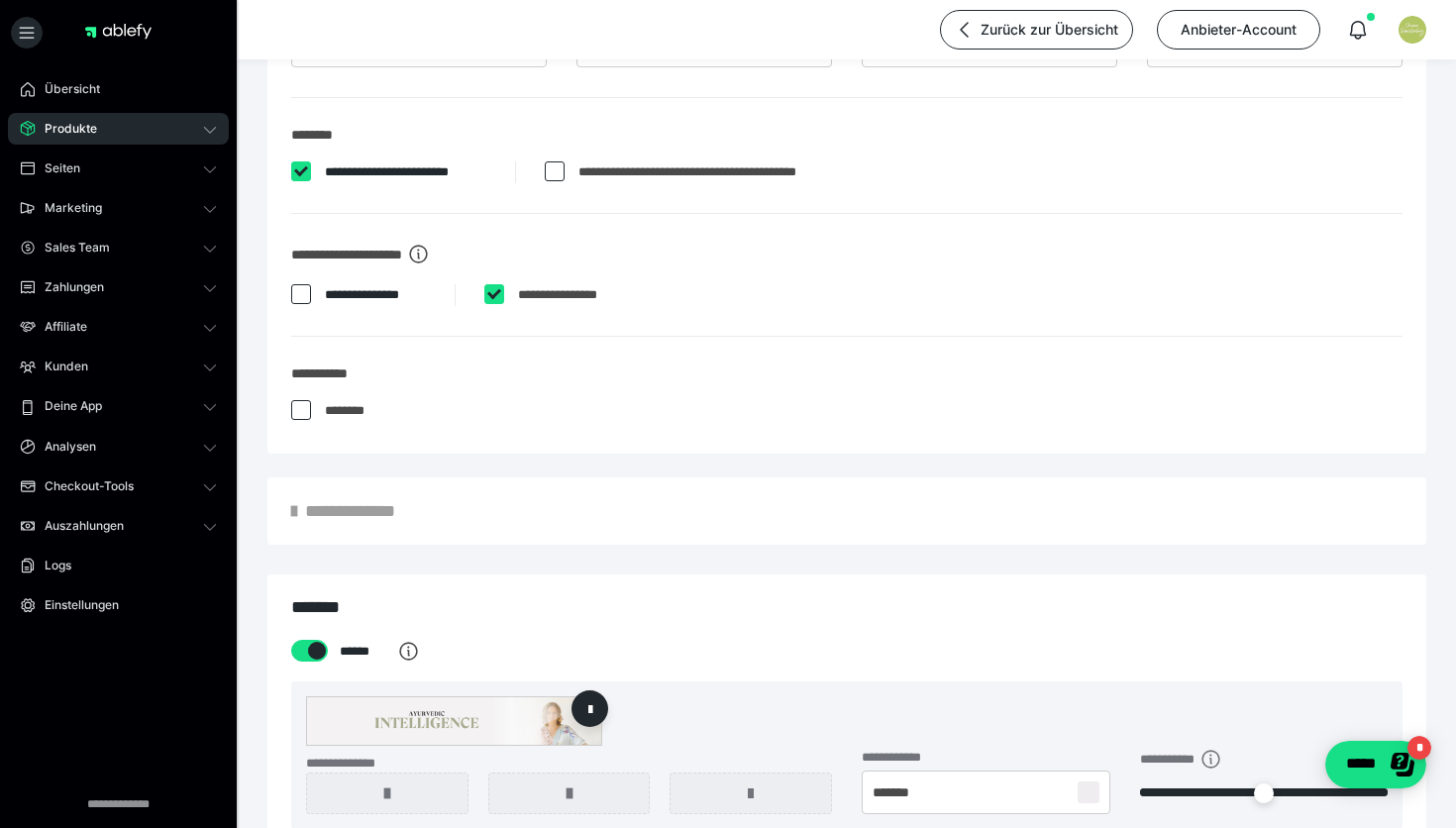 checkbox on "****" 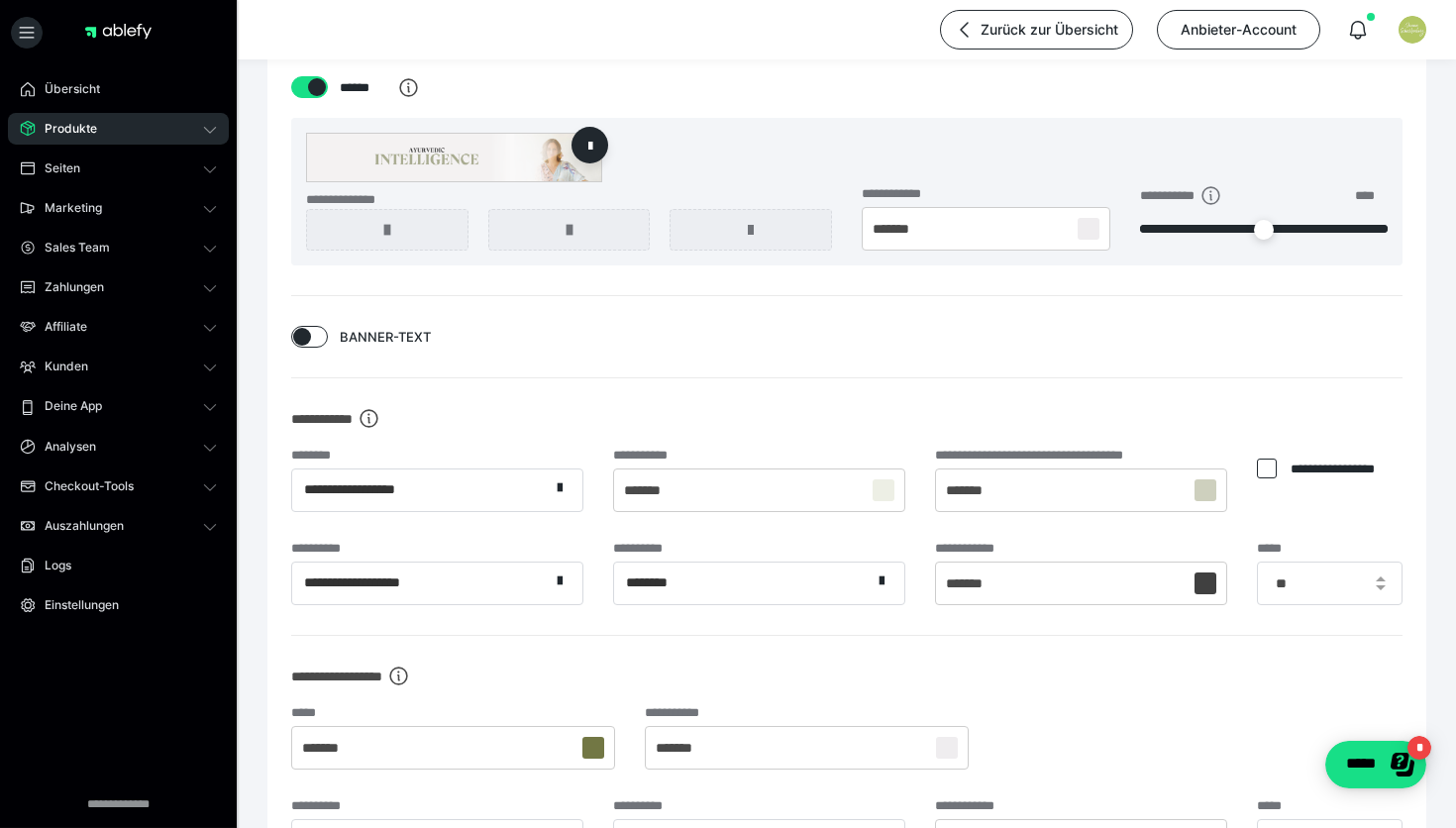 scroll, scrollTop: 2393, scrollLeft: 0, axis: vertical 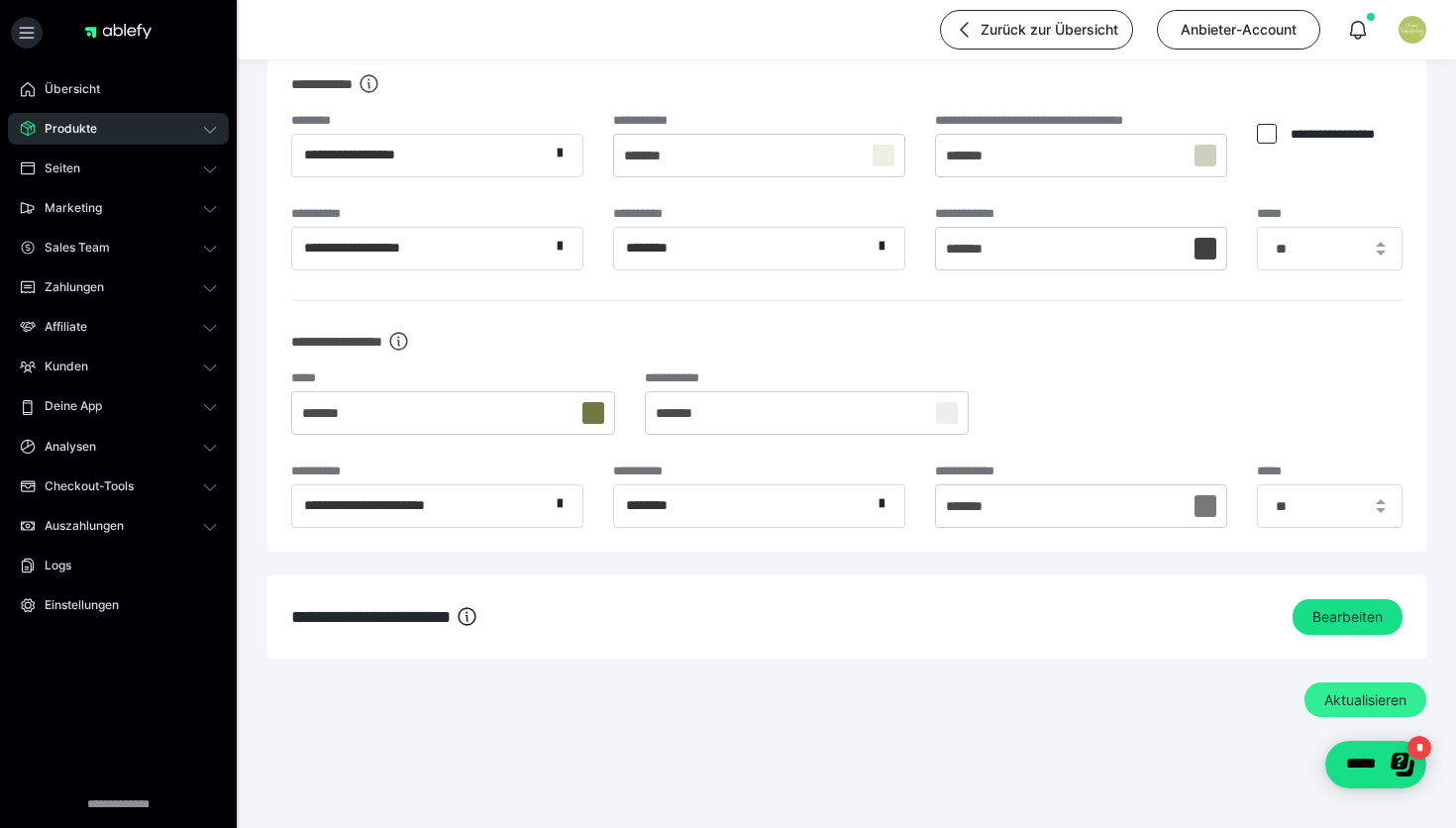 click on "Aktualisieren" at bounding box center [1365, 700] 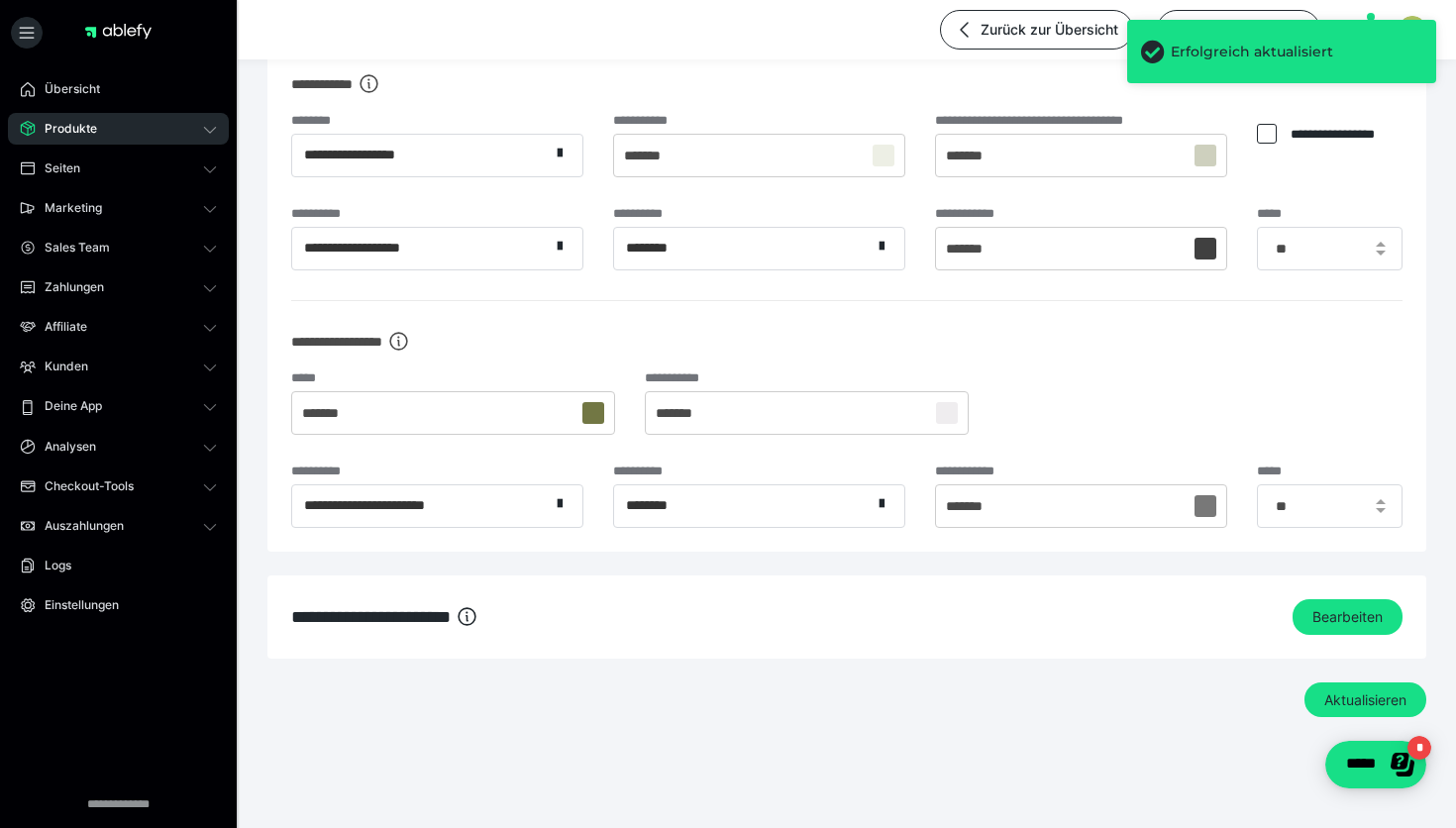 click on "Produkte" at bounding box center [118, 129] 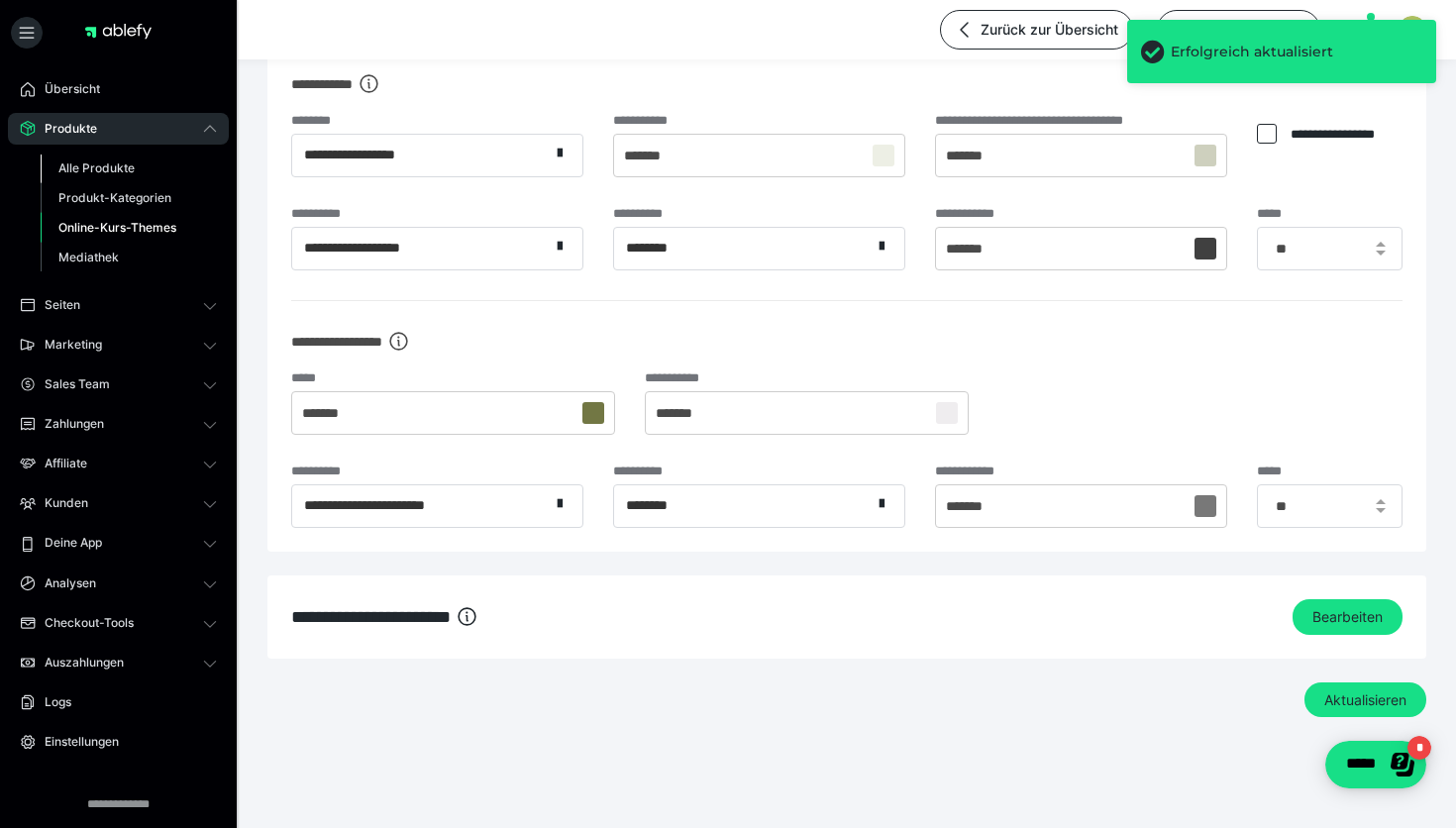 click on "Alle Produkte" at bounding box center (96, 167) 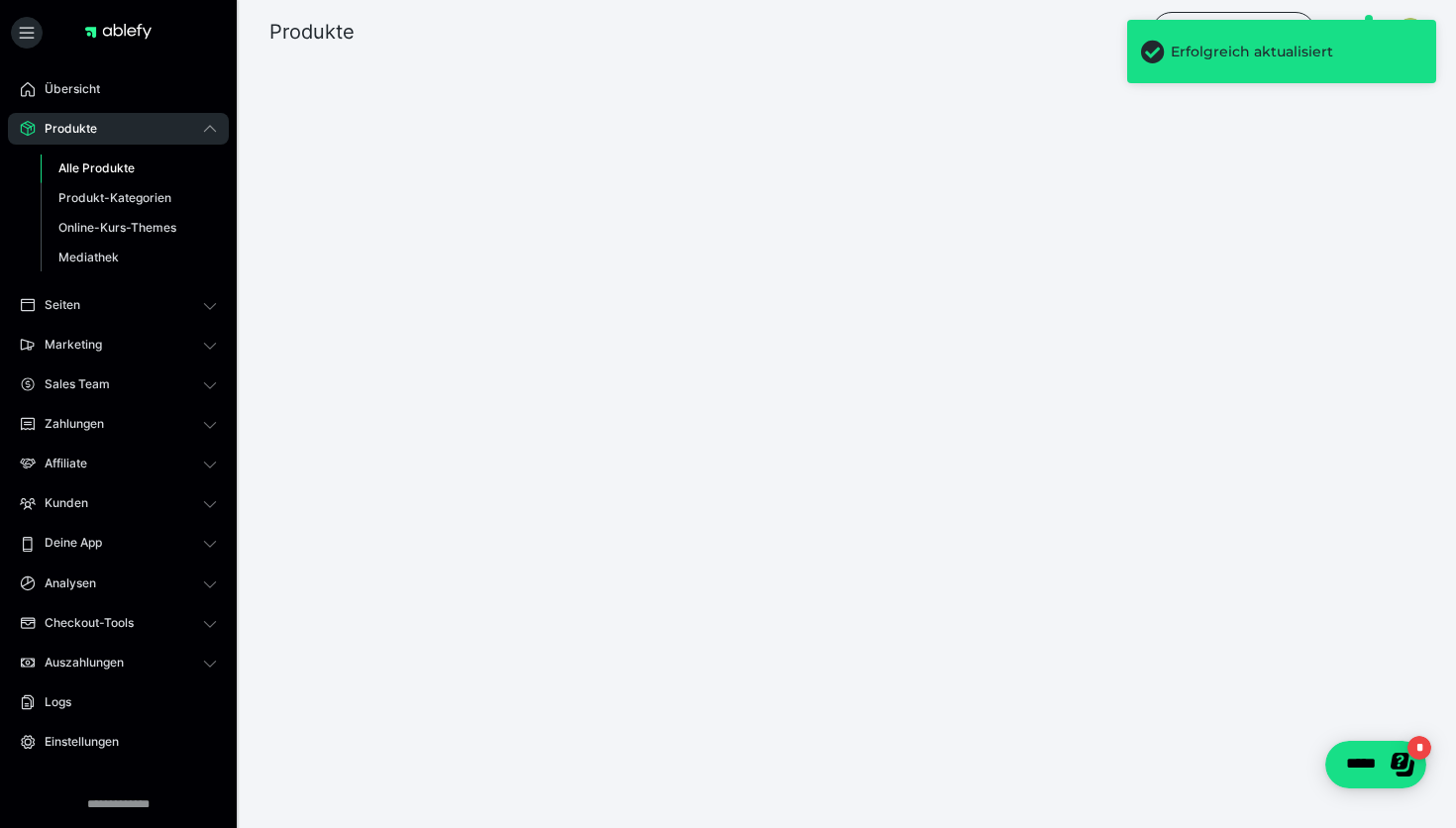 scroll, scrollTop: 0, scrollLeft: 0, axis: both 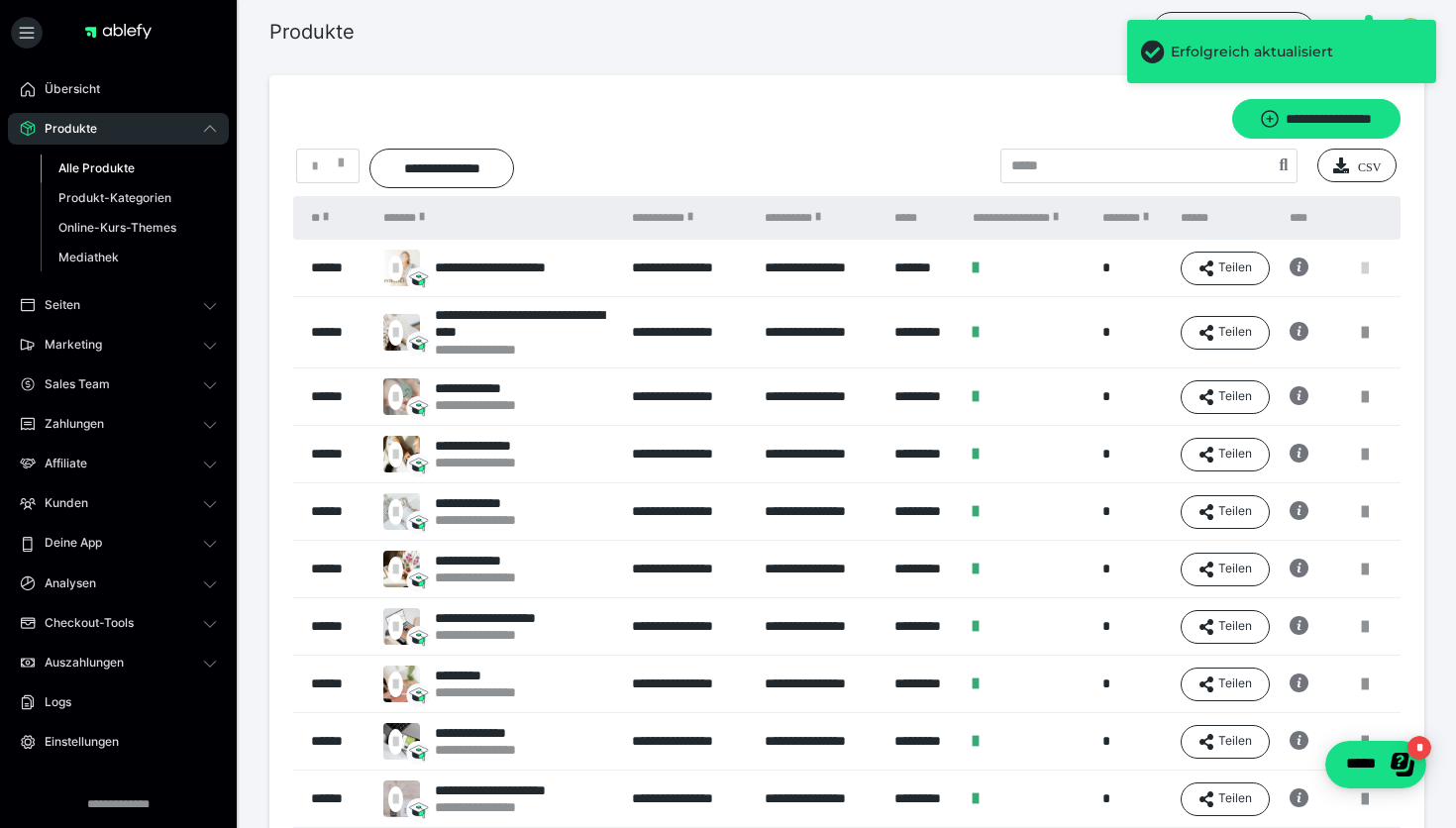 click at bounding box center [1365, 268] 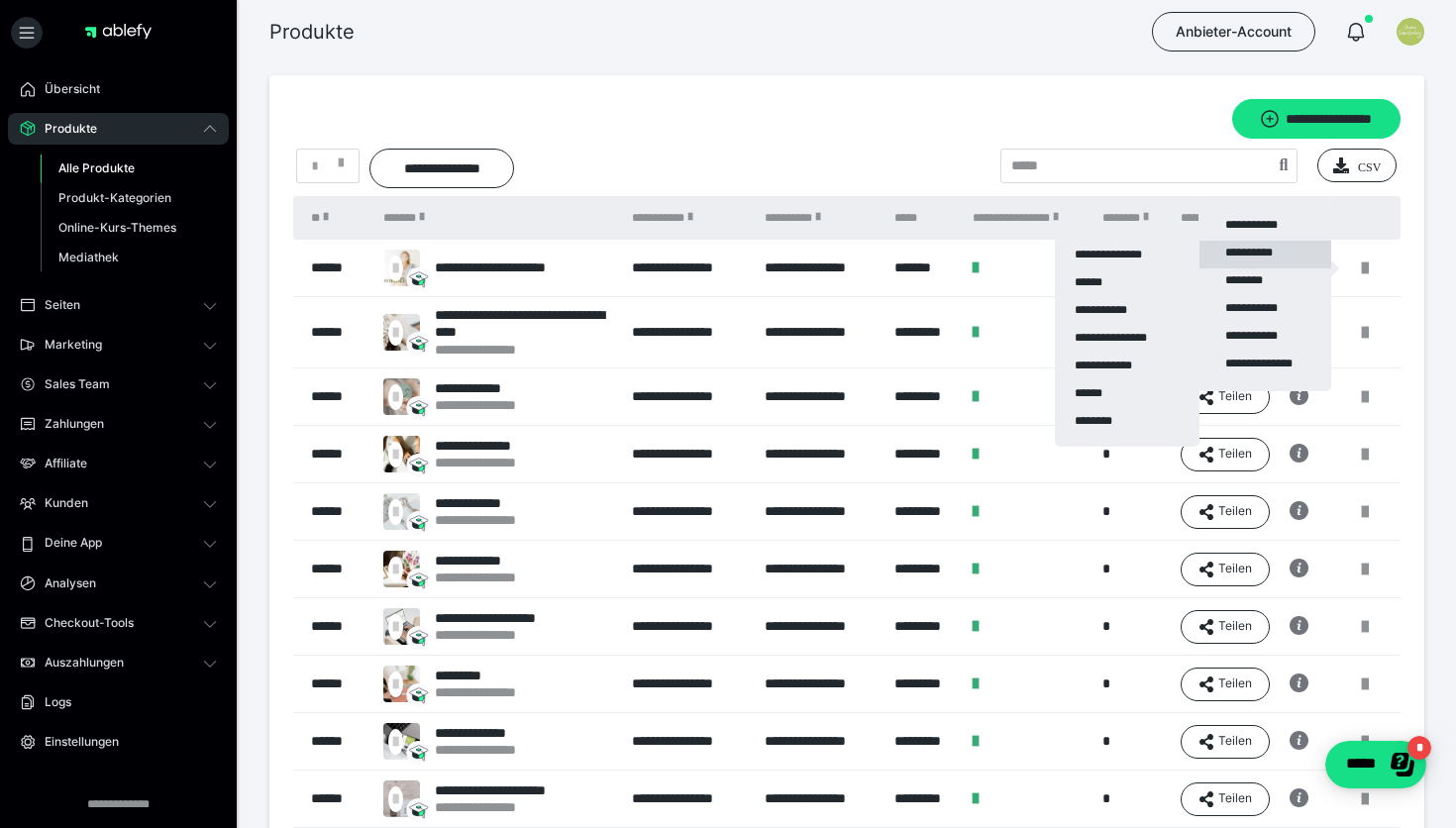 click on "**********" at bounding box center [1265, 255] 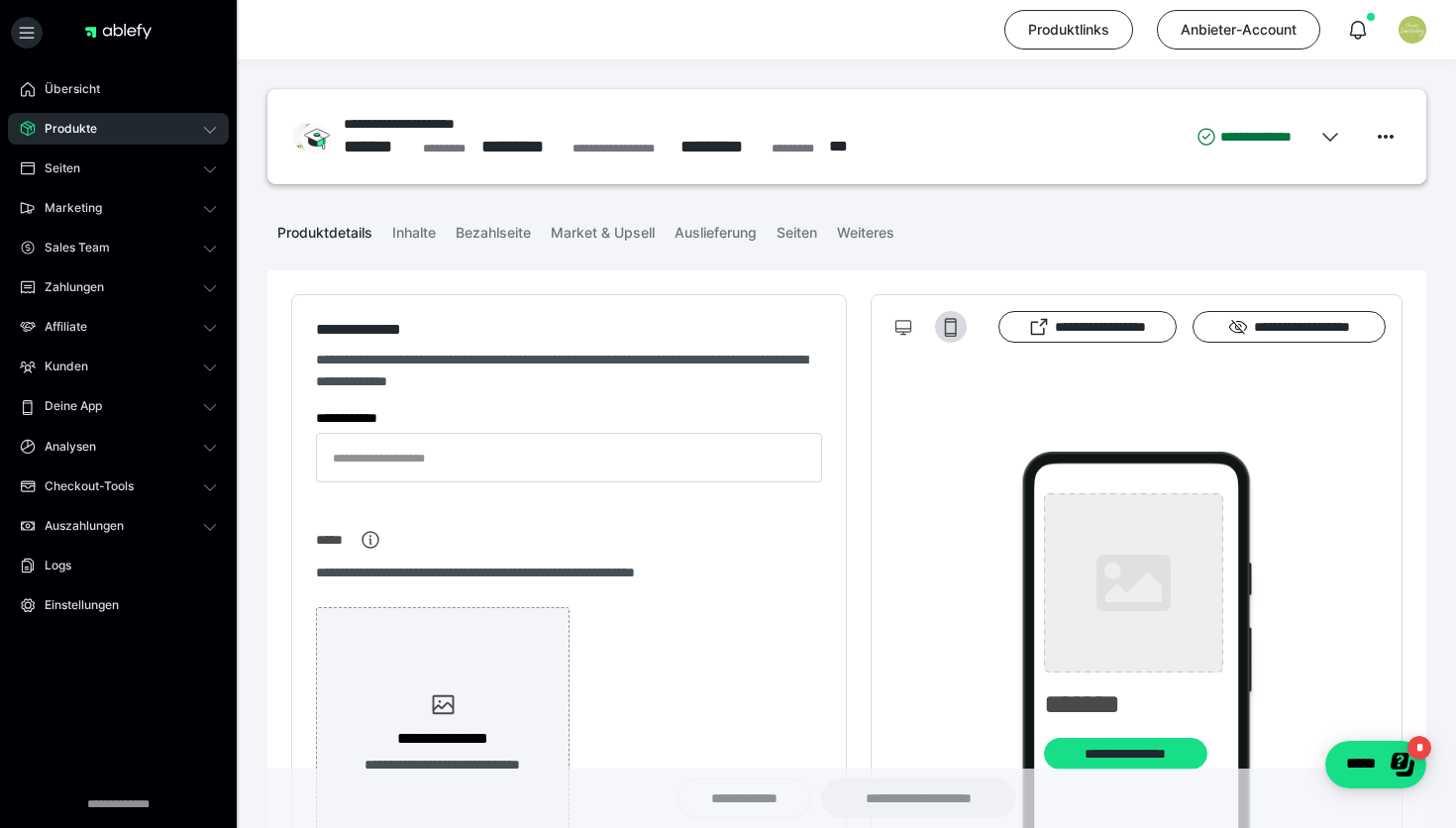 type on "**********" 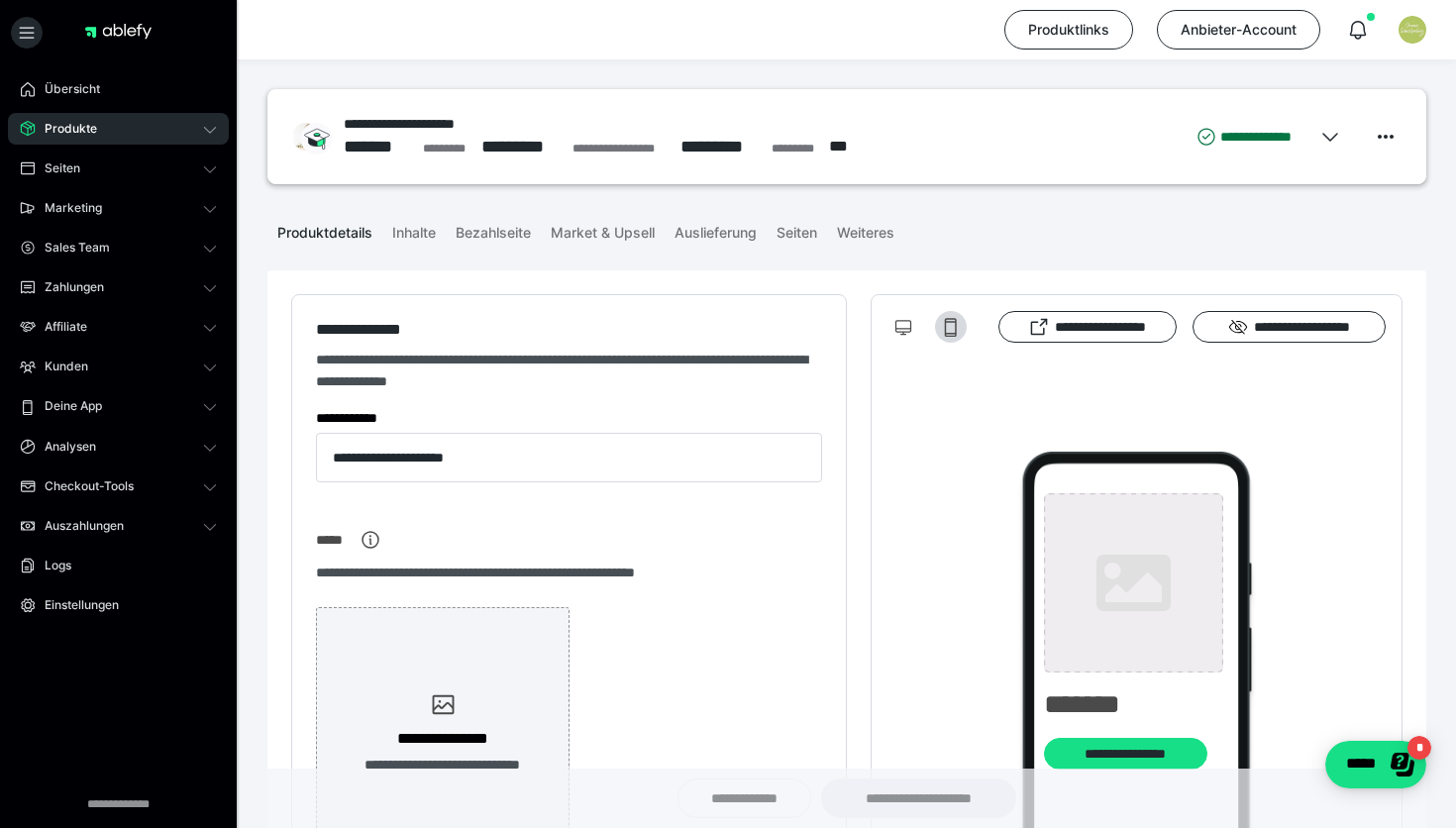 type on "**********" 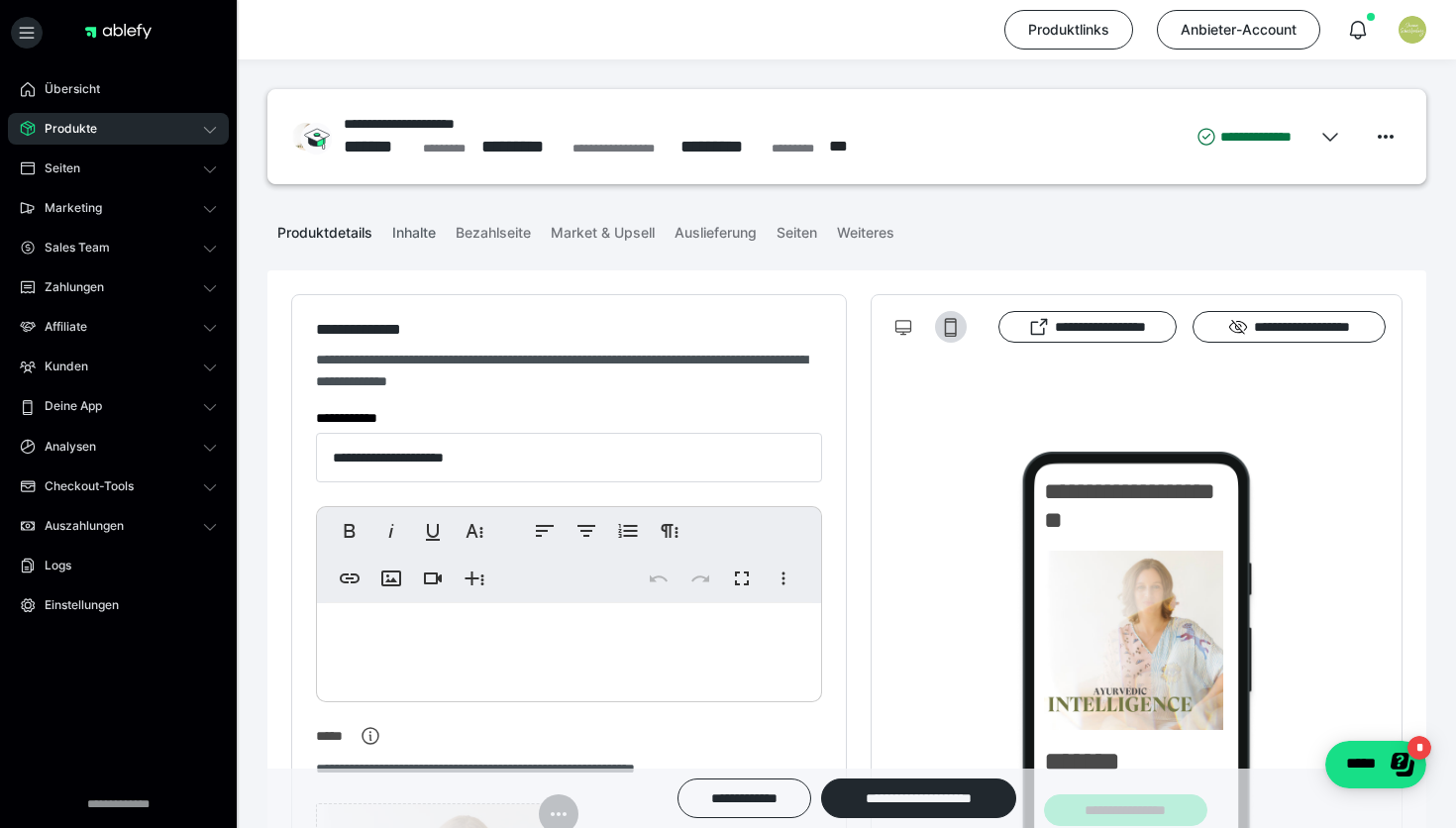 click on "Inhalte" at bounding box center [414, 229] 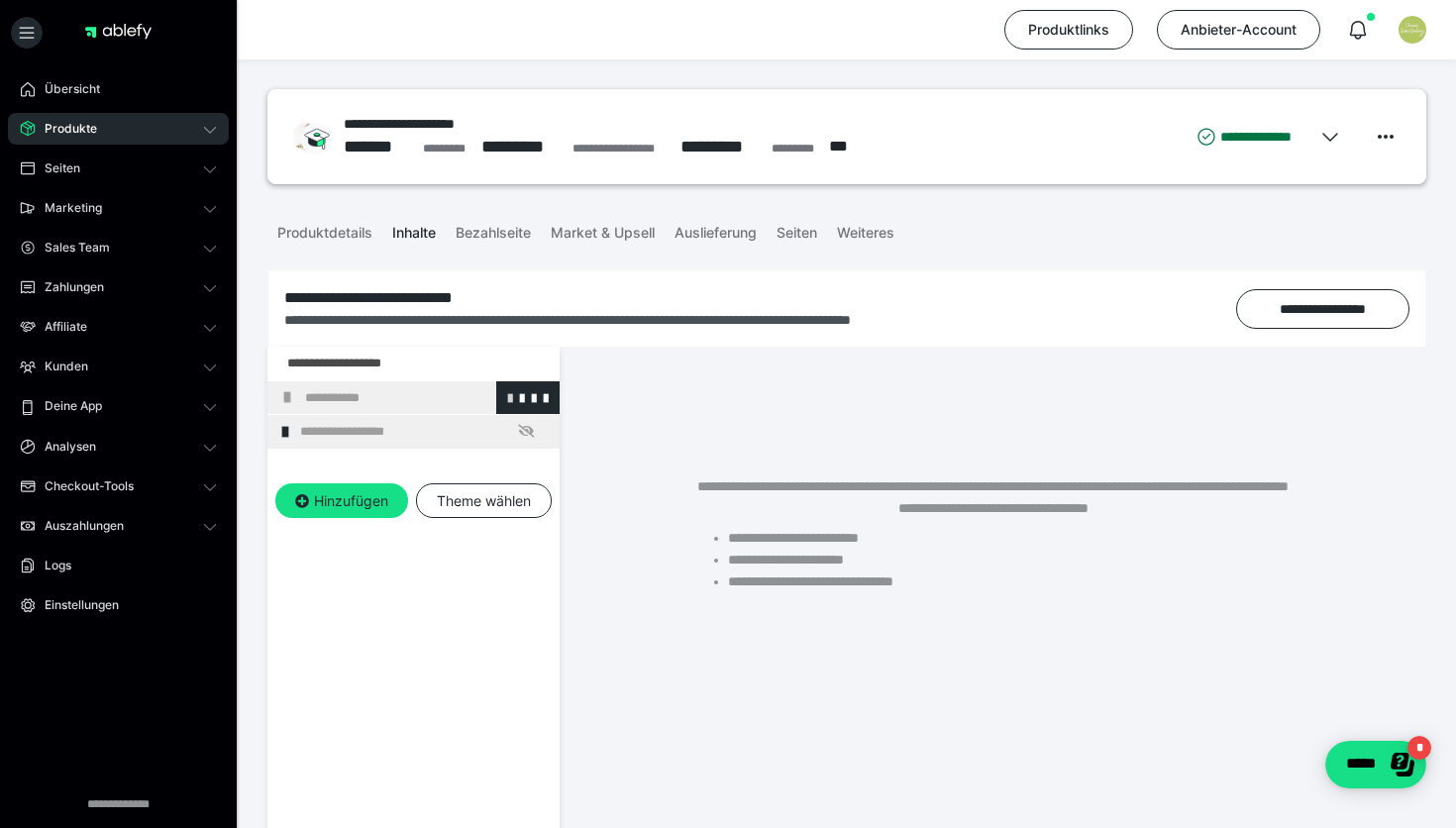 click at bounding box center [510, 397] 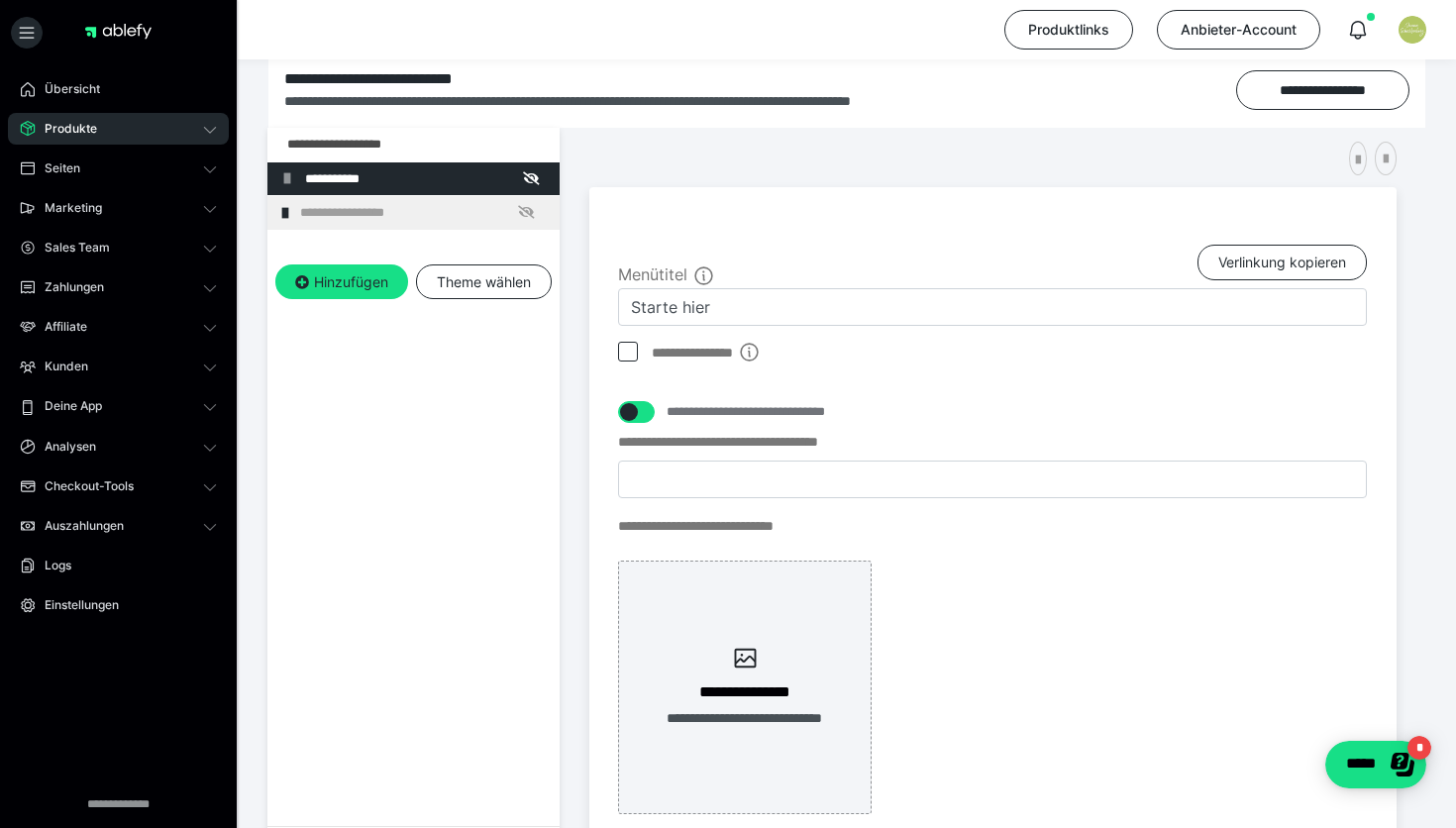 scroll, scrollTop: 373, scrollLeft: 0, axis: vertical 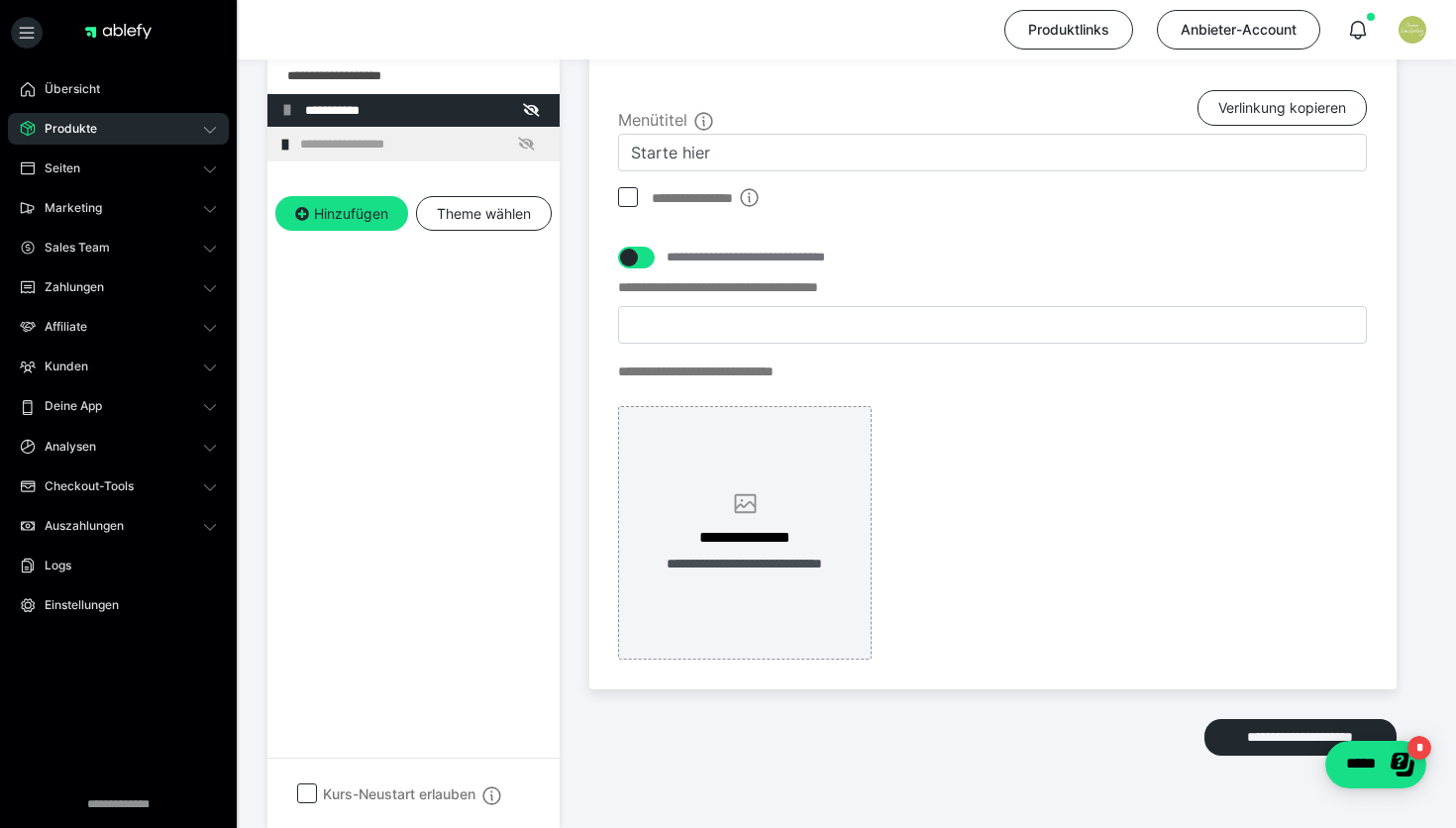 click on "**********" at bounding box center [745, 533] 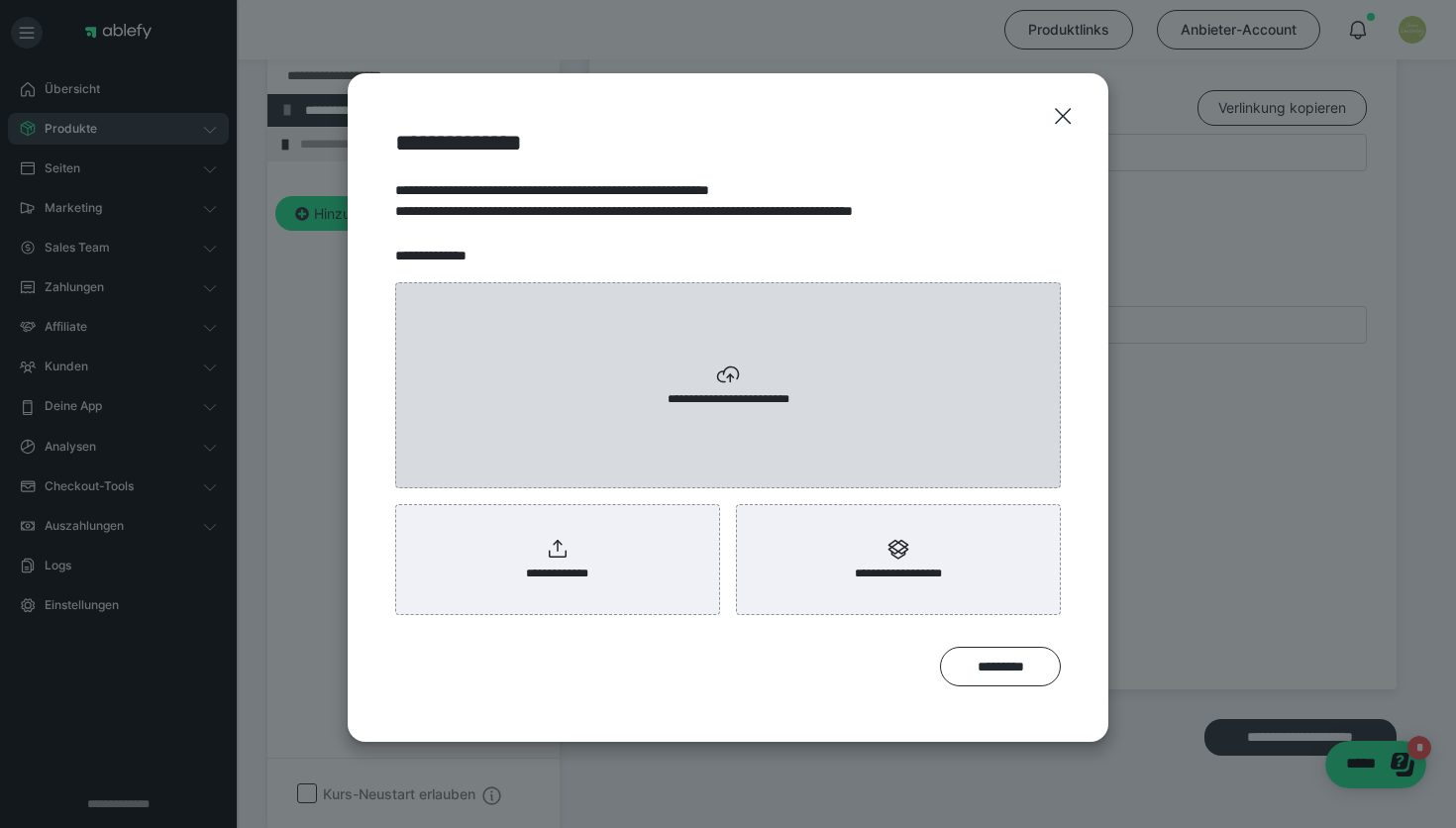 click on "**********" at bounding box center [728, 385] 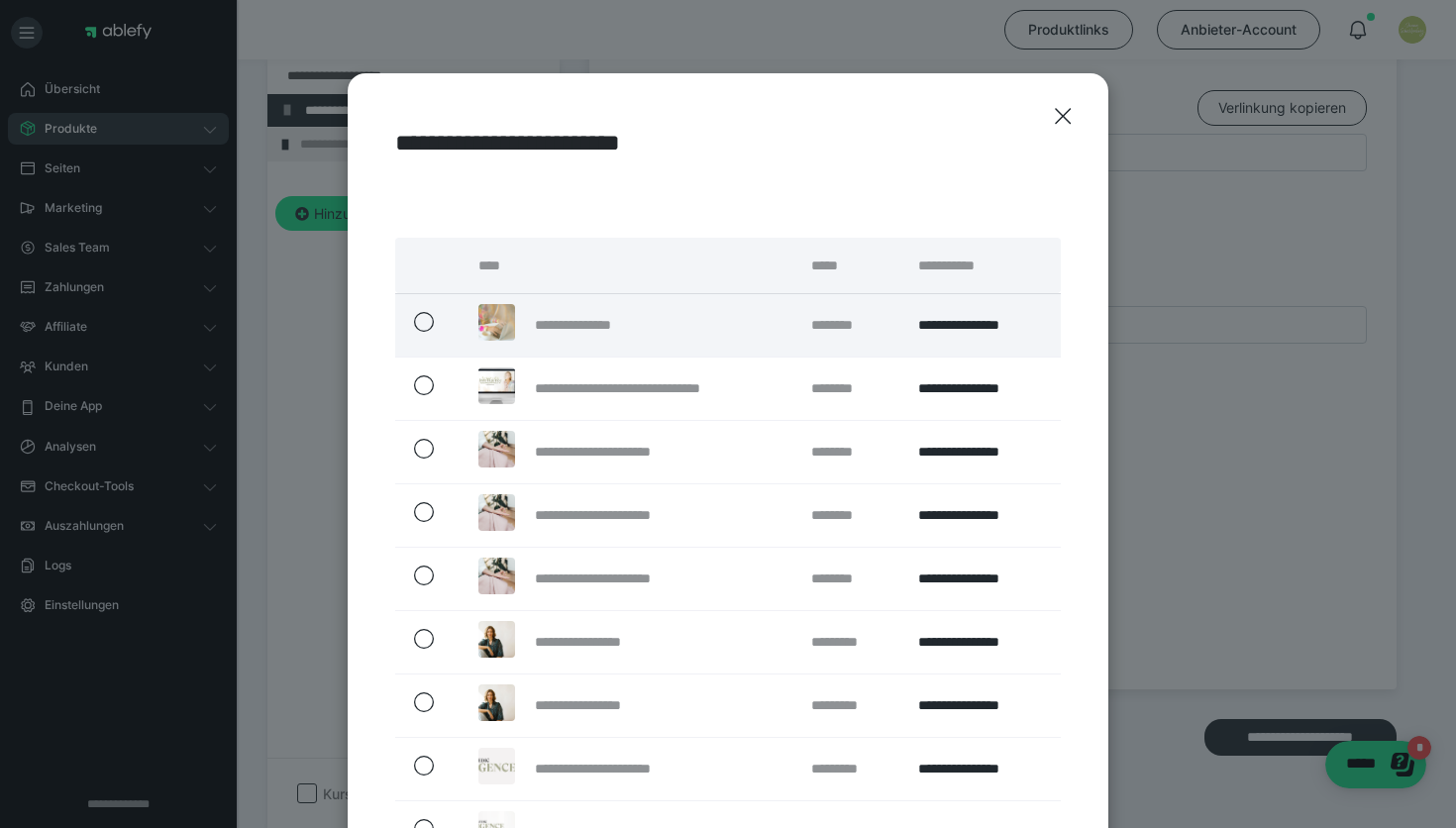 click 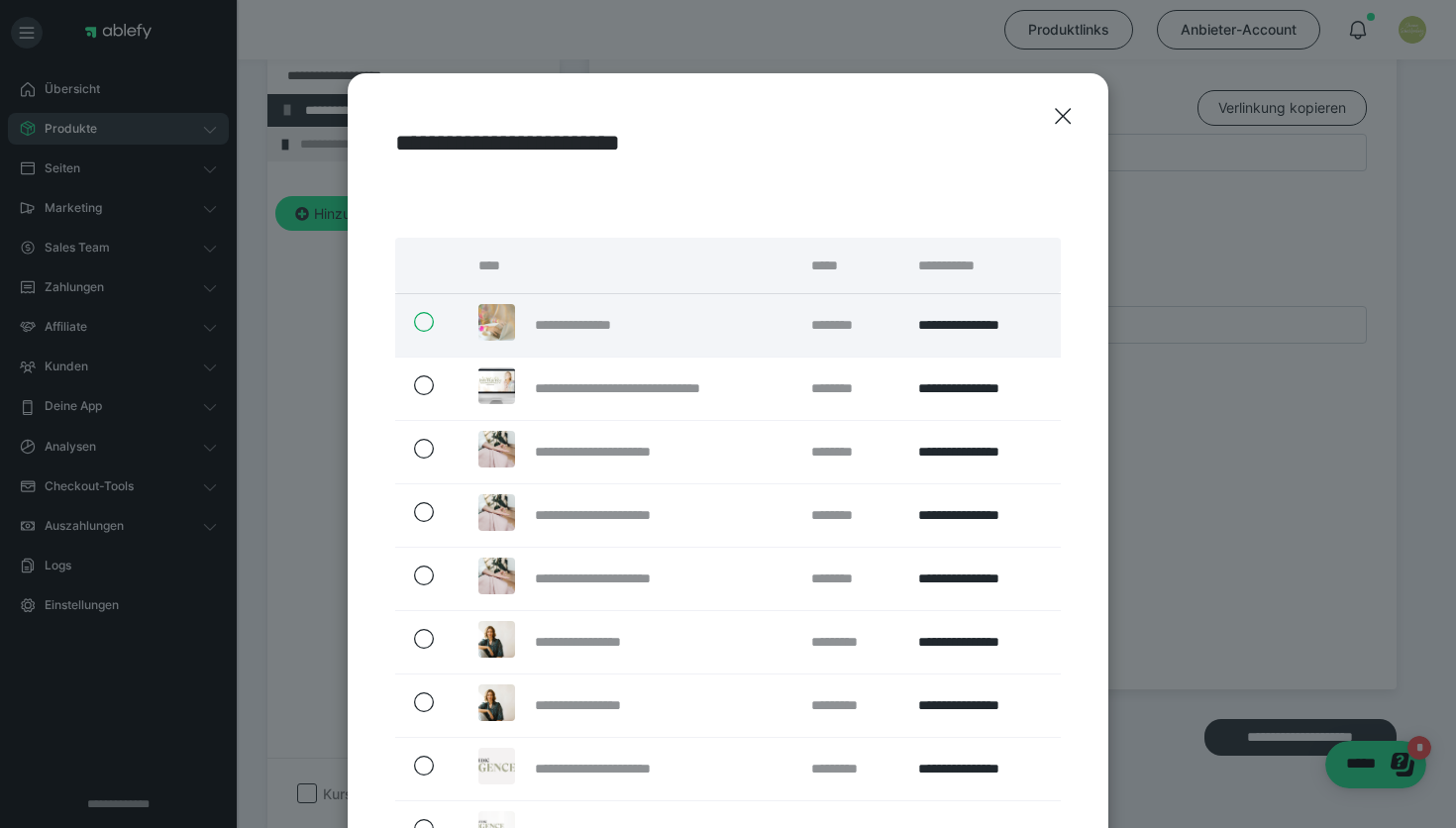click at bounding box center (413, 322) 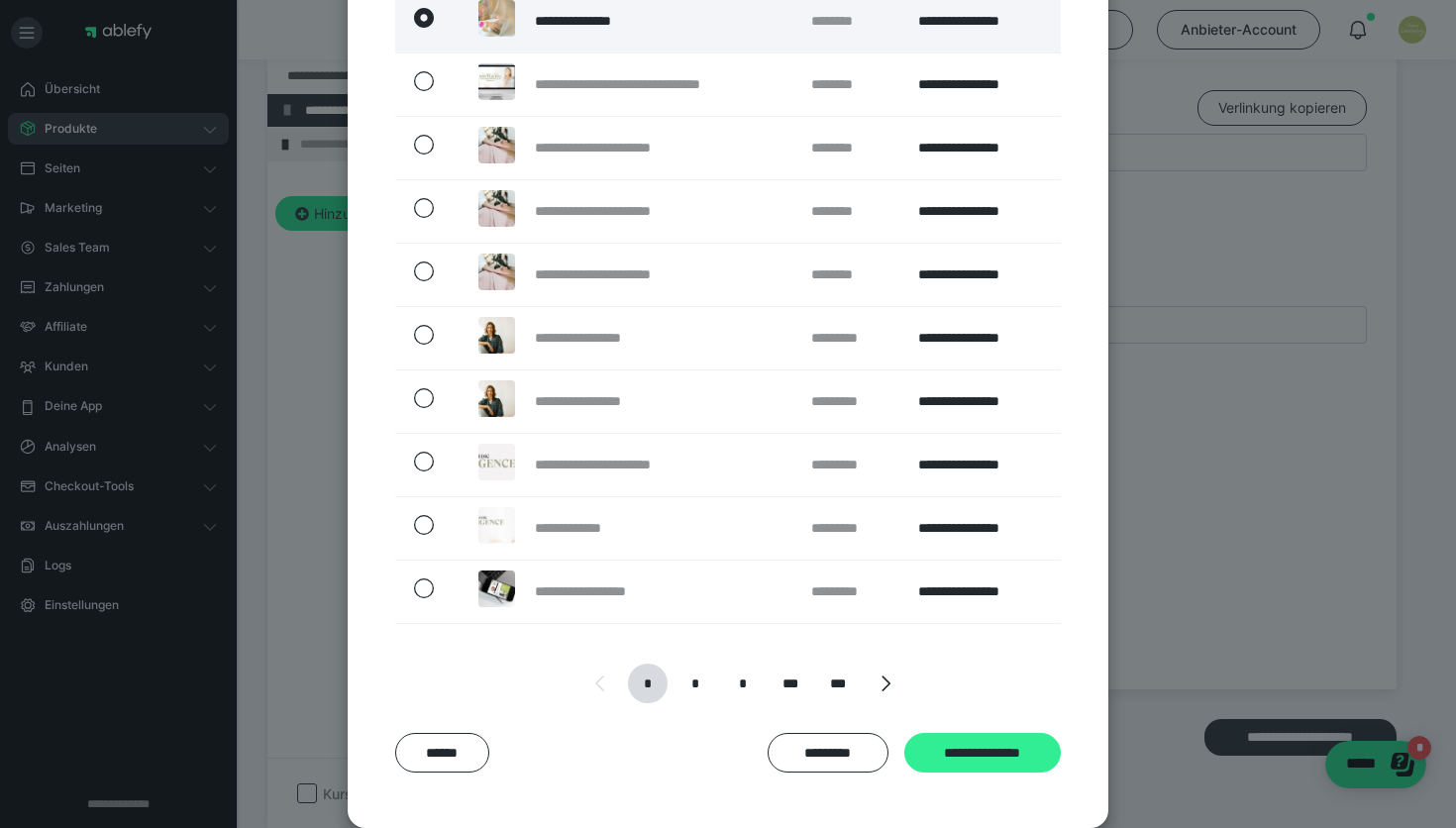 click on "**********" at bounding box center (983, 753) 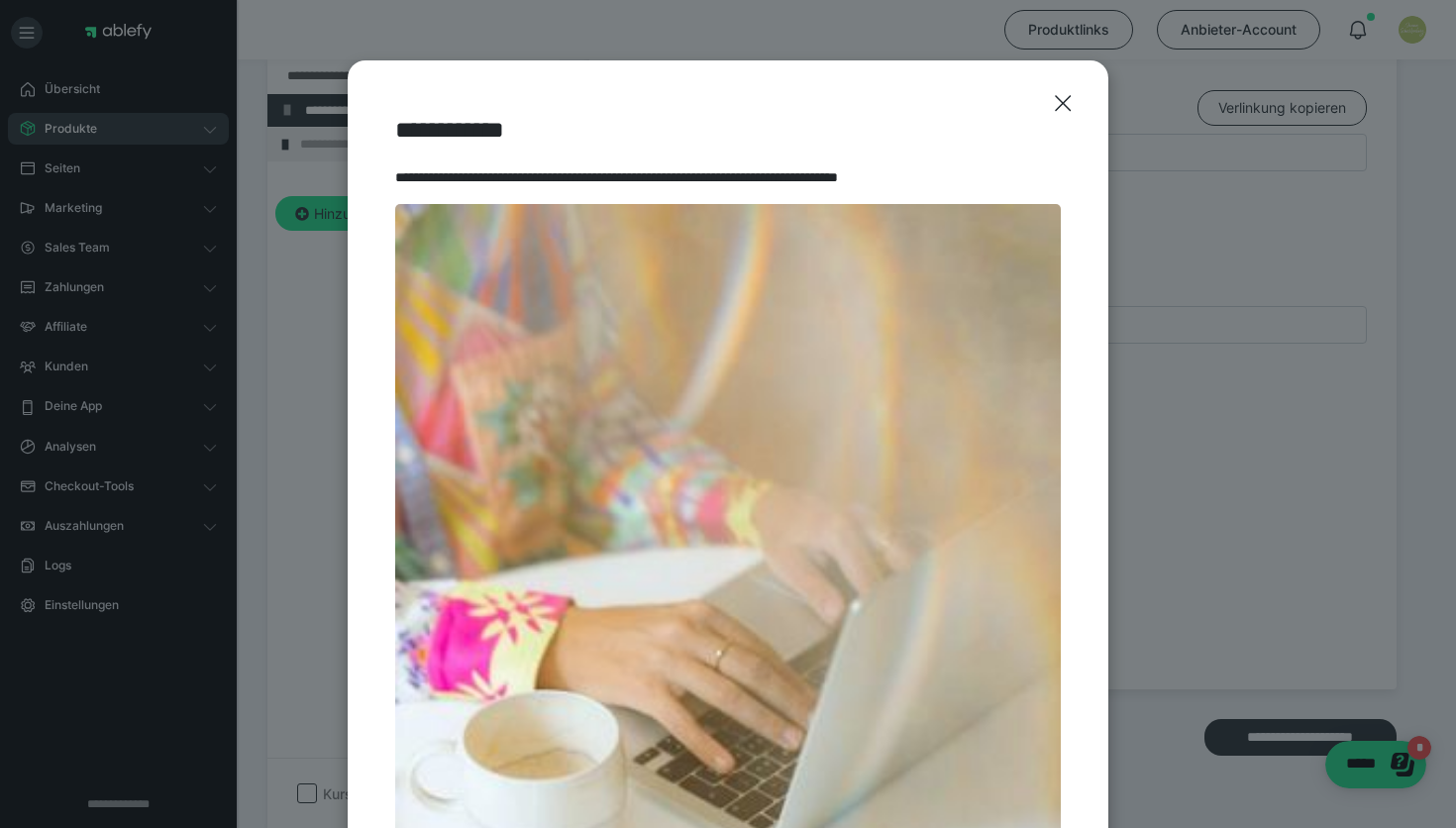 scroll, scrollTop: 0, scrollLeft: 0, axis: both 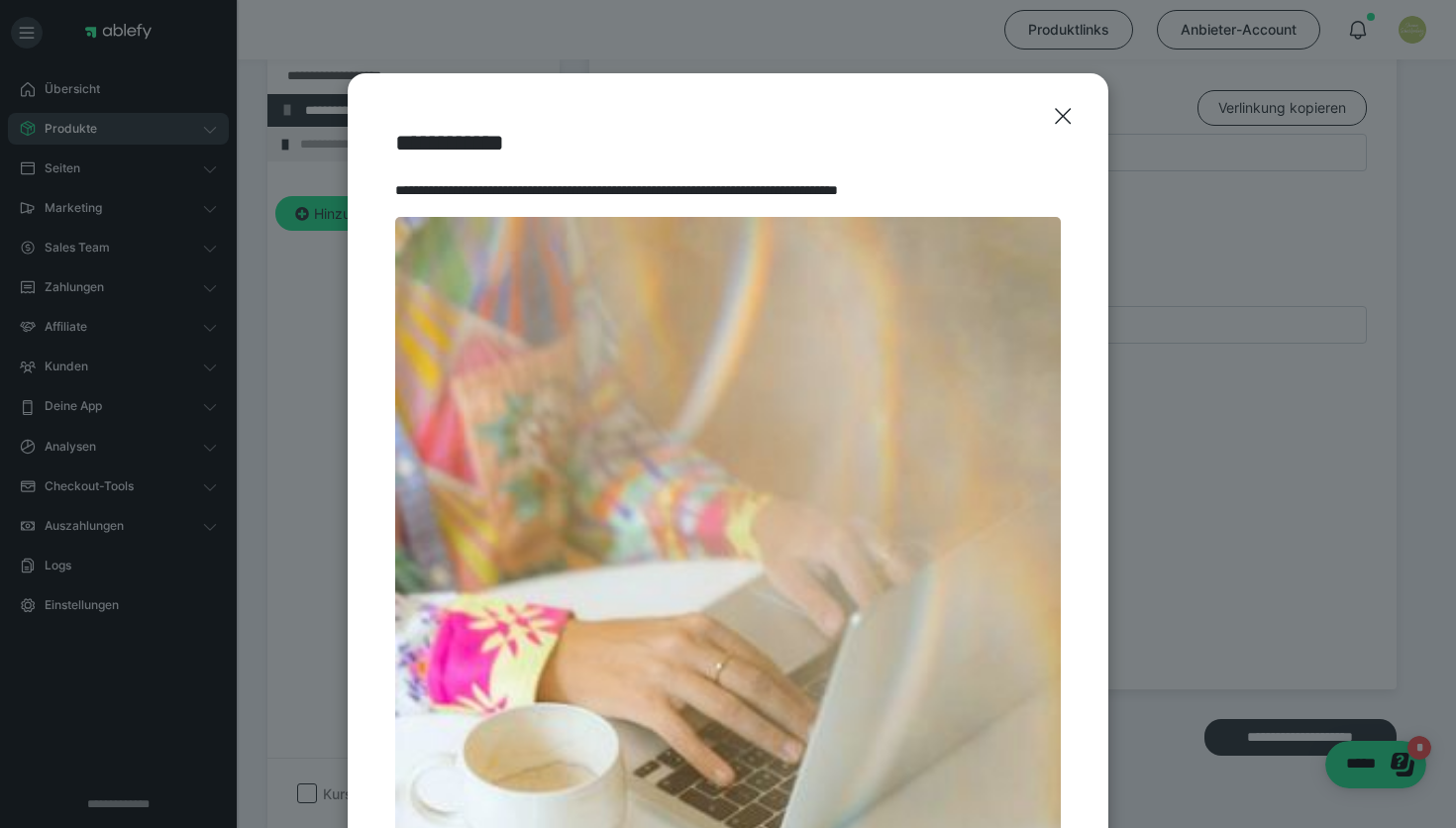 click at bounding box center (728, 550) 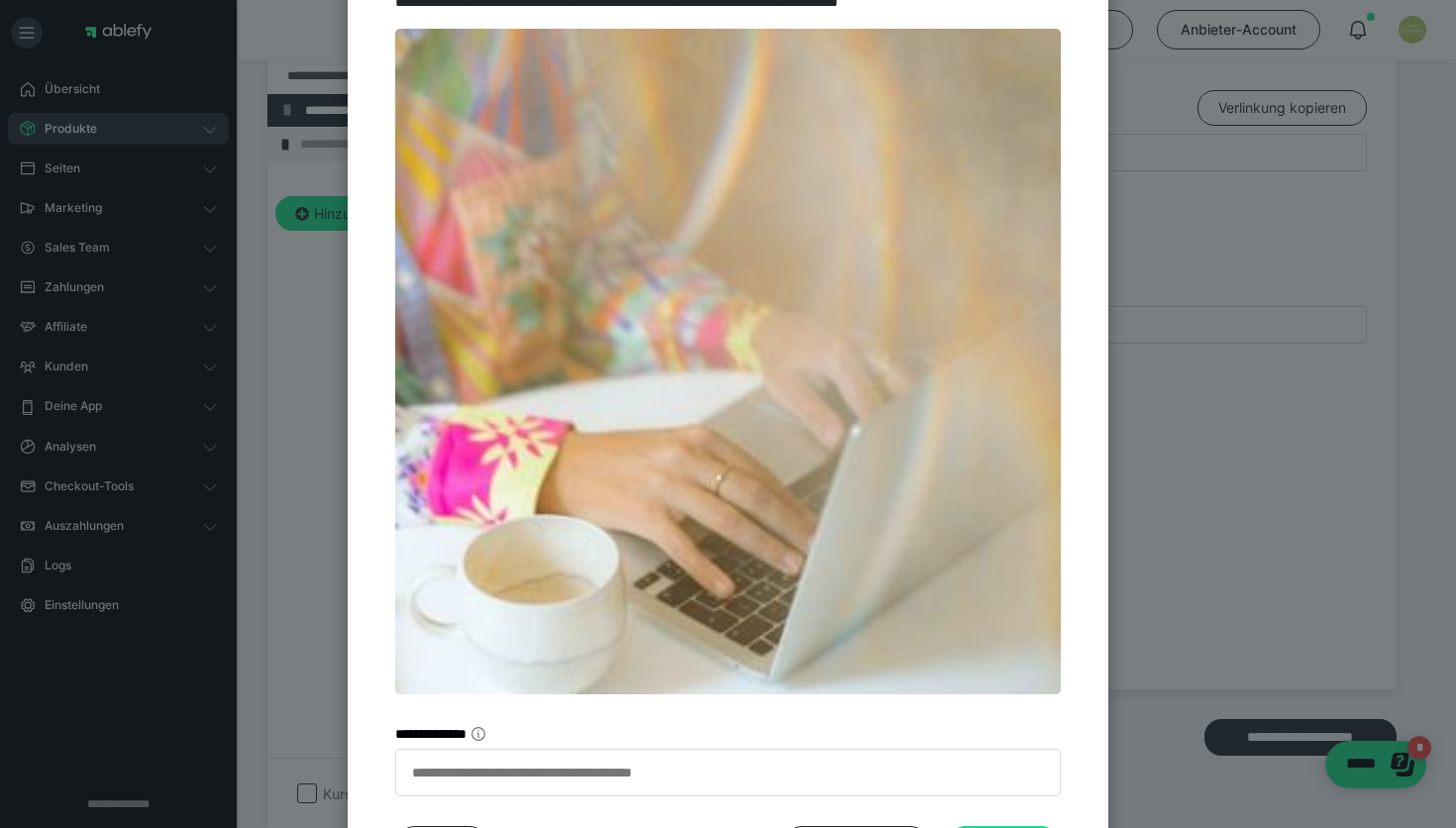 scroll, scrollTop: 282, scrollLeft: 0, axis: vertical 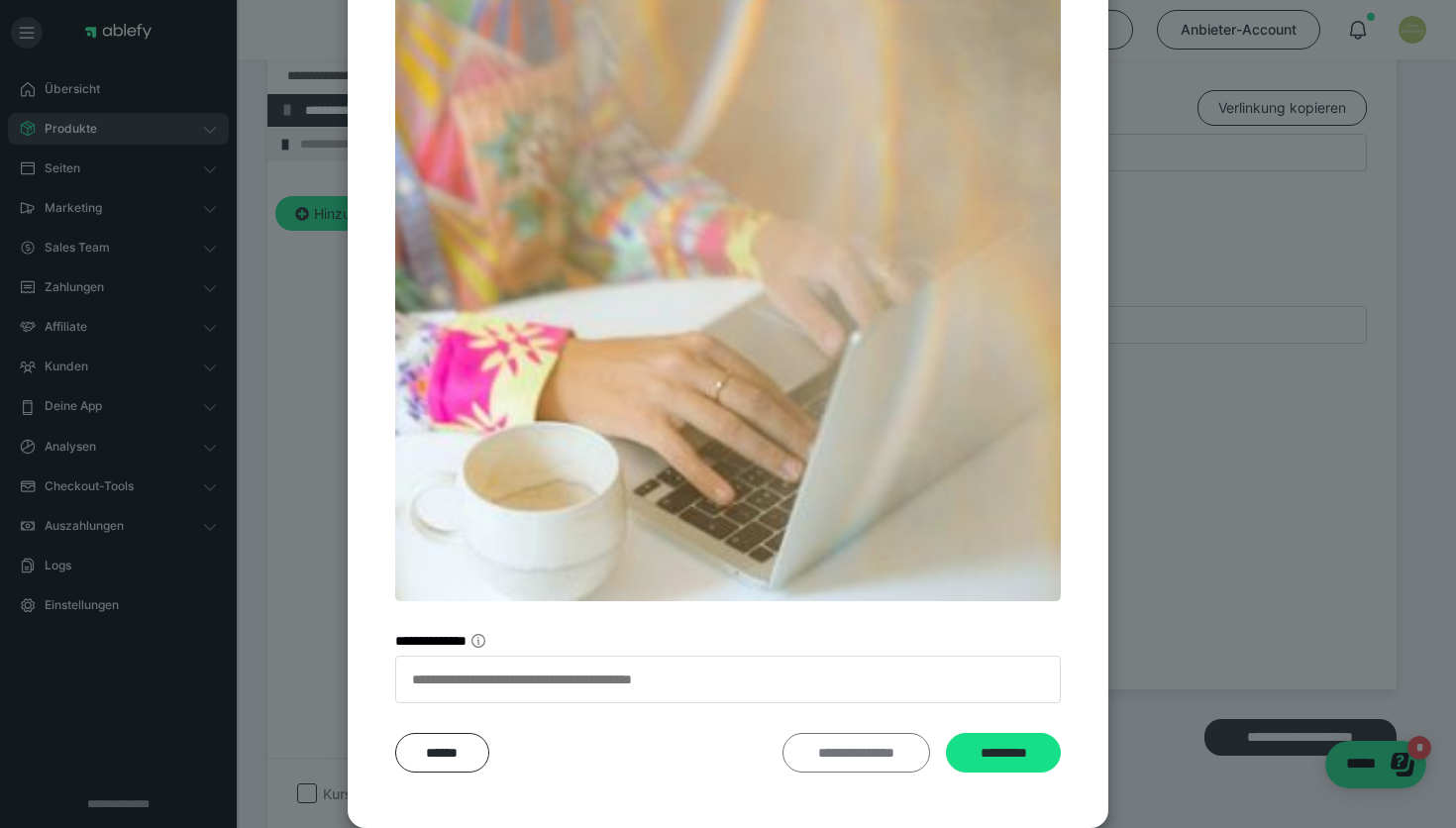 click on "**********" at bounding box center (856, 753) 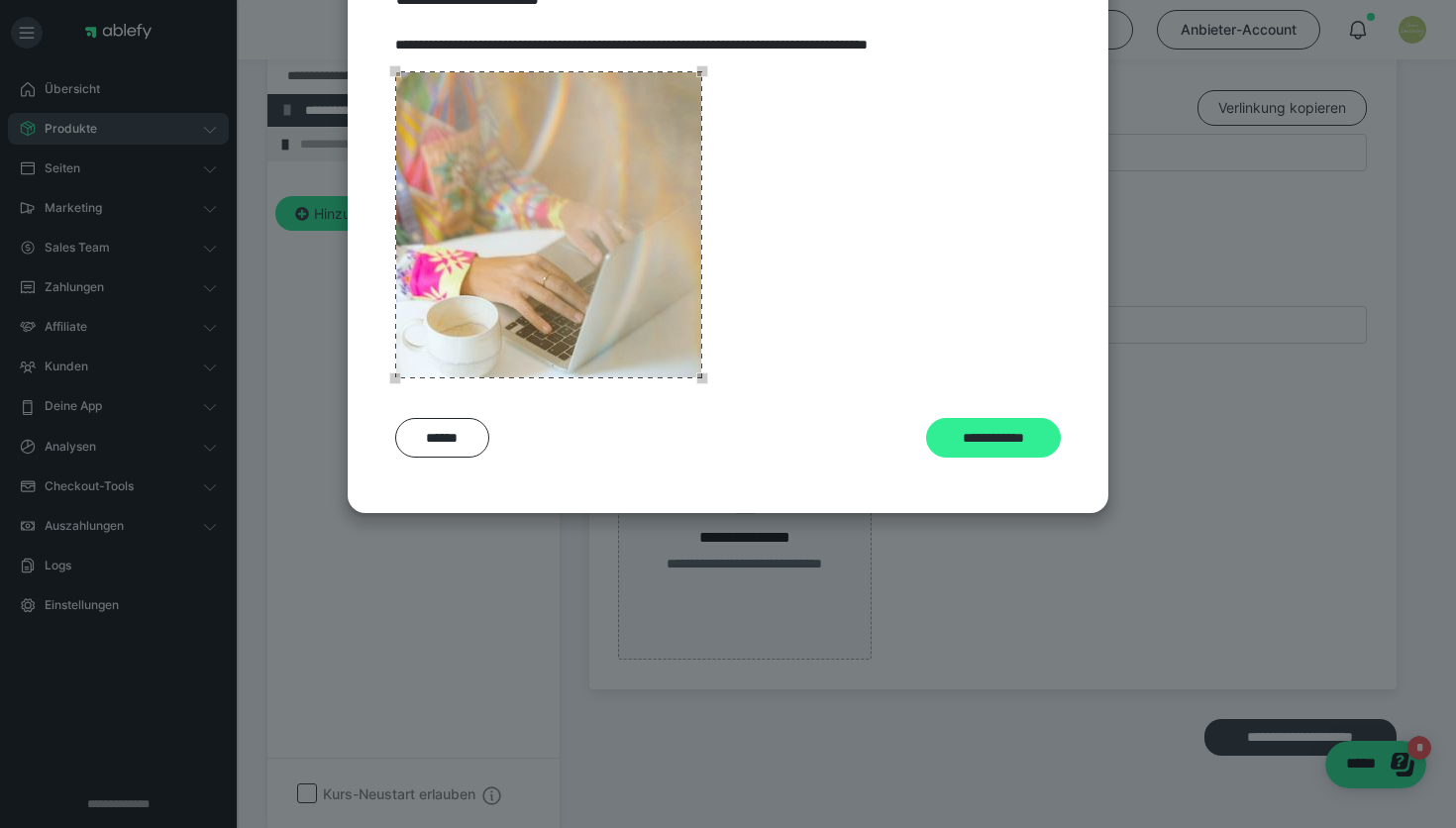click on "**********" at bounding box center (993, 438) 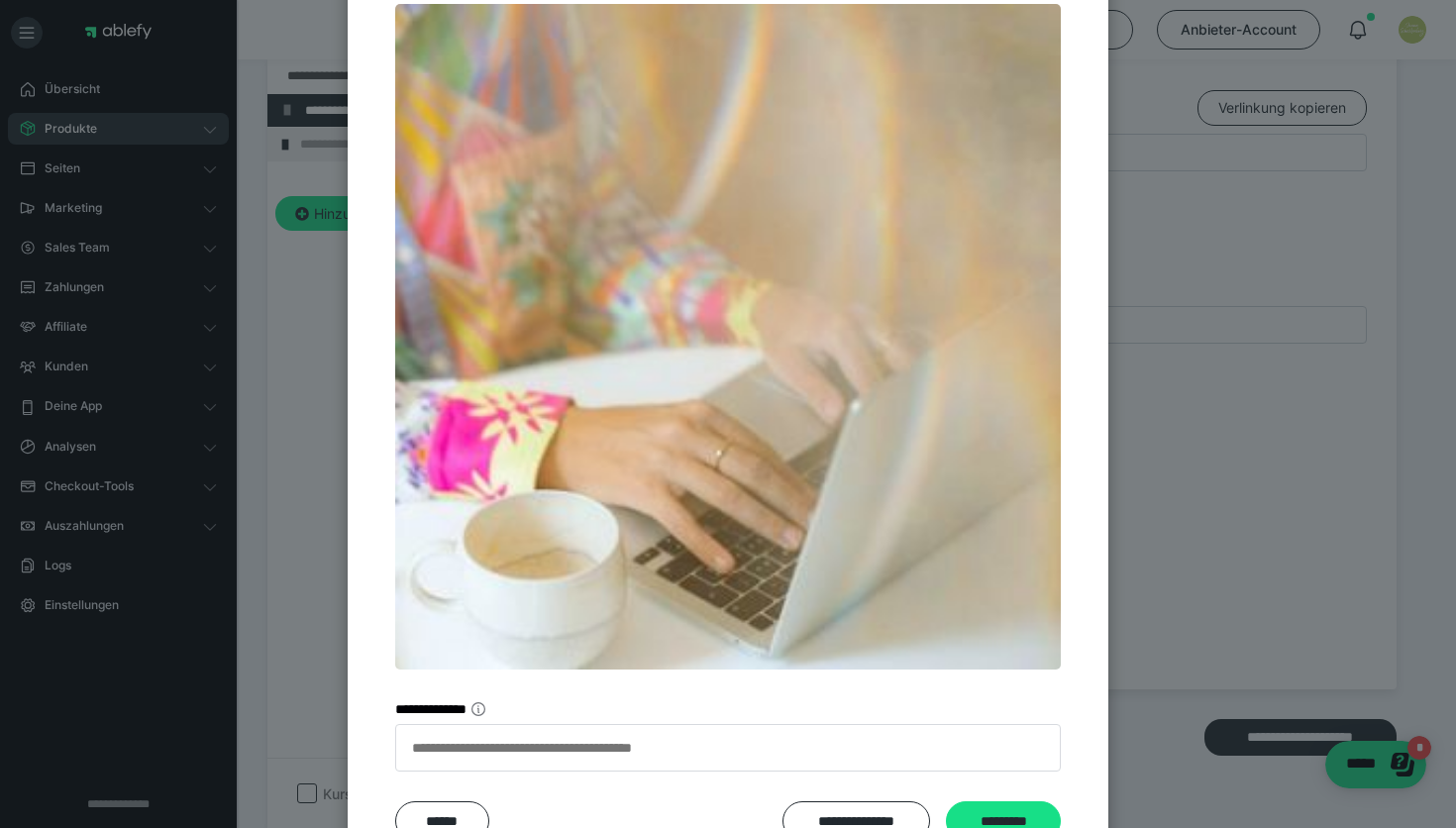 scroll, scrollTop: 282, scrollLeft: 0, axis: vertical 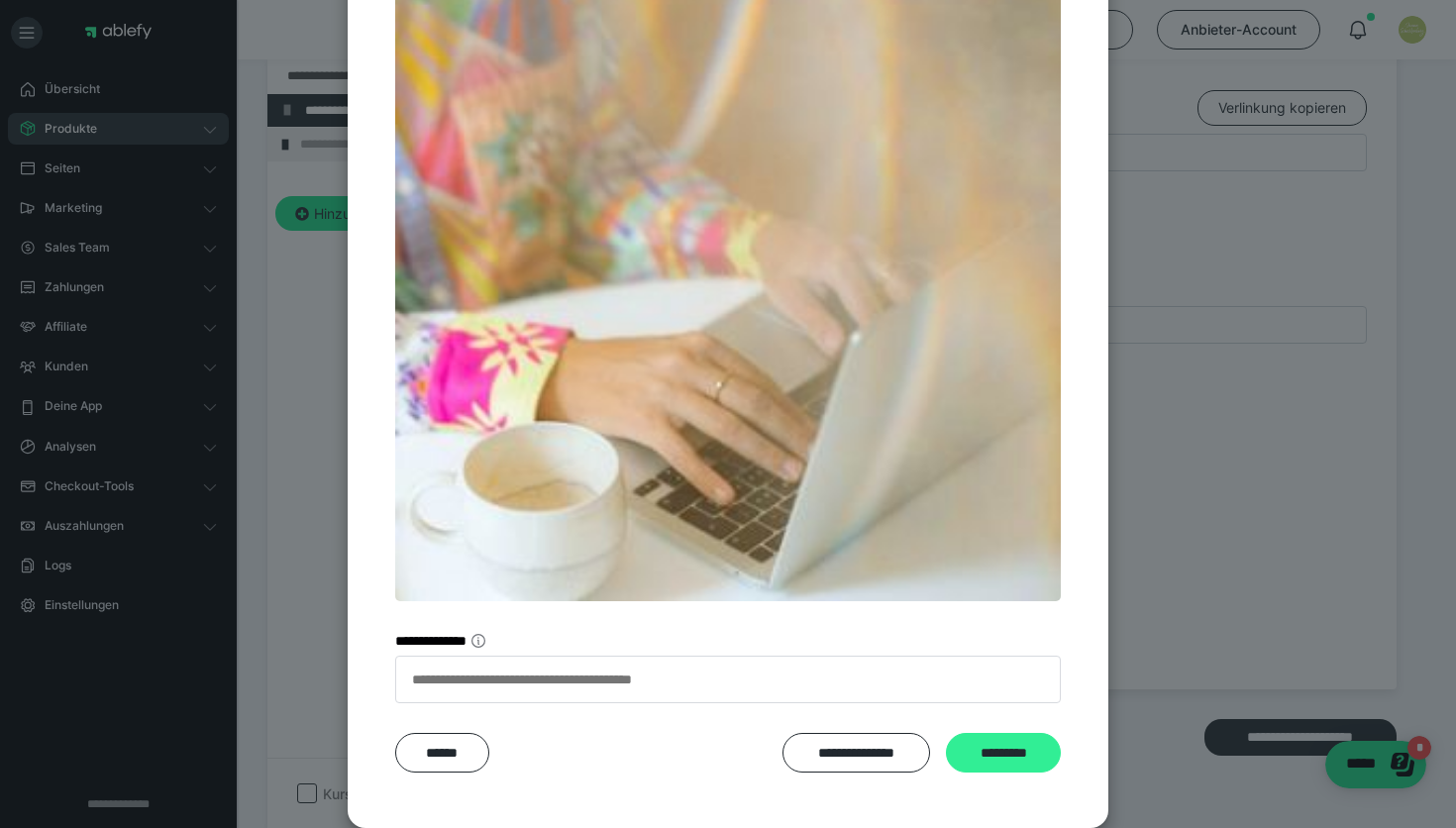 click on "*********" at bounding box center [1003, 753] 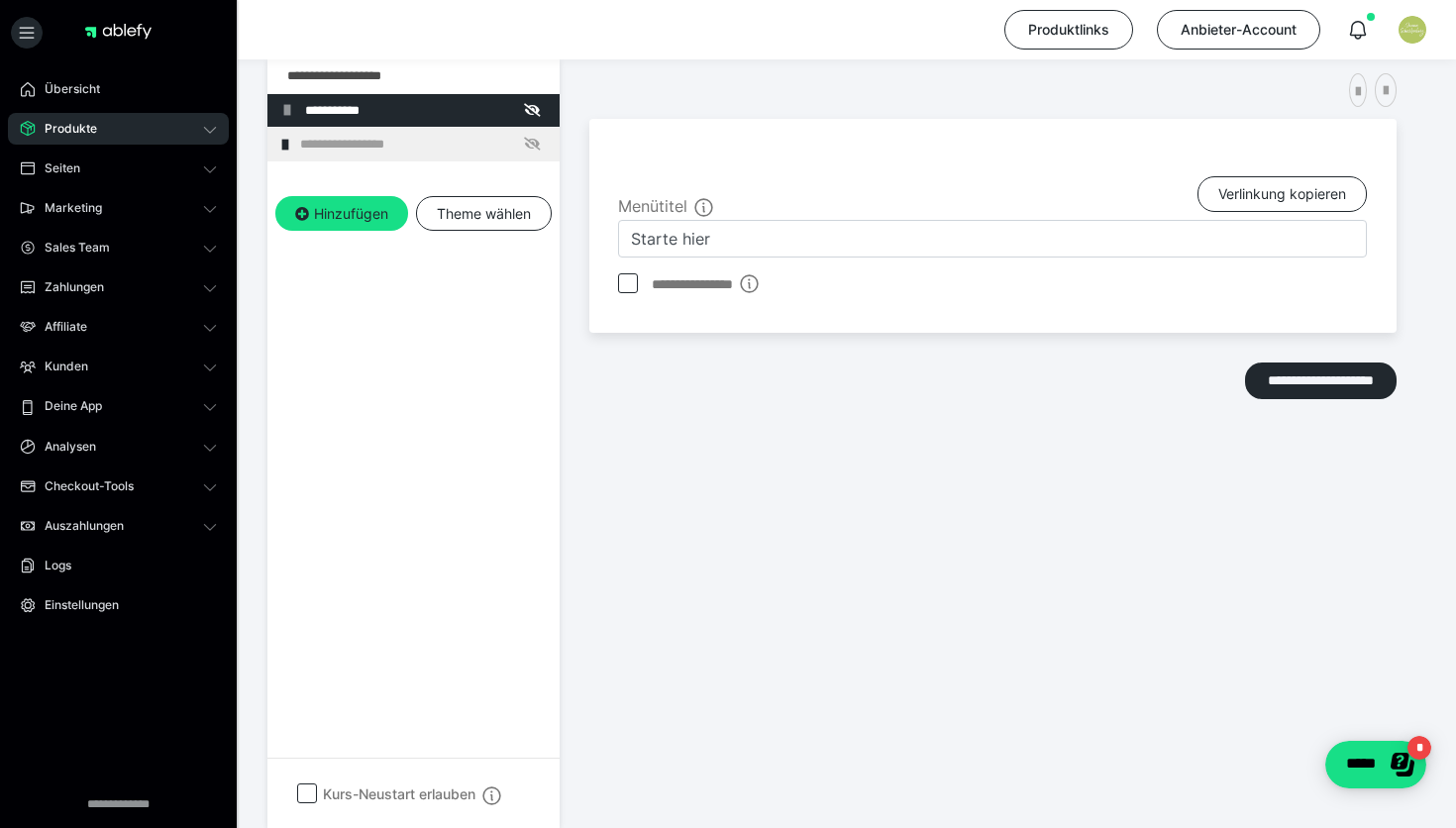 scroll, scrollTop: 287, scrollLeft: 0, axis: vertical 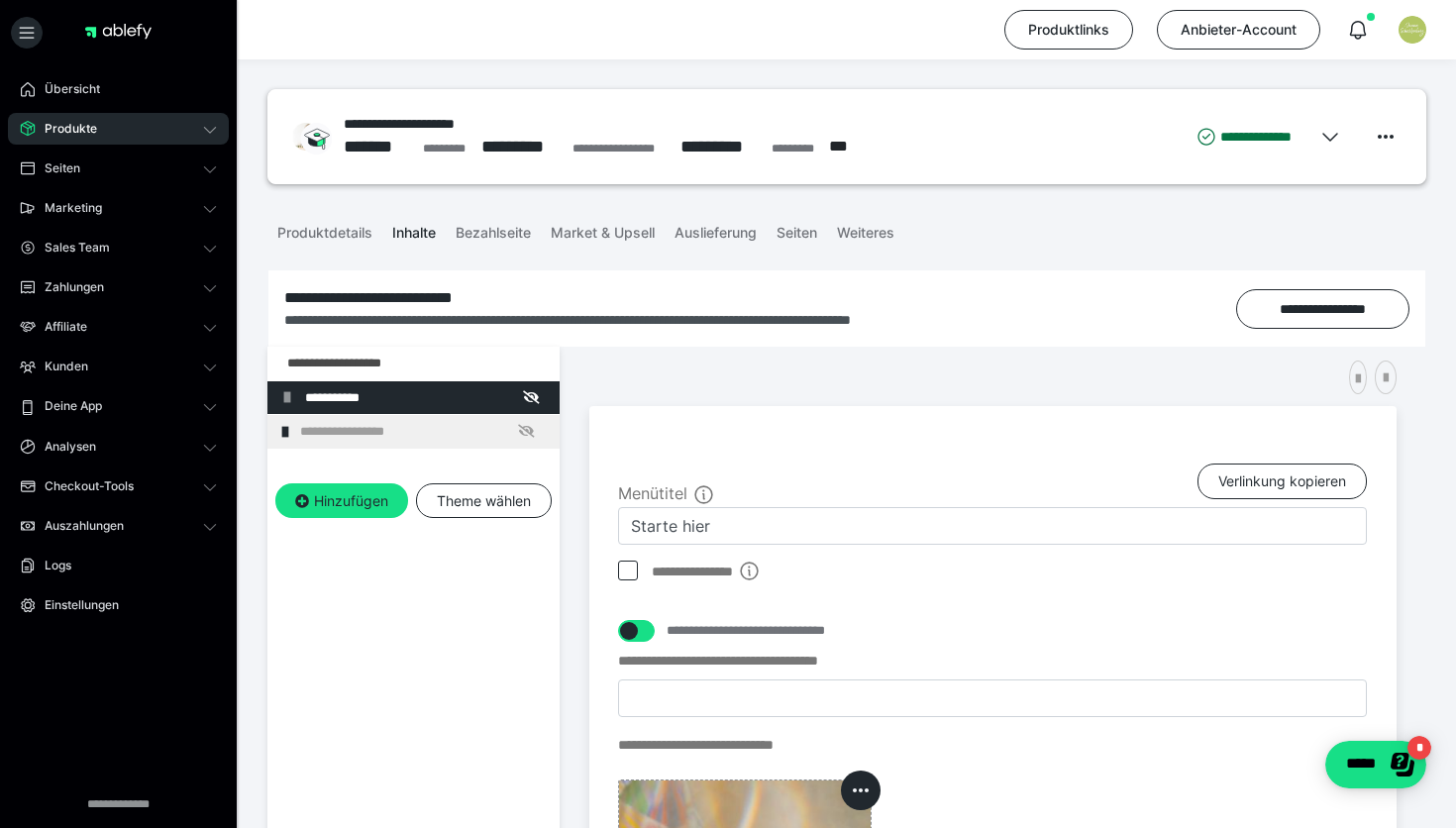 click on "Inhalte" at bounding box center (414, 229) 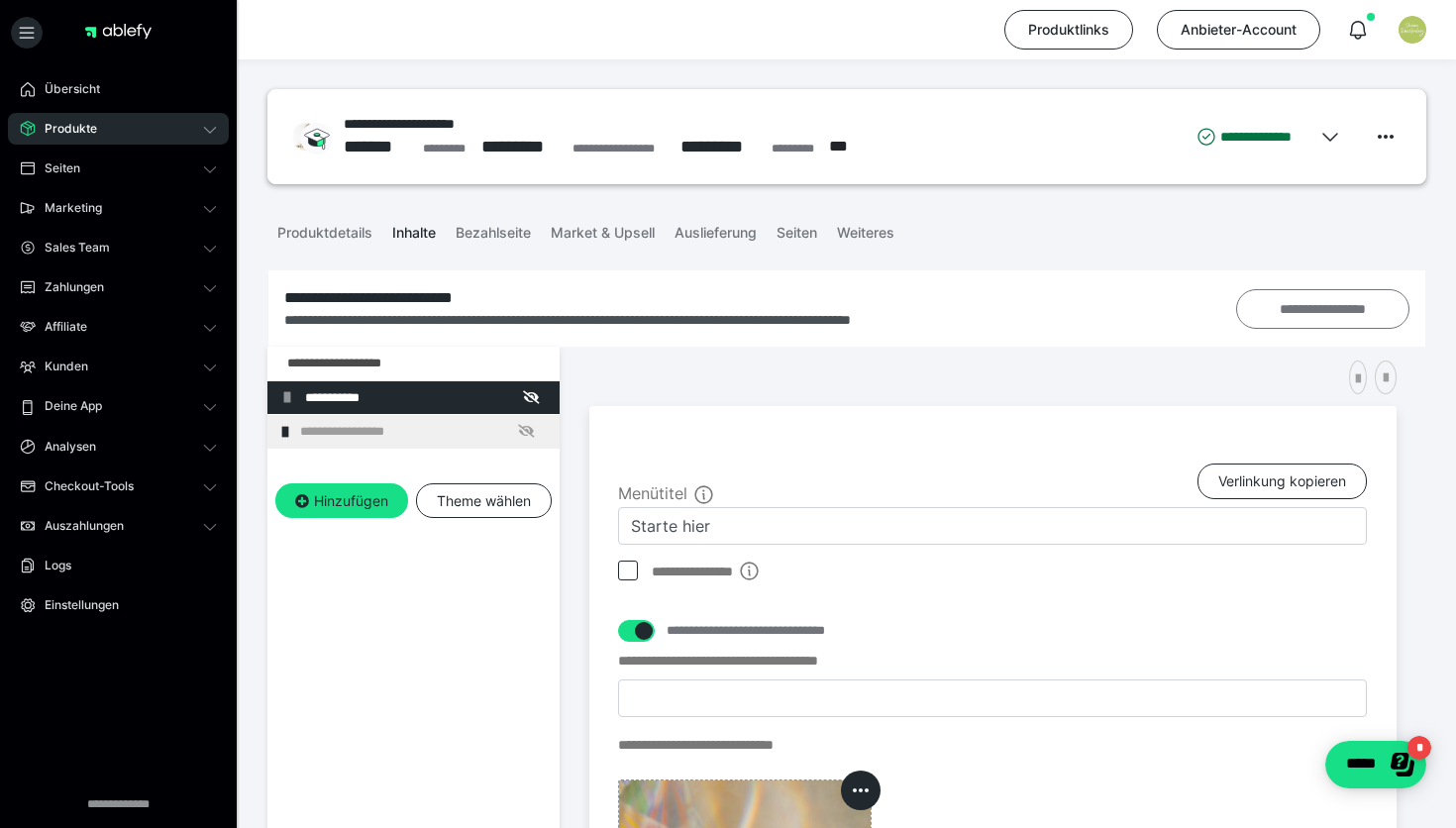 click on "**********" at bounding box center (1322, 309) 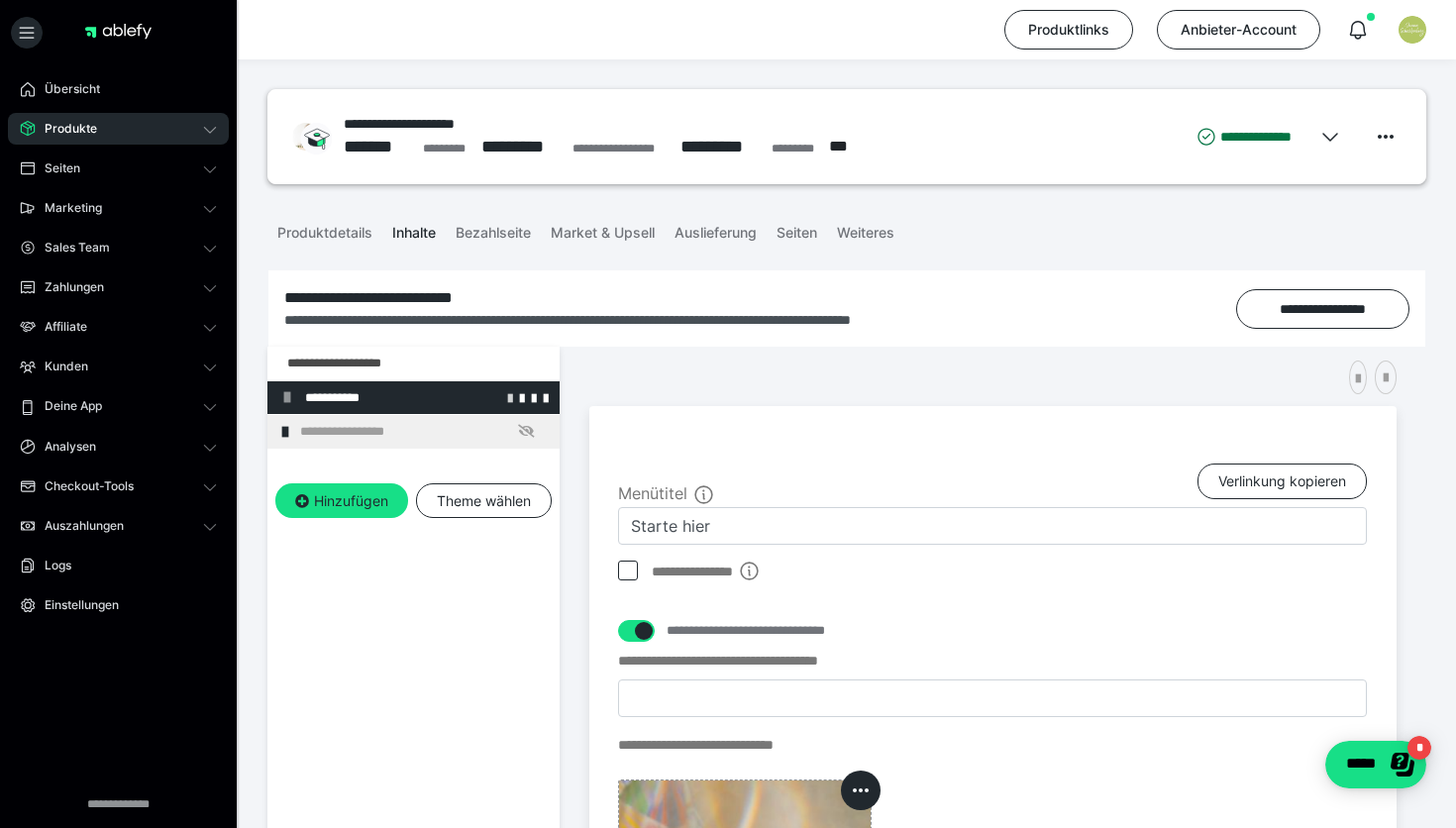 click at bounding box center (510, 397) 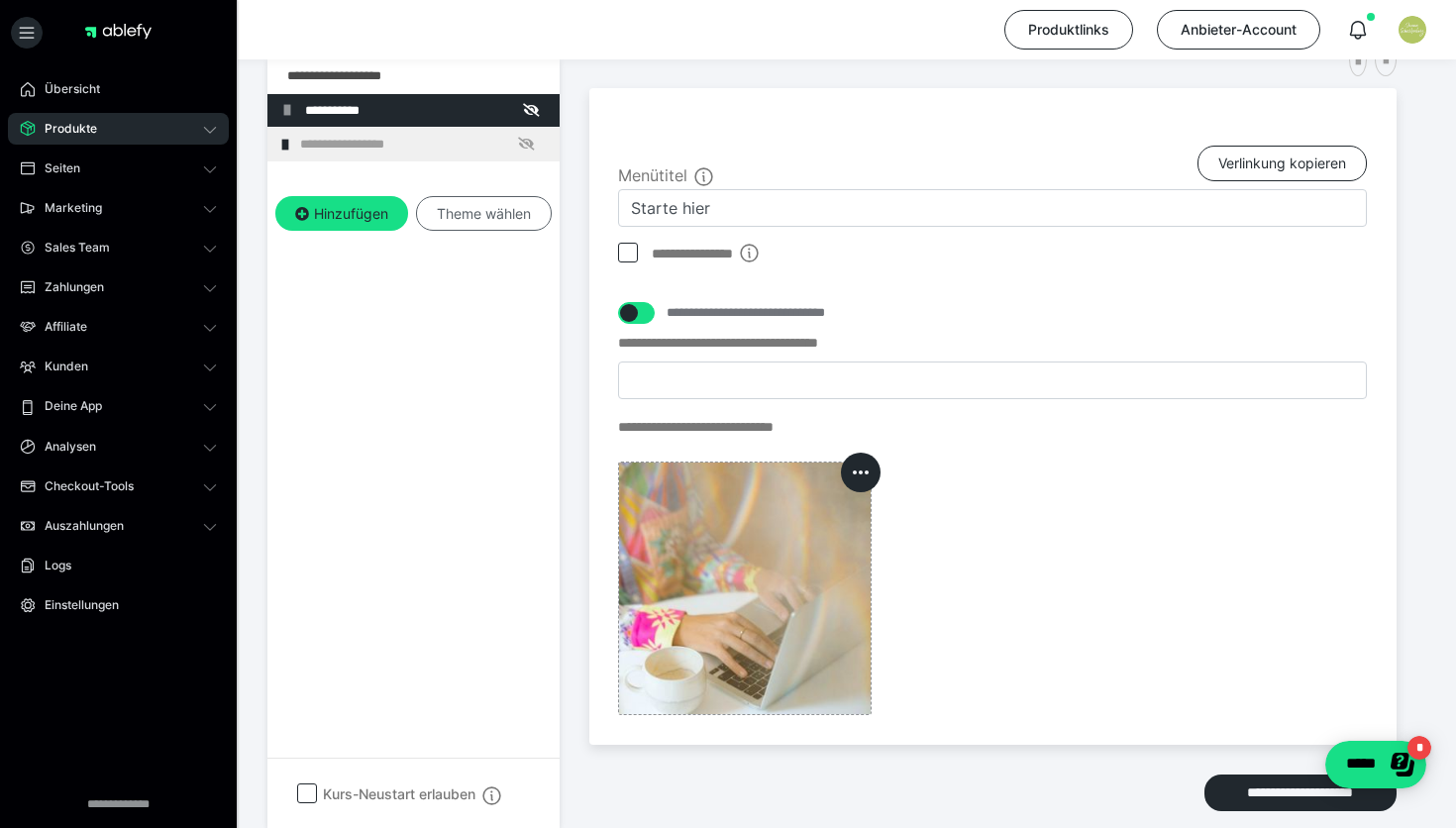 scroll, scrollTop: 308, scrollLeft: 0, axis: vertical 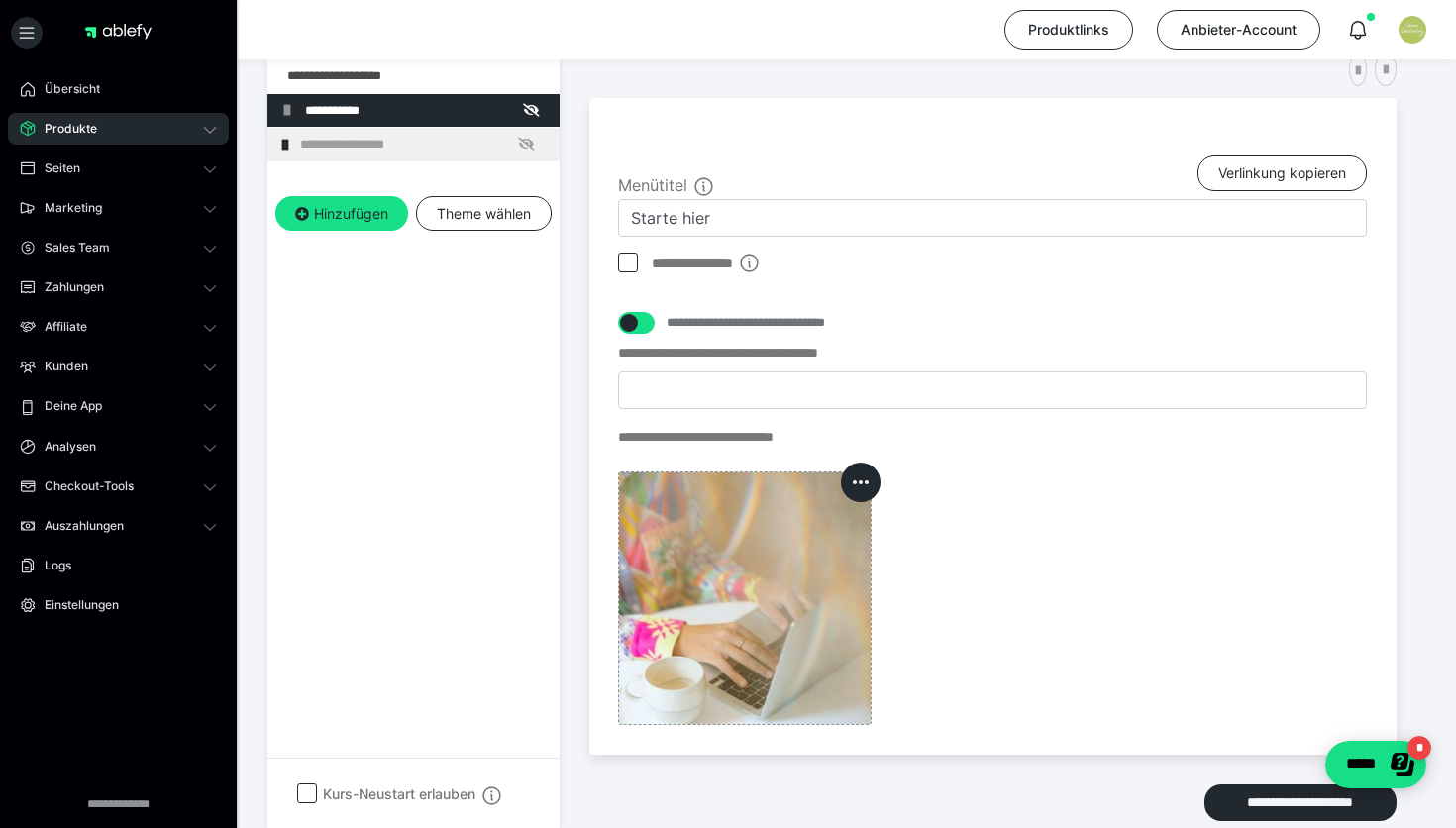 click on "Produkte" at bounding box center (118, 129) 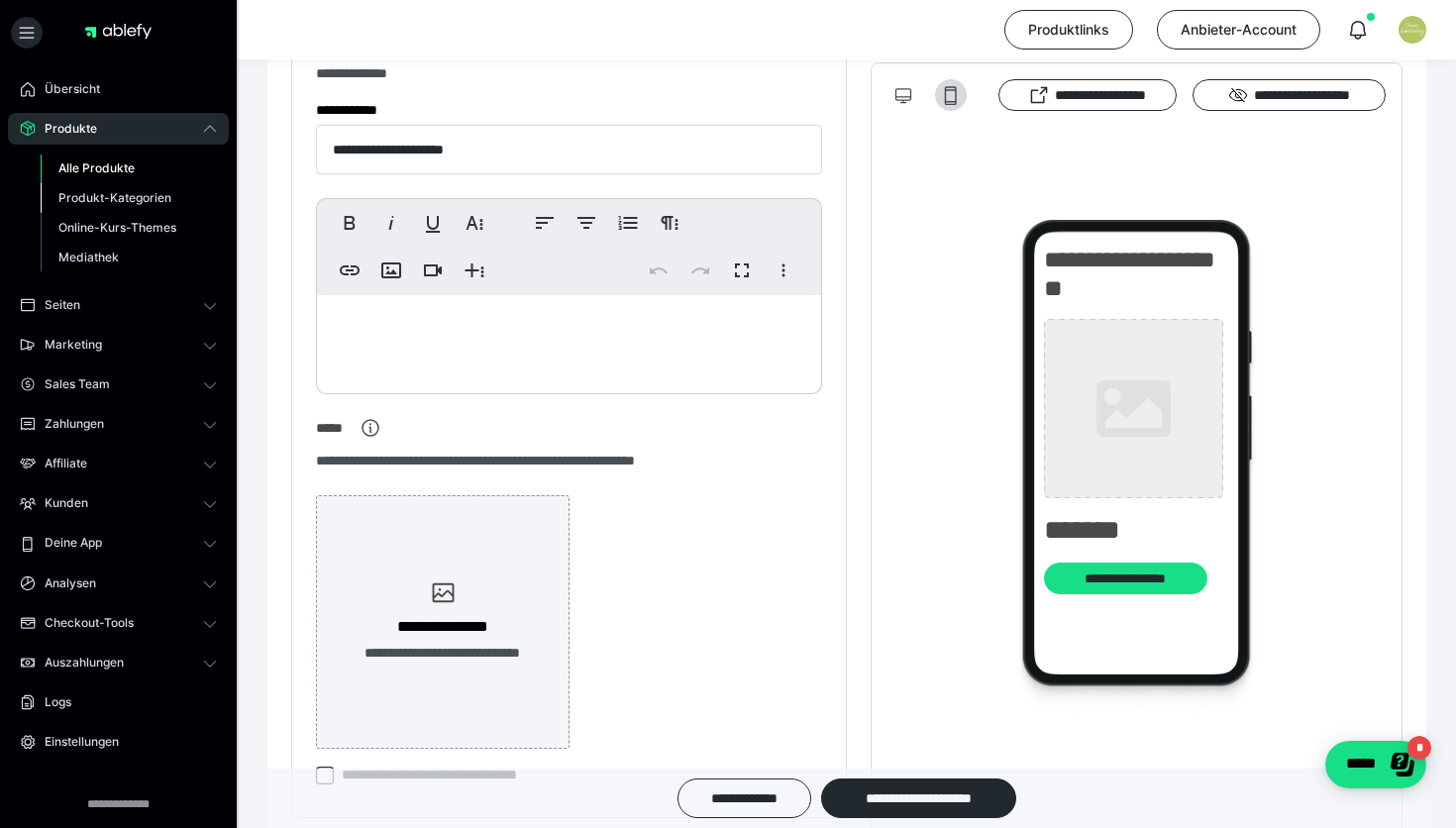 type on "**********" 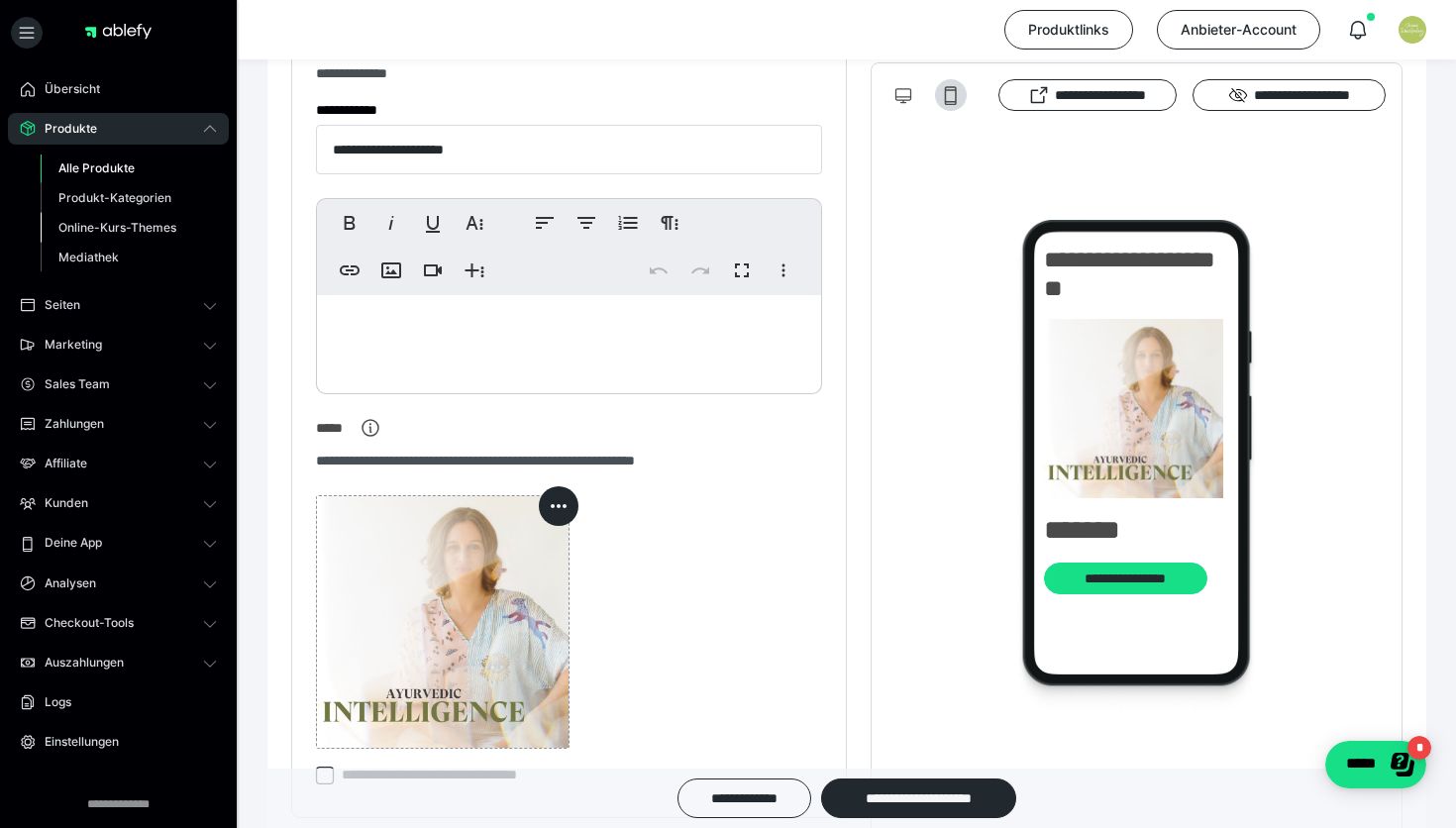 click on "Online-Kurs-Themes" at bounding box center [117, 227] 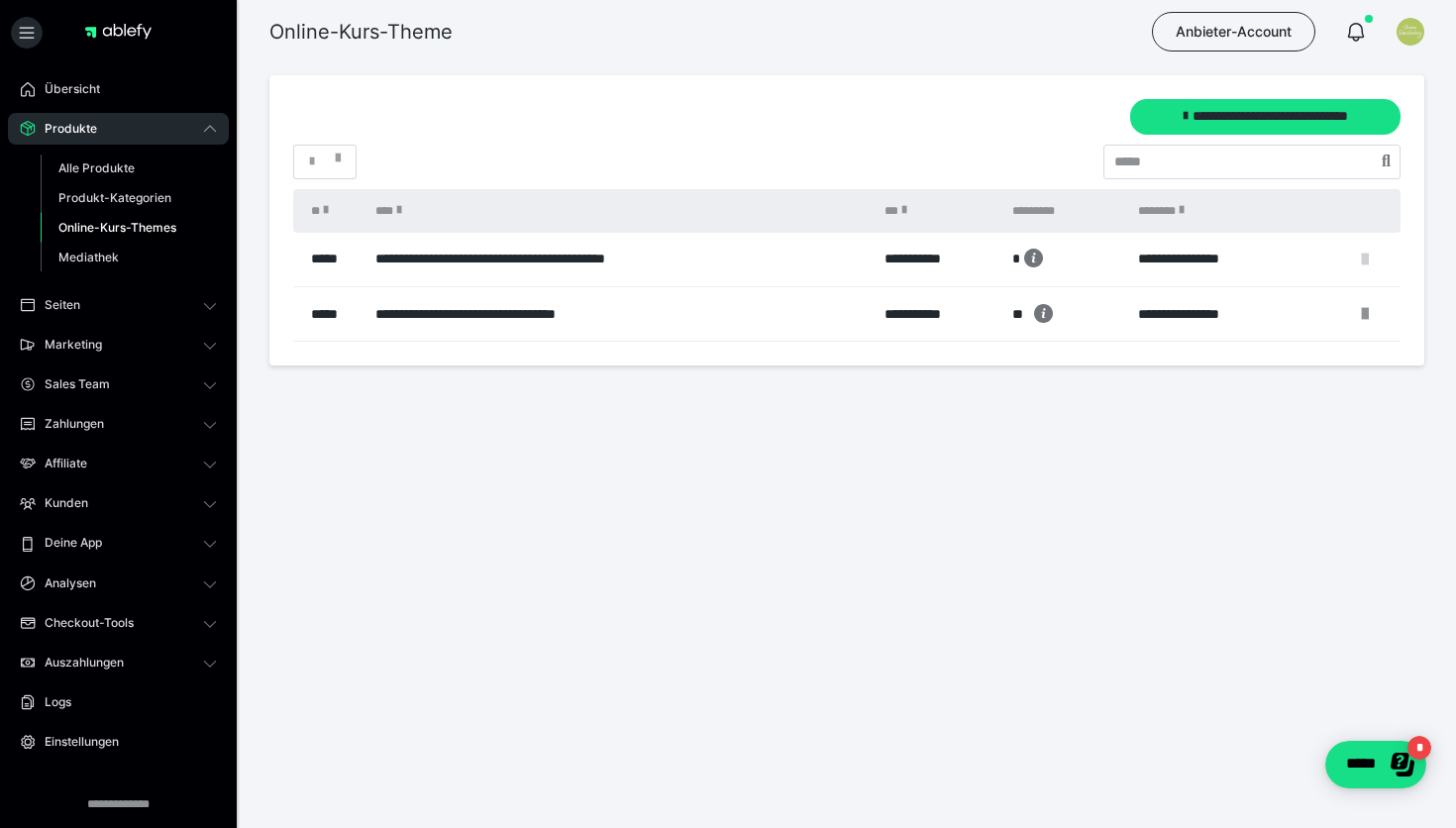 click at bounding box center (1365, 259) 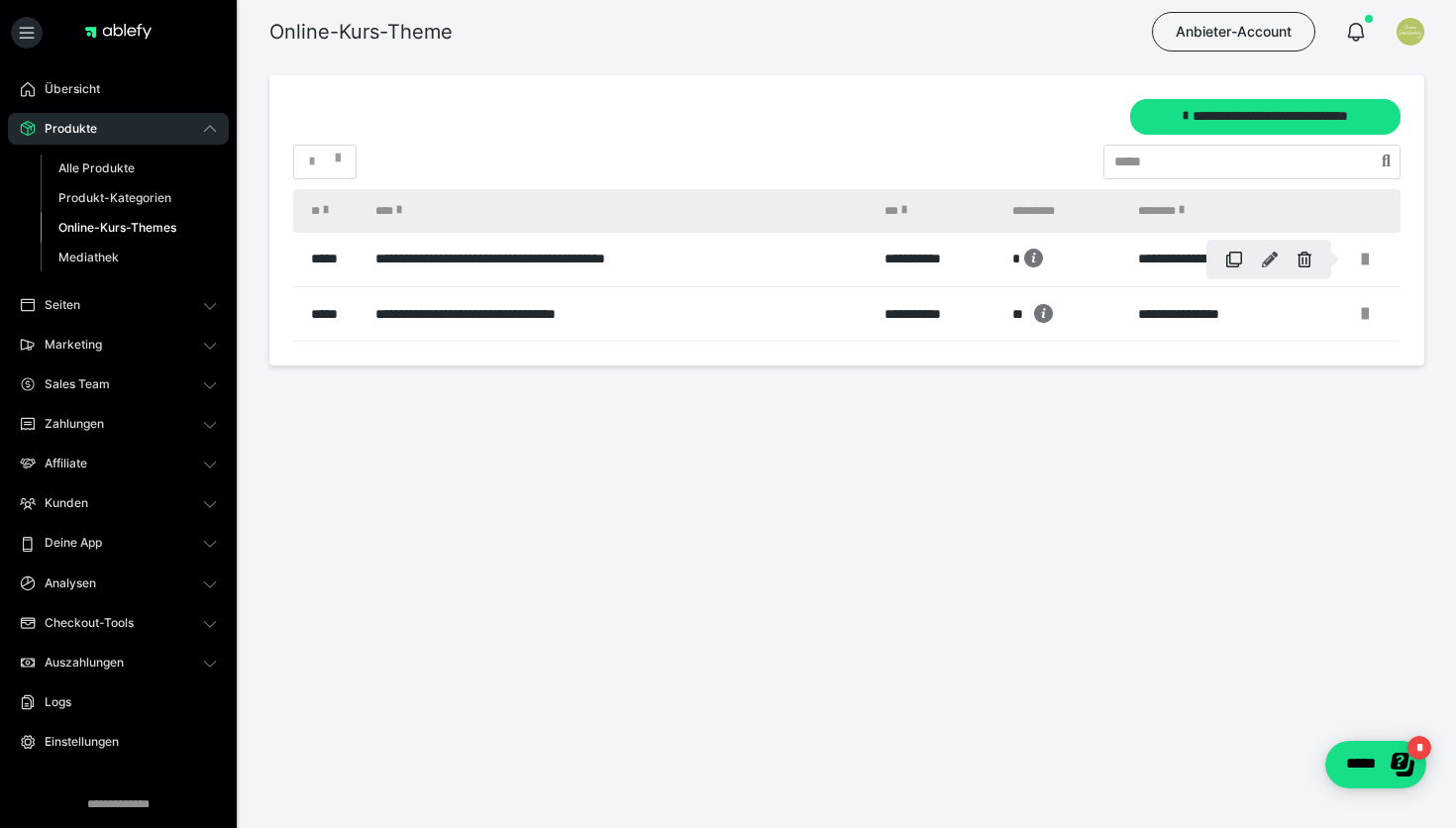 click at bounding box center [1270, 259] 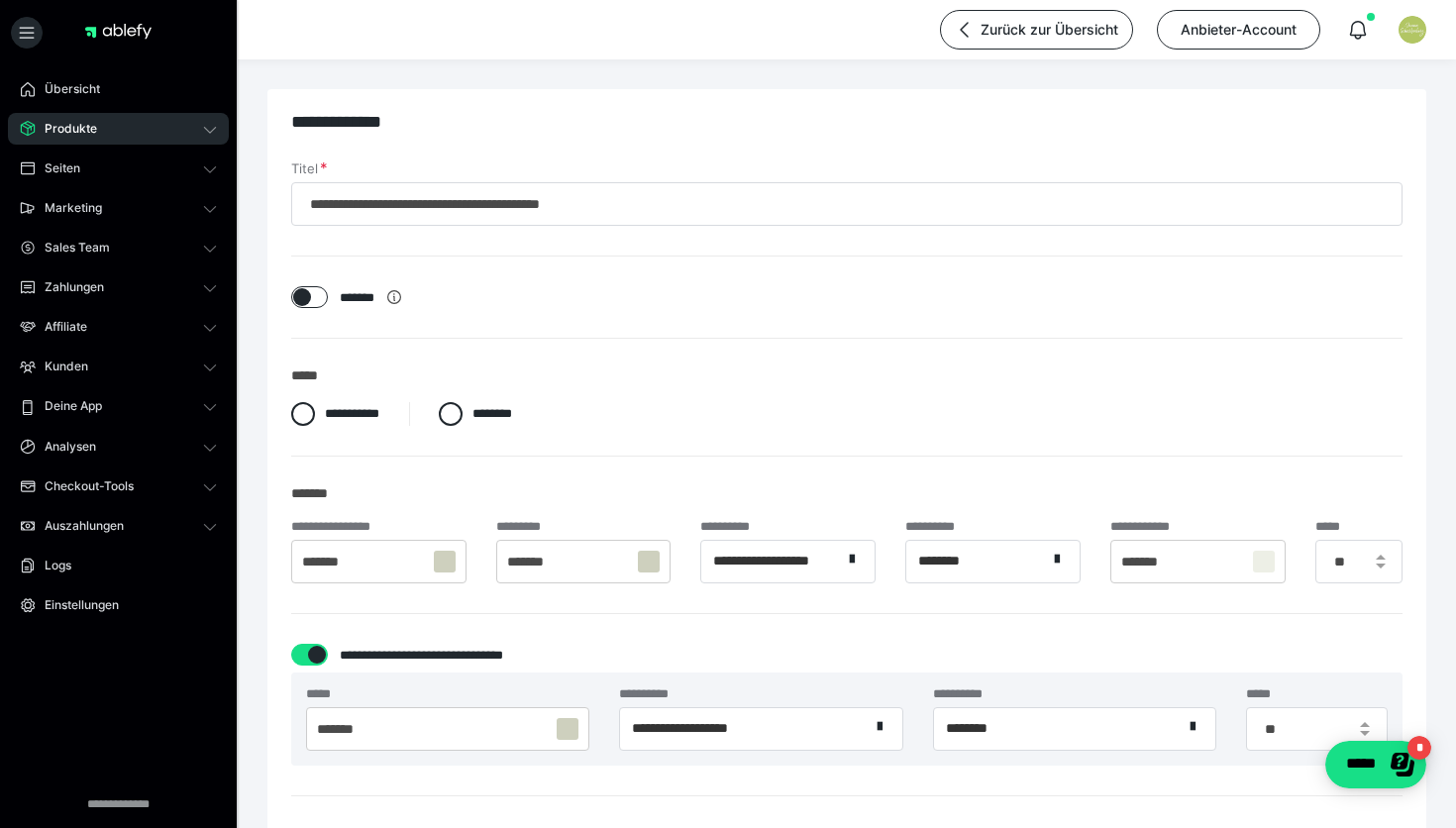 type on "**********" 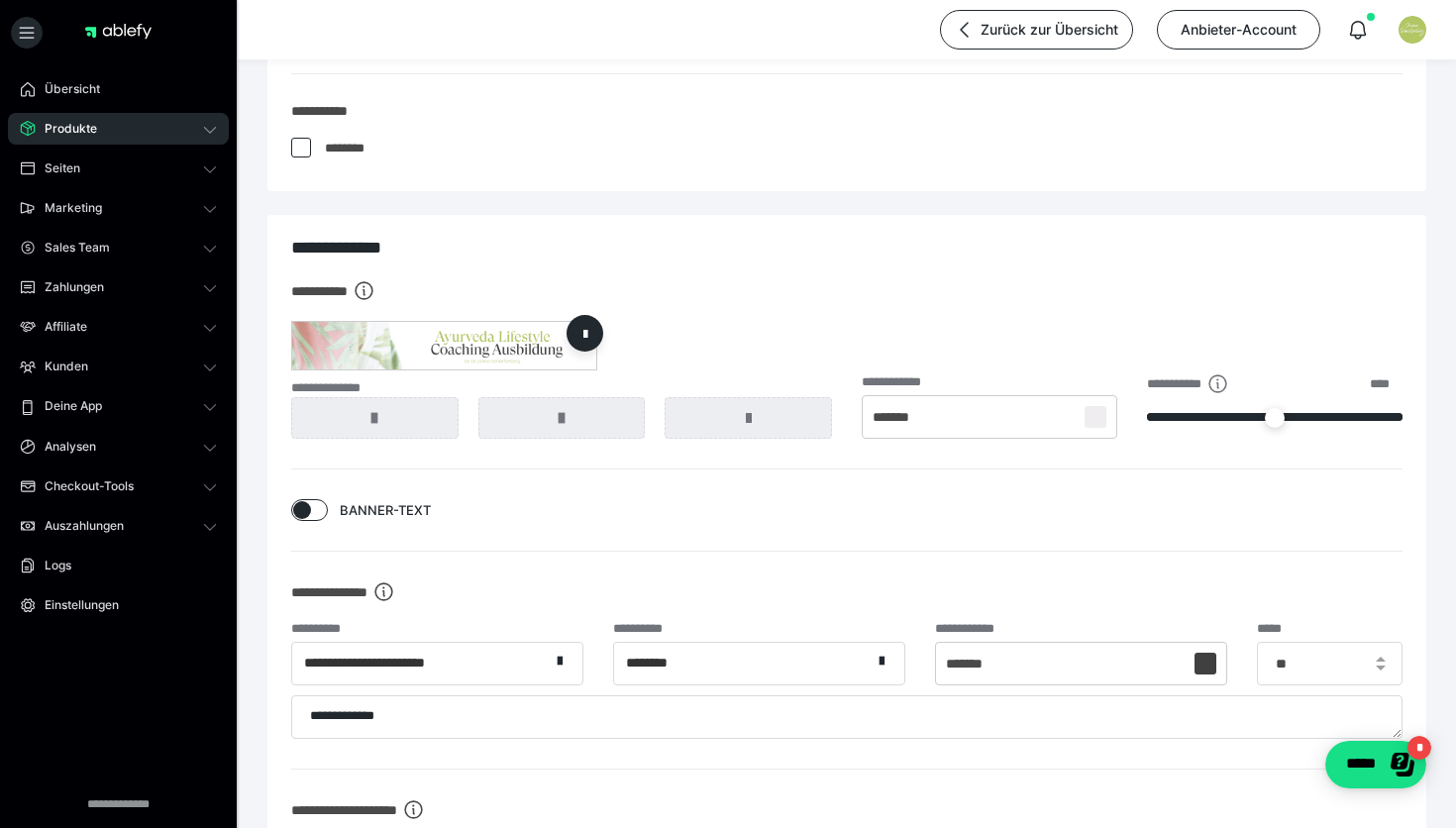scroll, scrollTop: 1157, scrollLeft: 0, axis: vertical 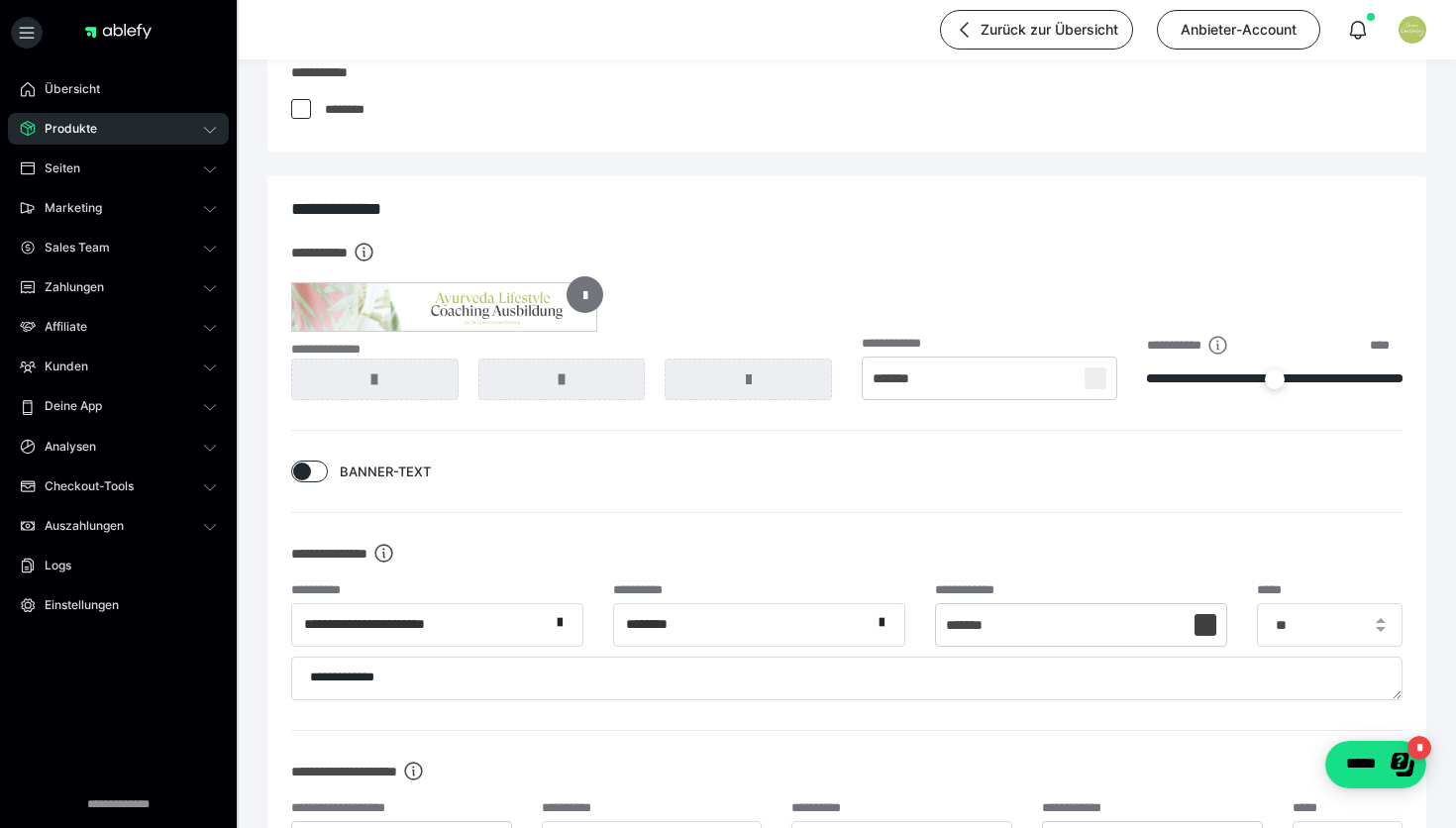 click at bounding box center [585, 294] 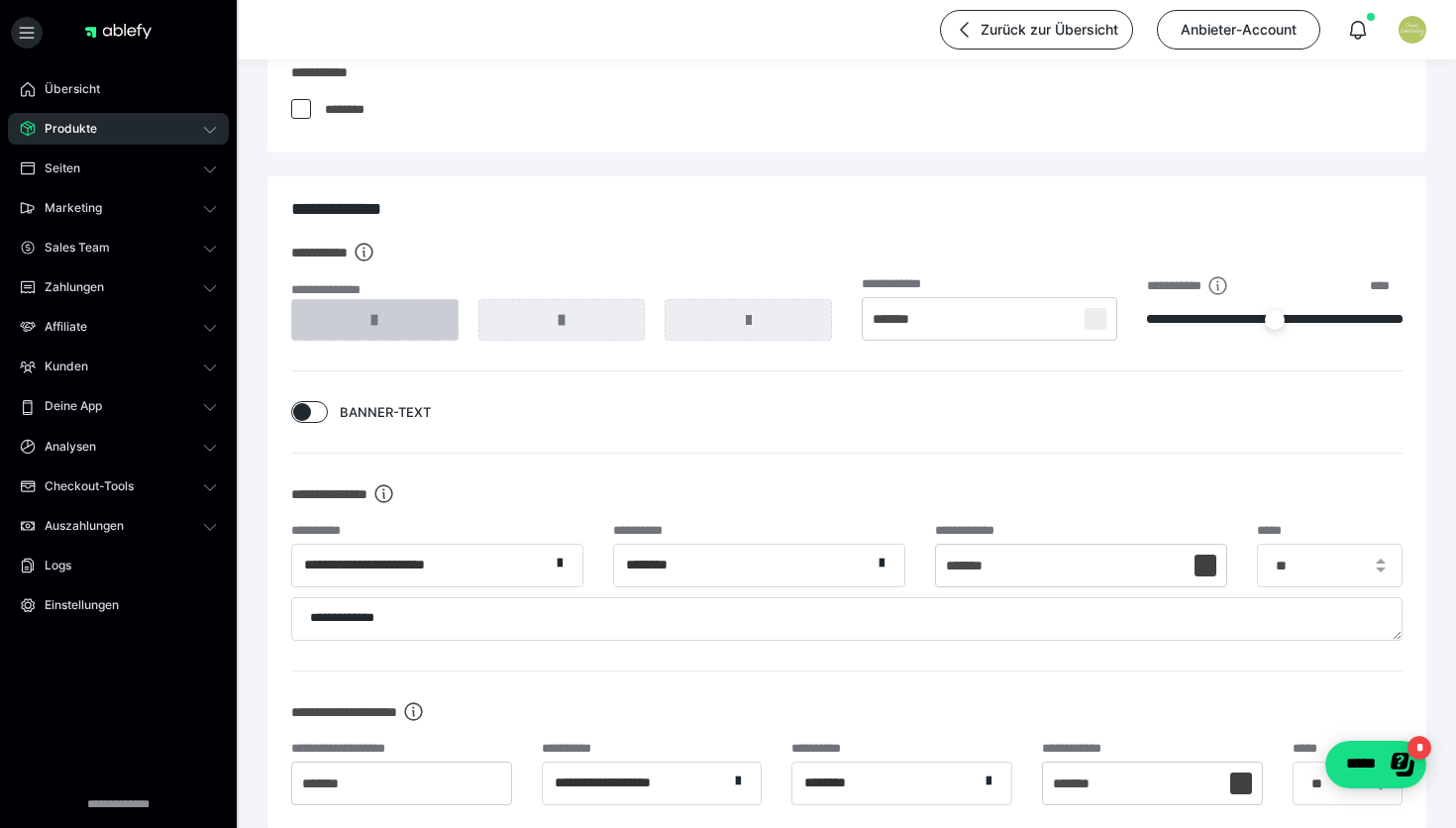 click at bounding box center [374, 320] 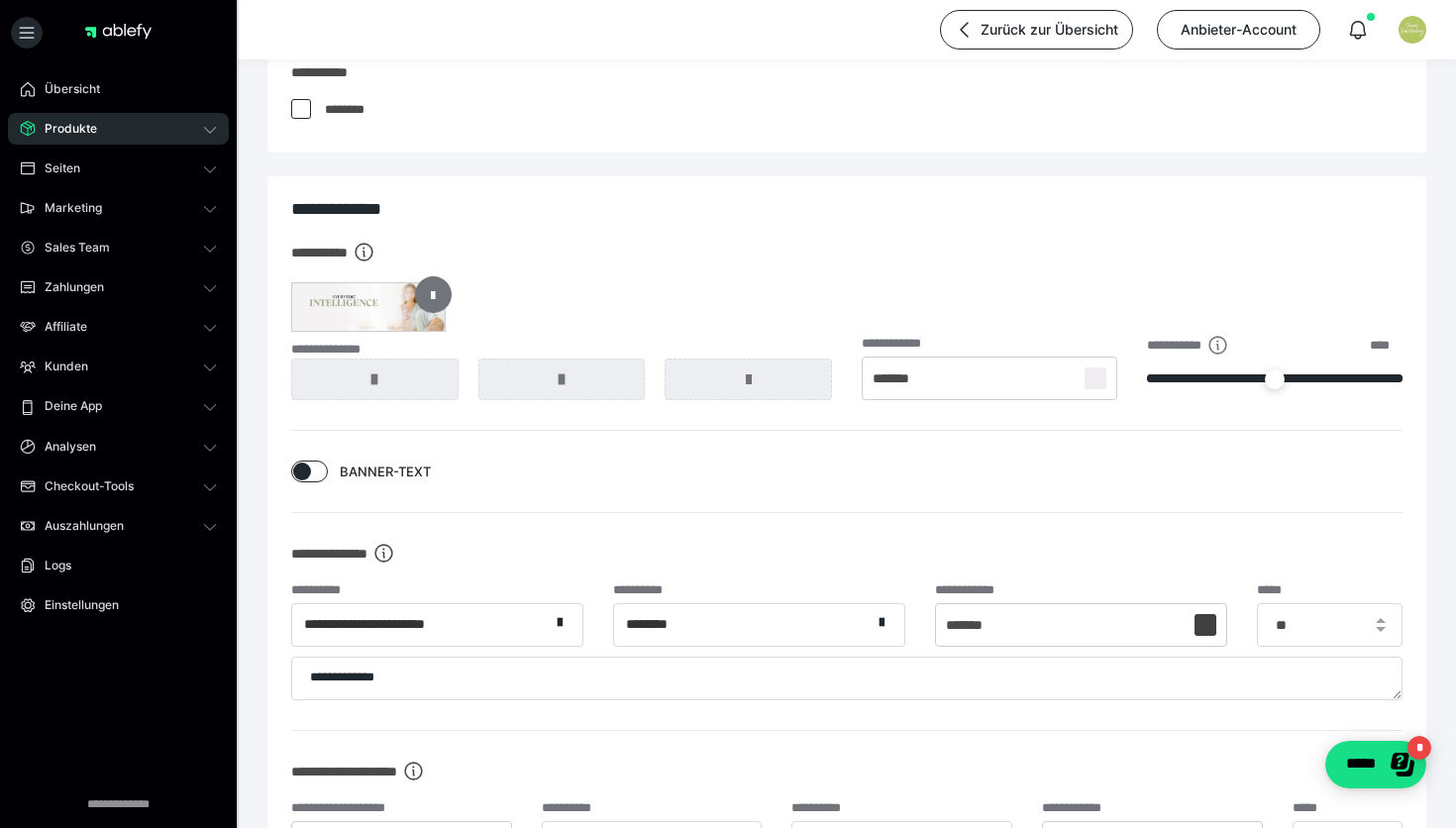click at bounding box center (433, 294) 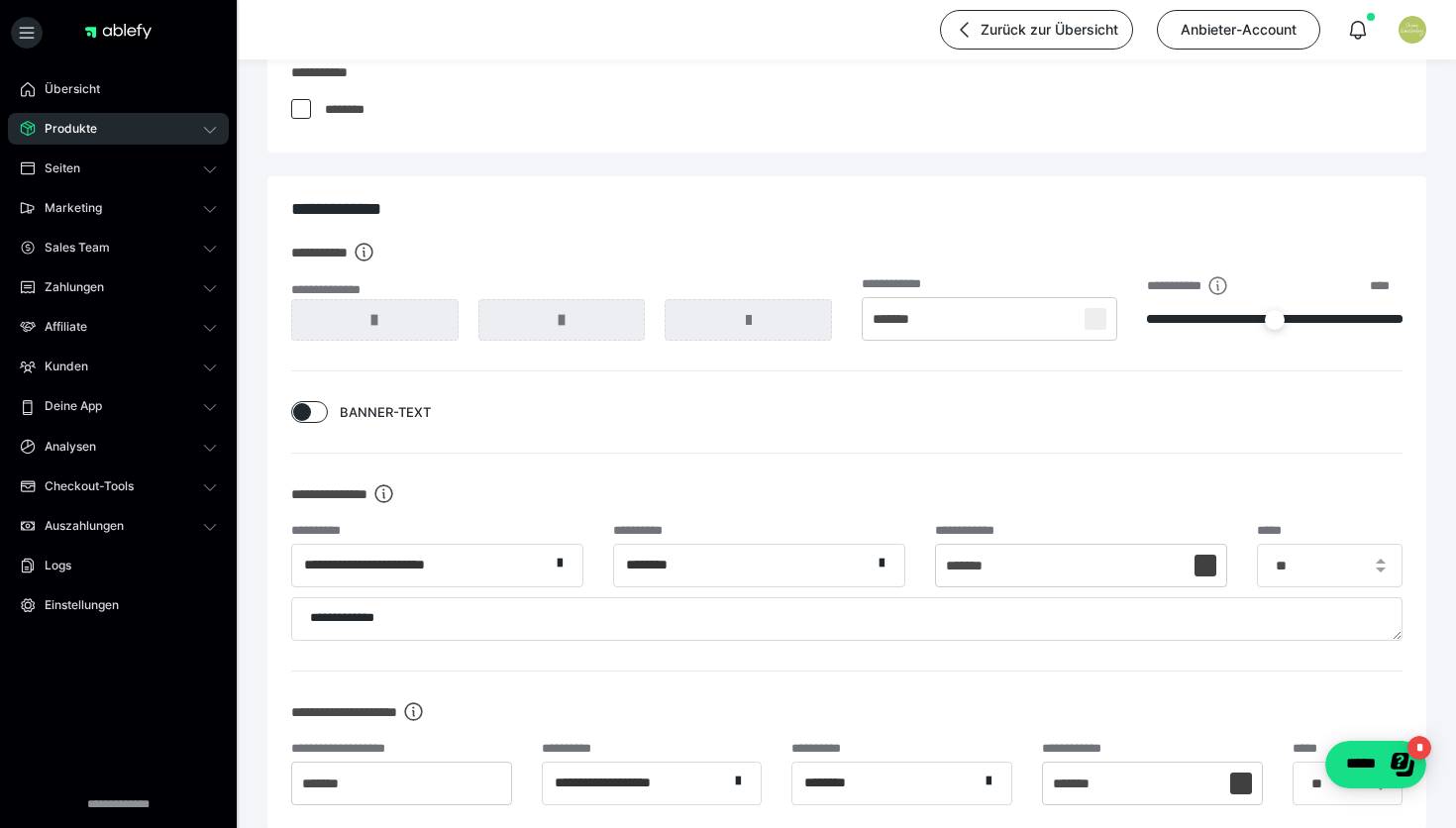 click 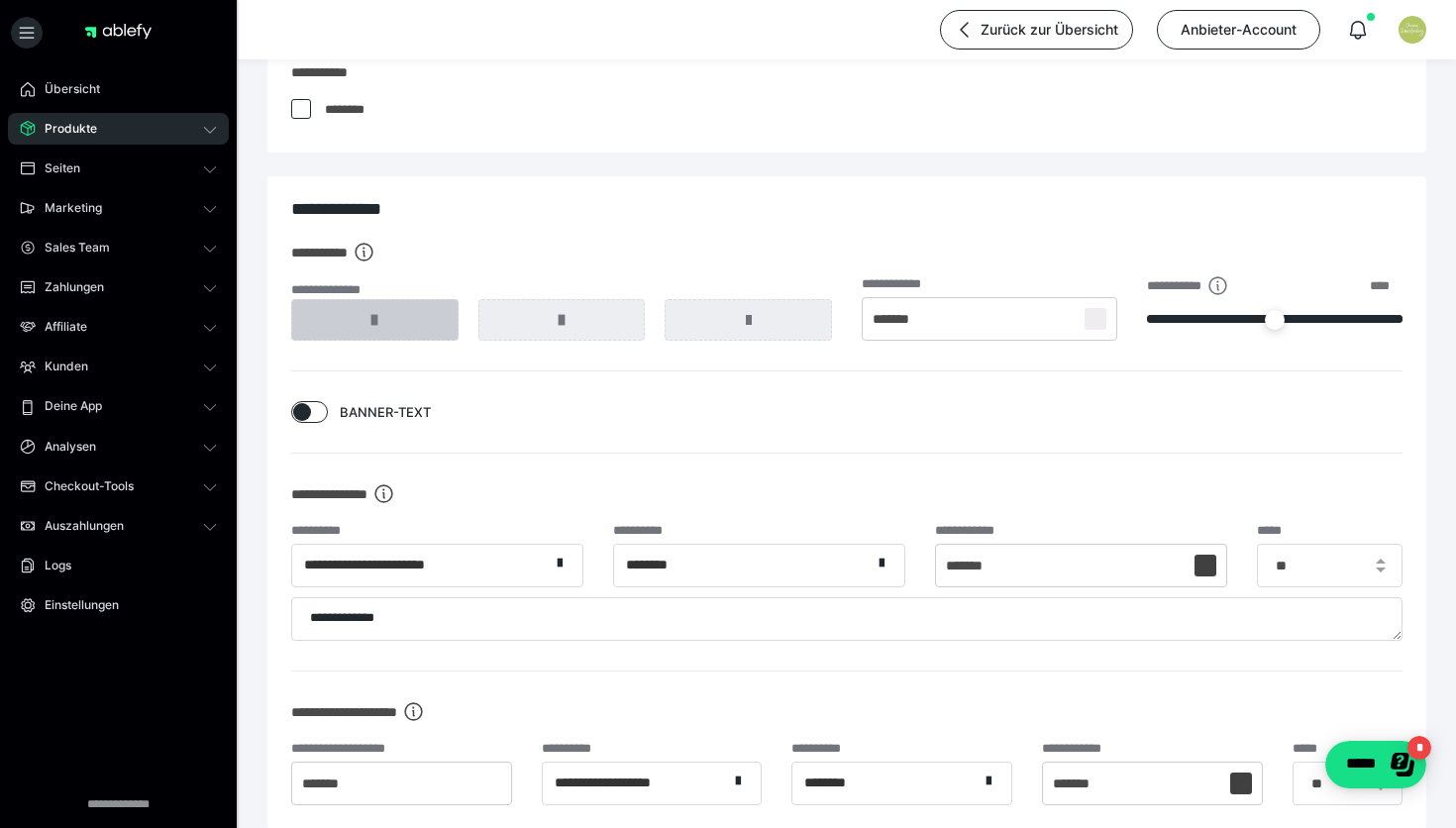 click at bounding box center (374, 320) 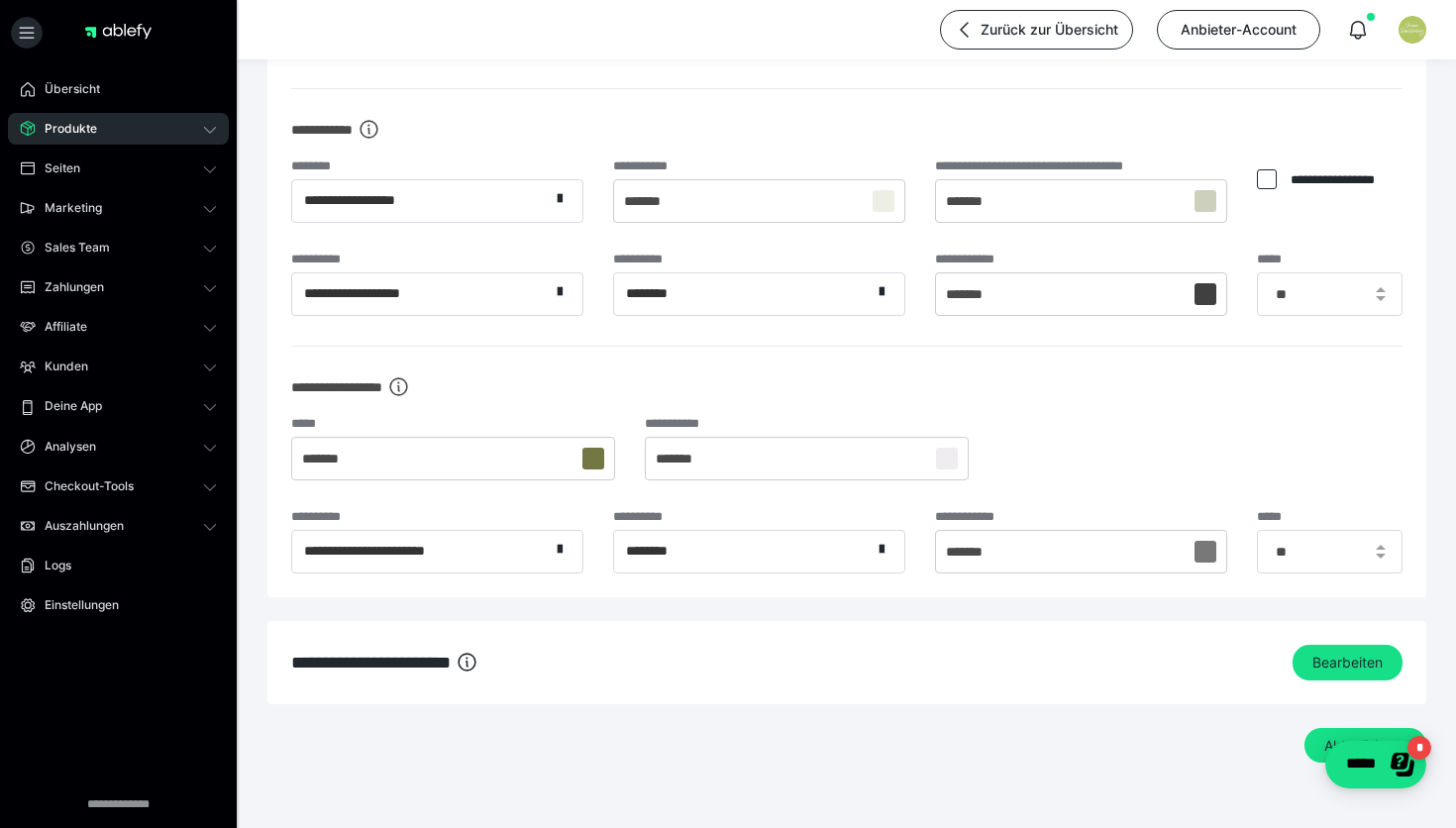 scroll, scrollTop: 2393, scrollLeft: 0, axis: vertical 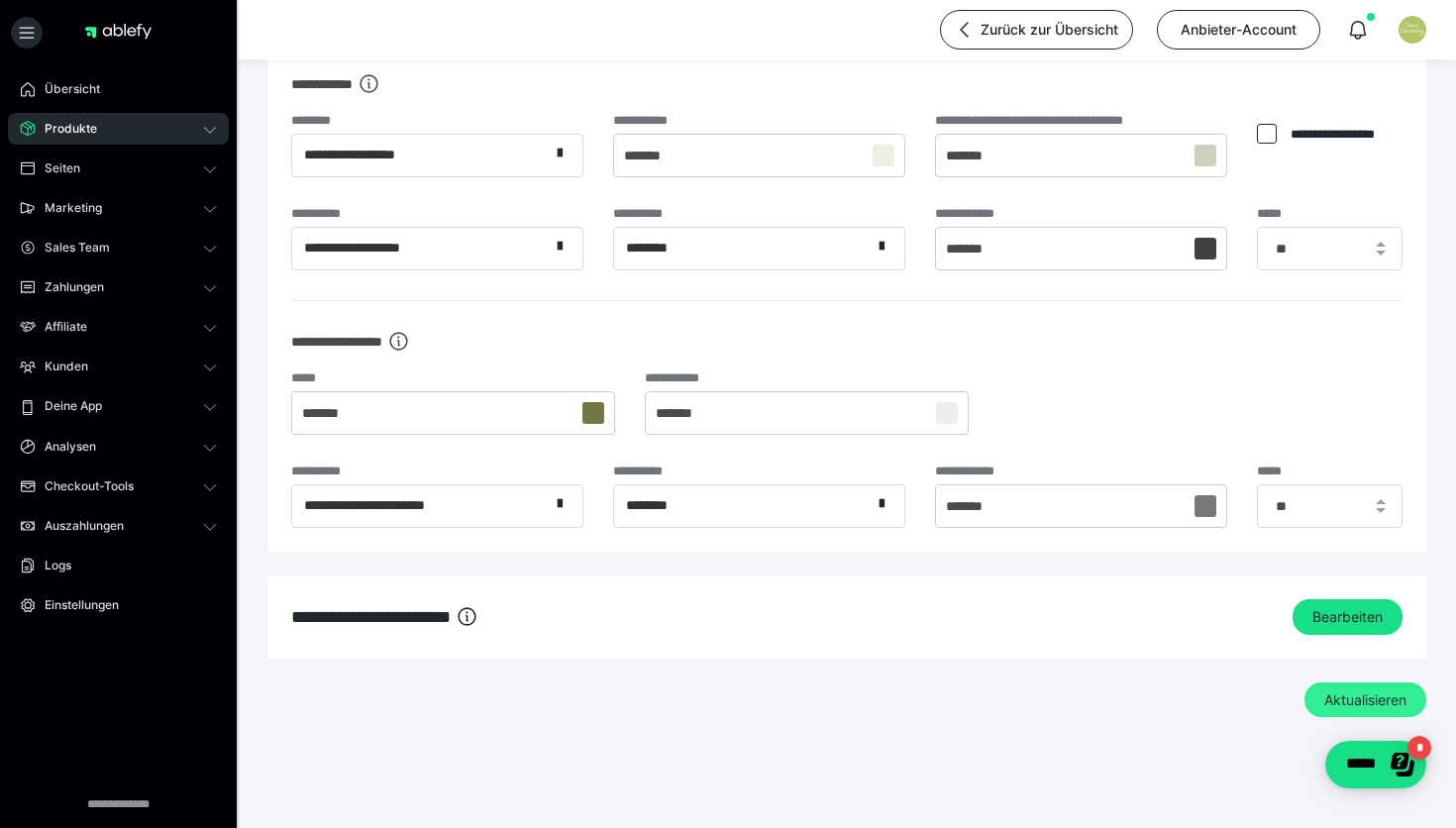 click on "Aktualisieren" at bounding box center (1365, 700) 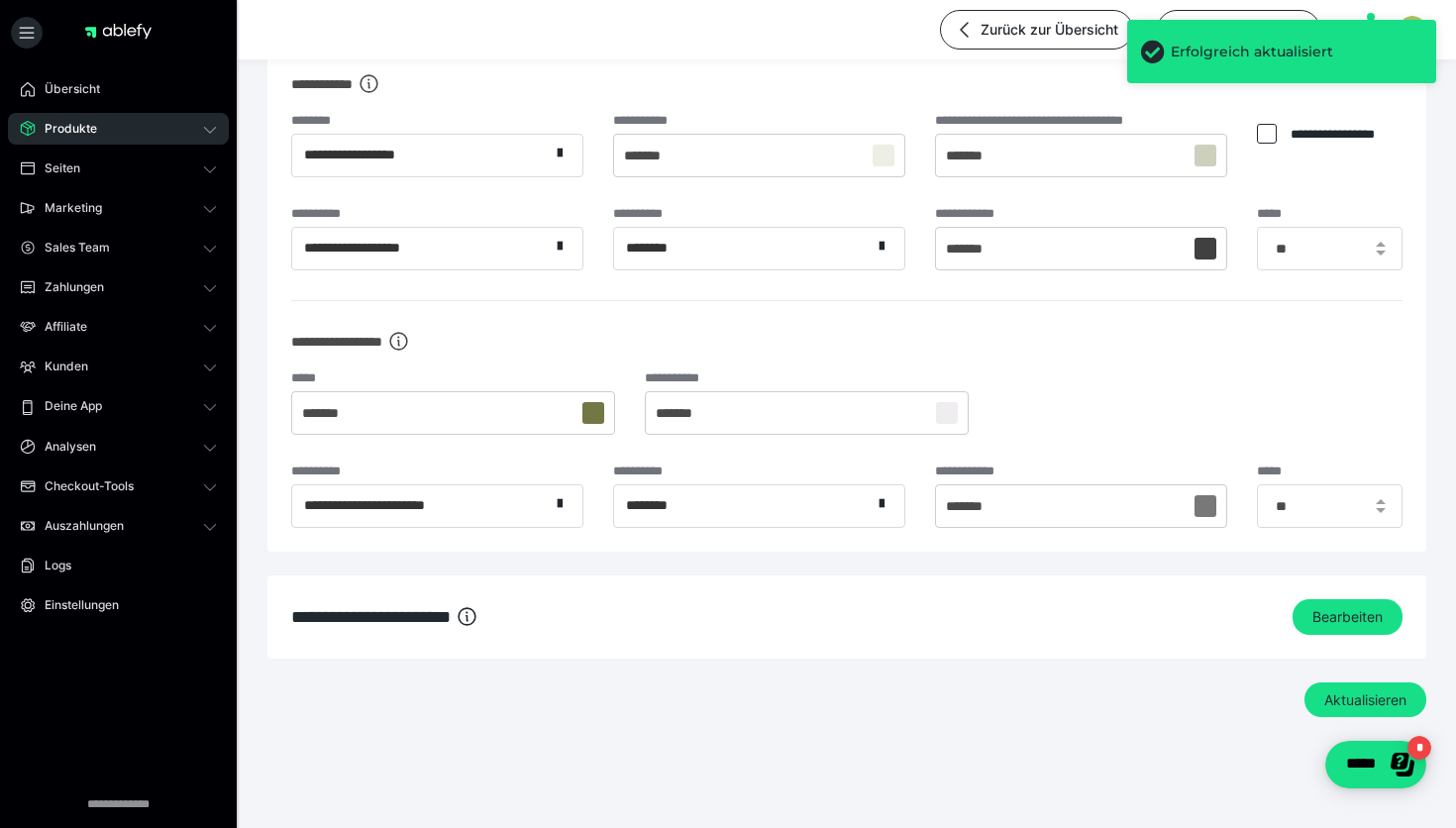 click on "Produkte" at bounding box center [63, 129] 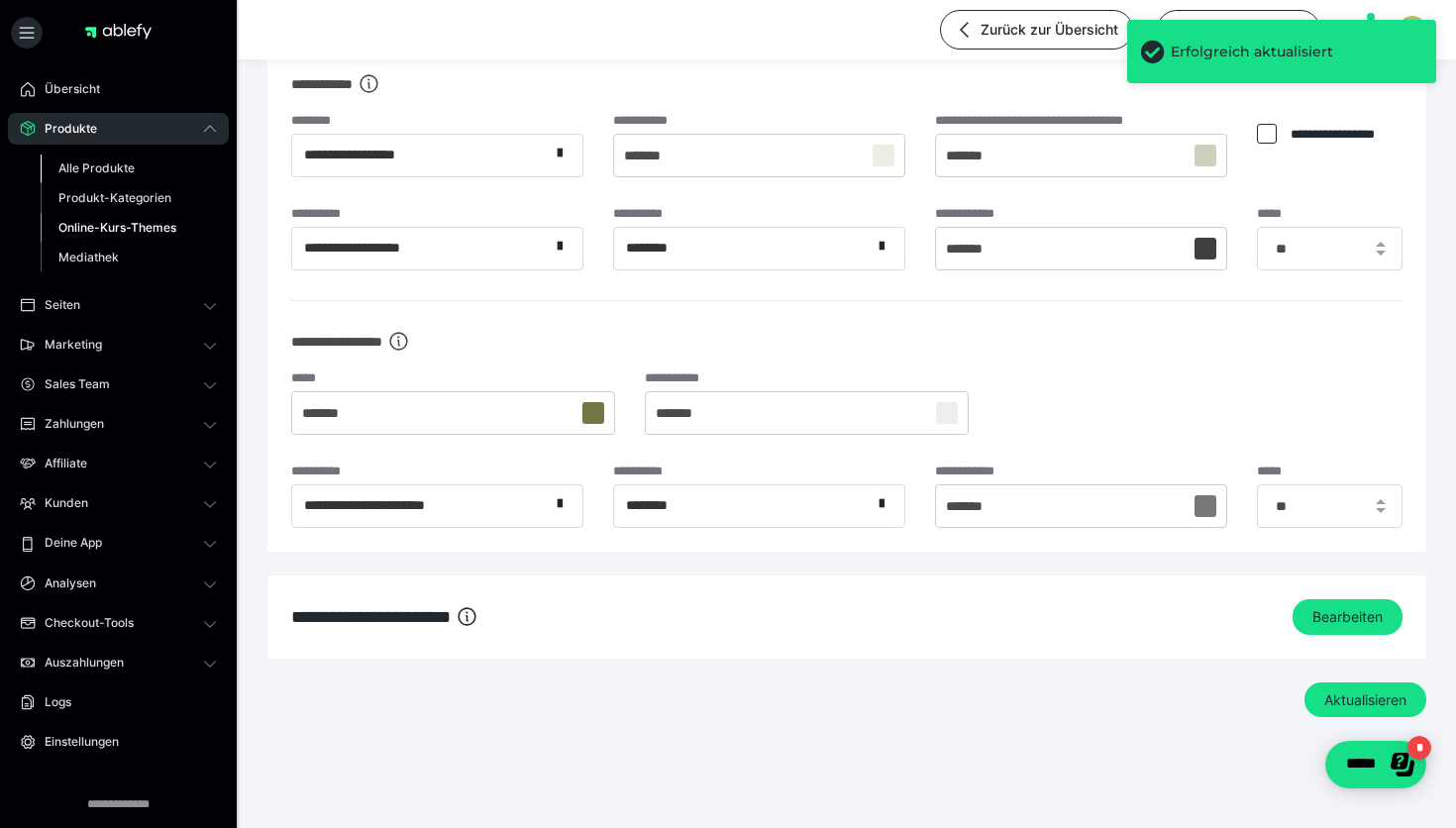 click on "Alle Produkte" at bounding box center (96, 167) 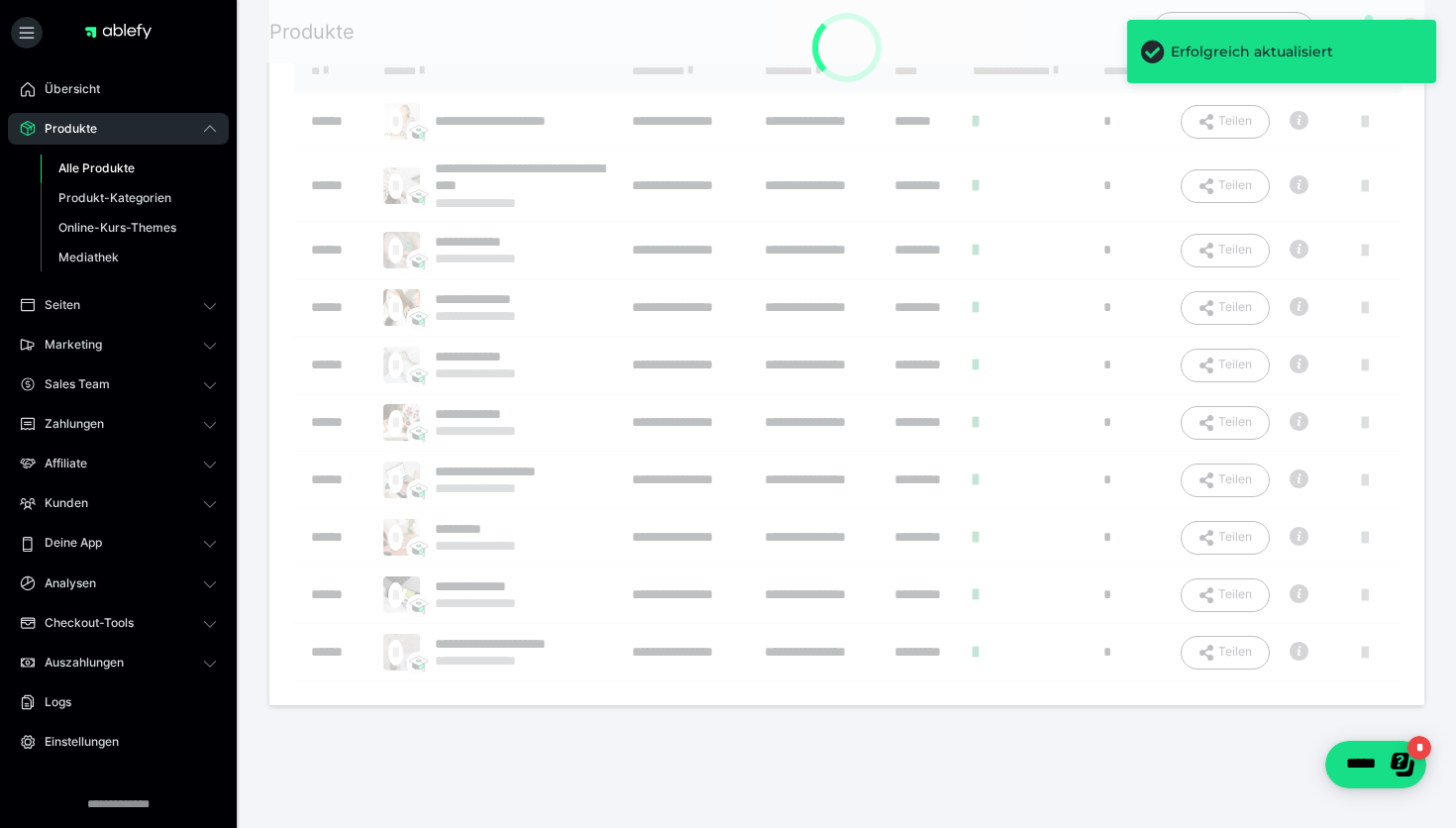 scroll, scrollTop: 0, scrollLeft: 0, axis: both 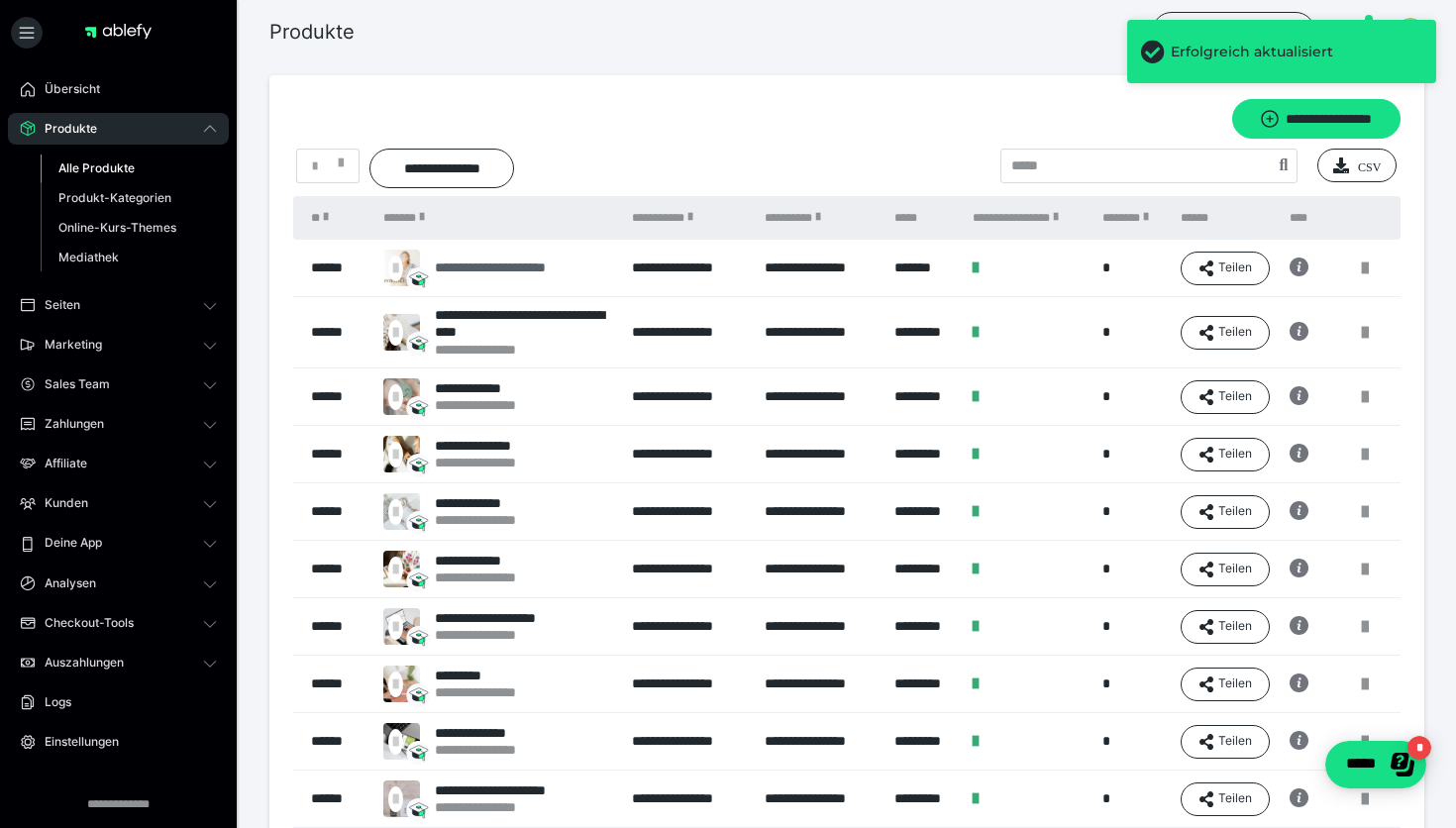click on "**********" at bounding box center (508, 267) 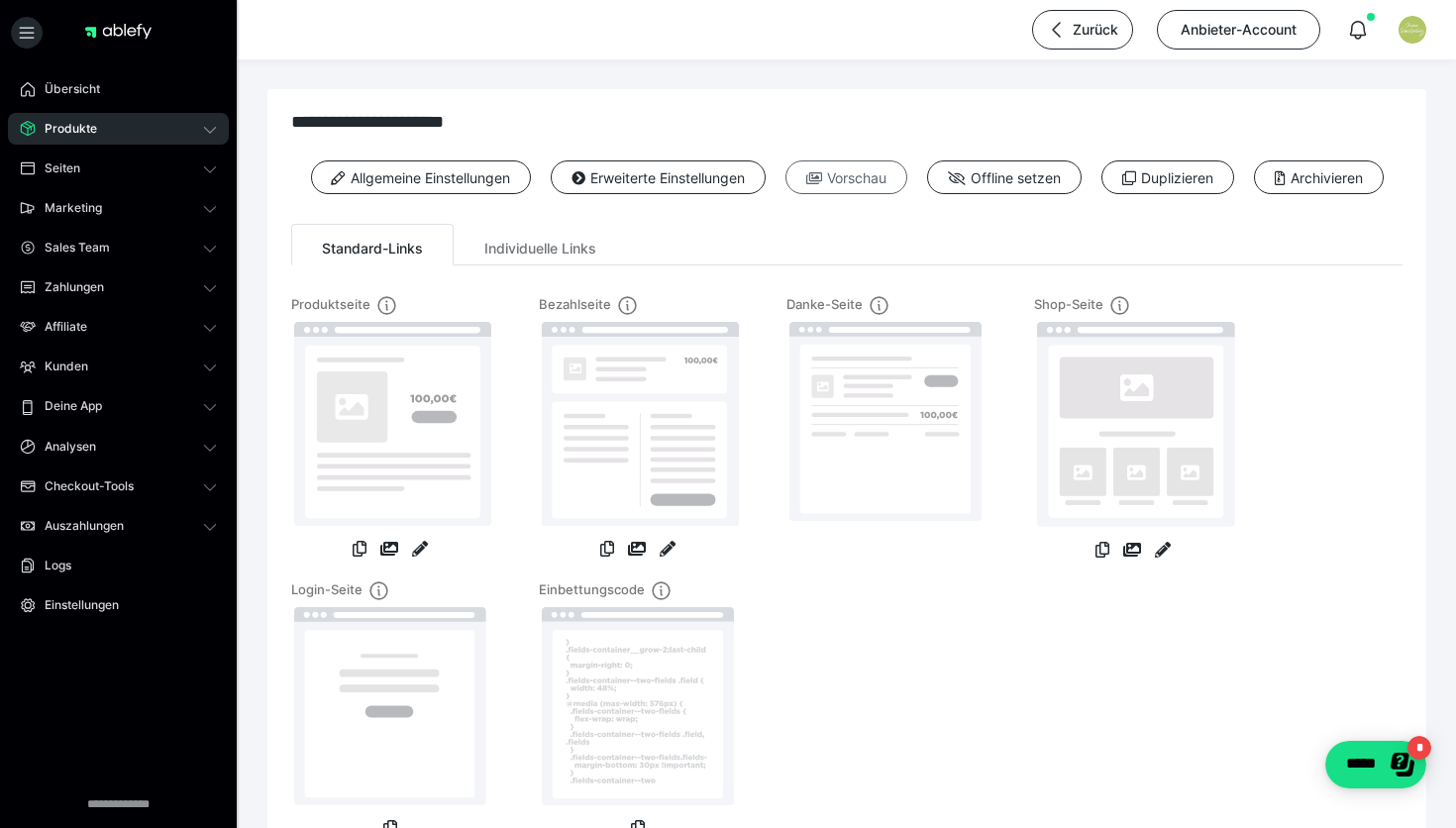 click on "Vorschau" at bounding box center (846, 177) 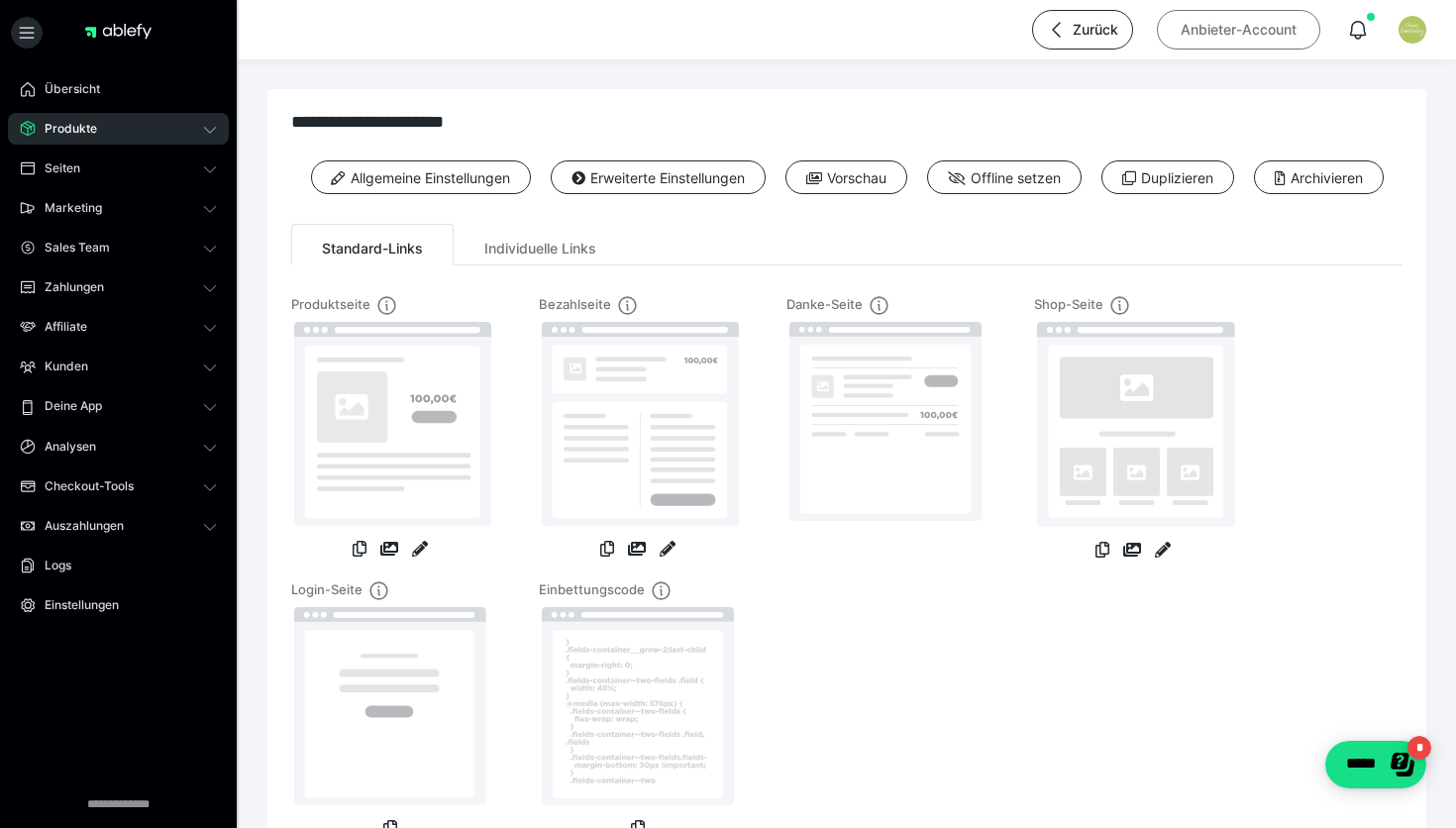 click on "Anbieter-Account" at bounding box center (1238, 30) 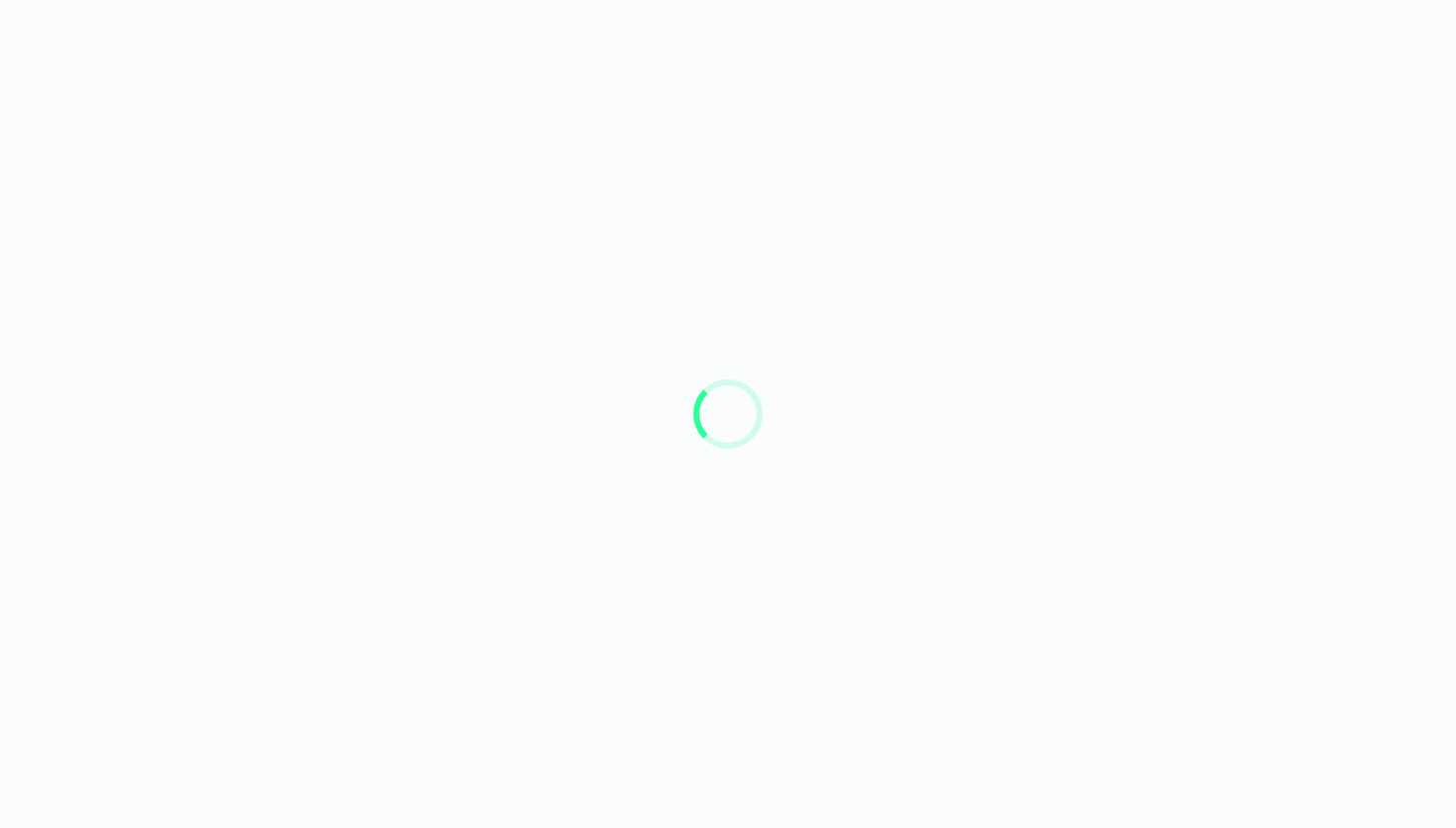 scroll, scrollTop: 0, scrollLeft: 0, axis: both 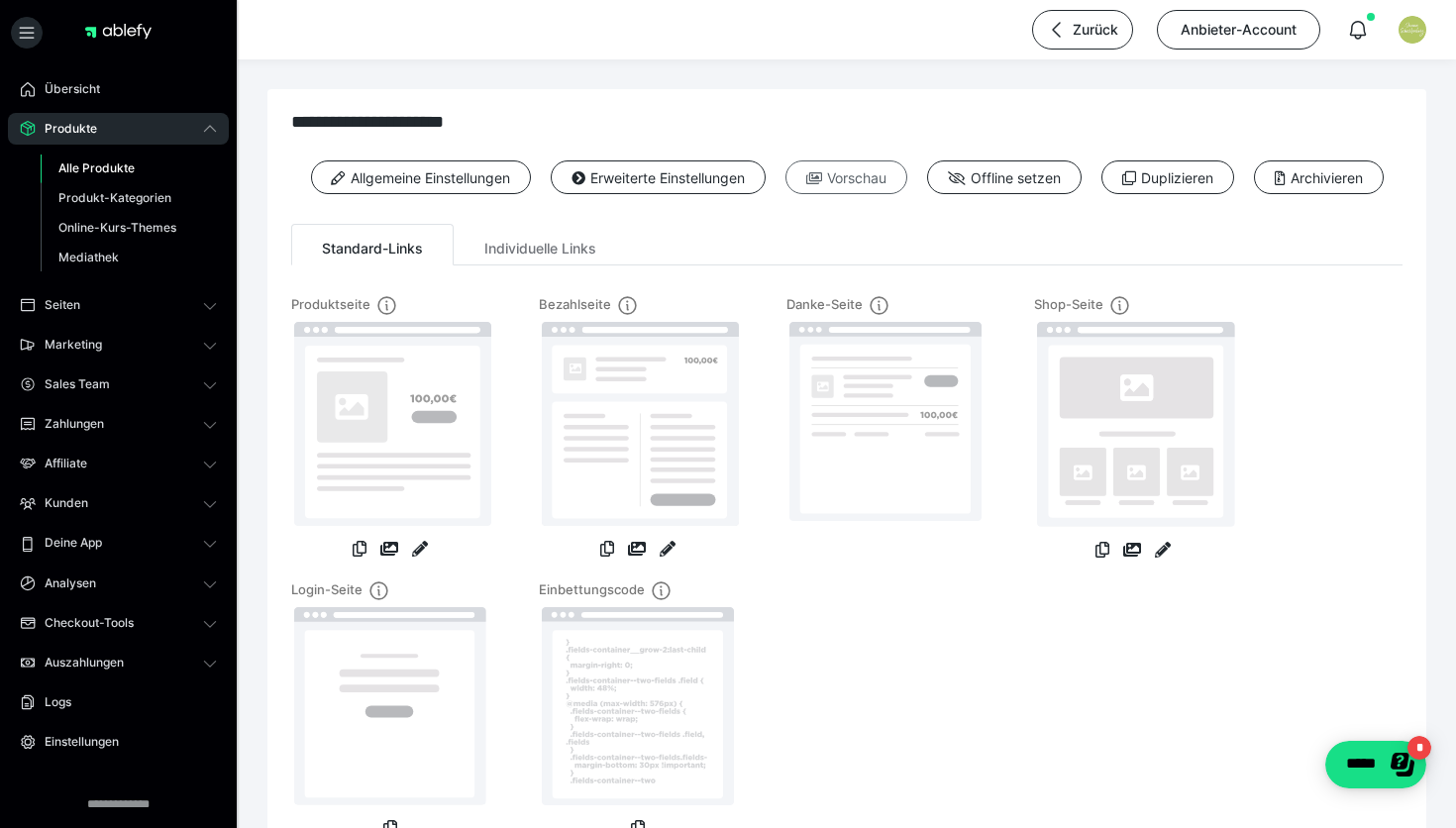 click on "Vorschau" at bounding box center (846, 177) 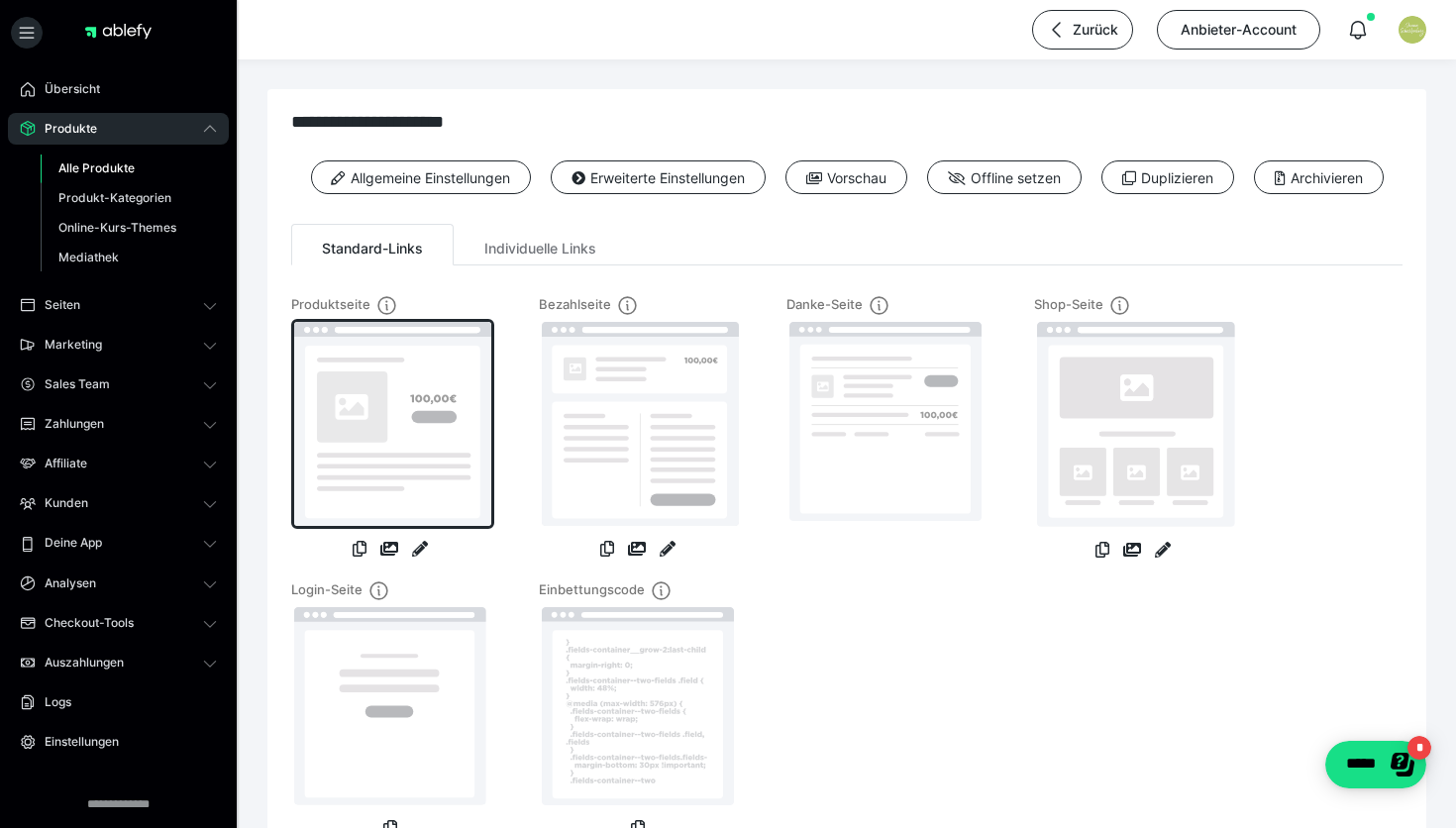 click at bounding box center (392, 424) 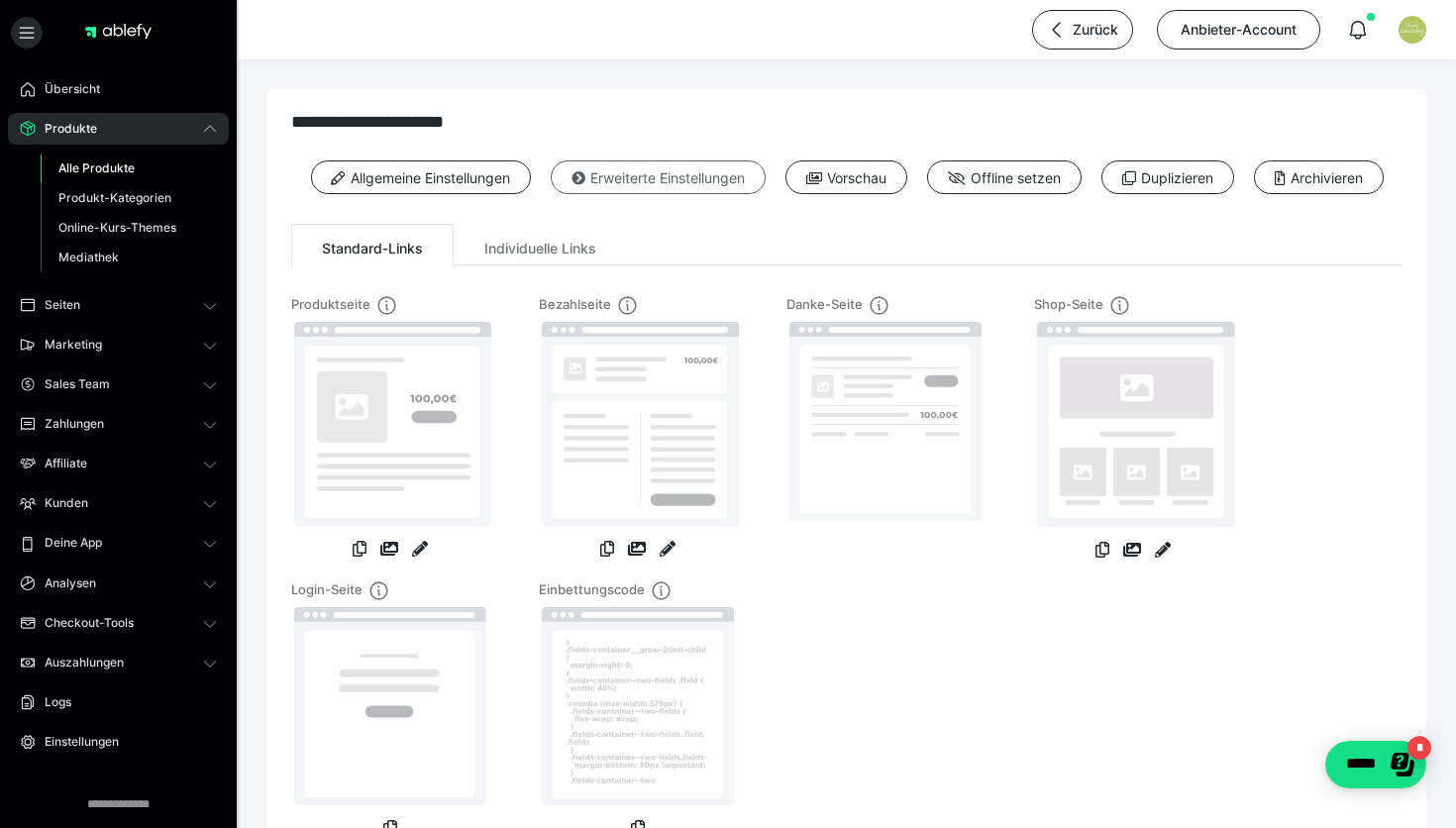 click on "Erweiterte Einstellungen" at bounding box center [658, 177] 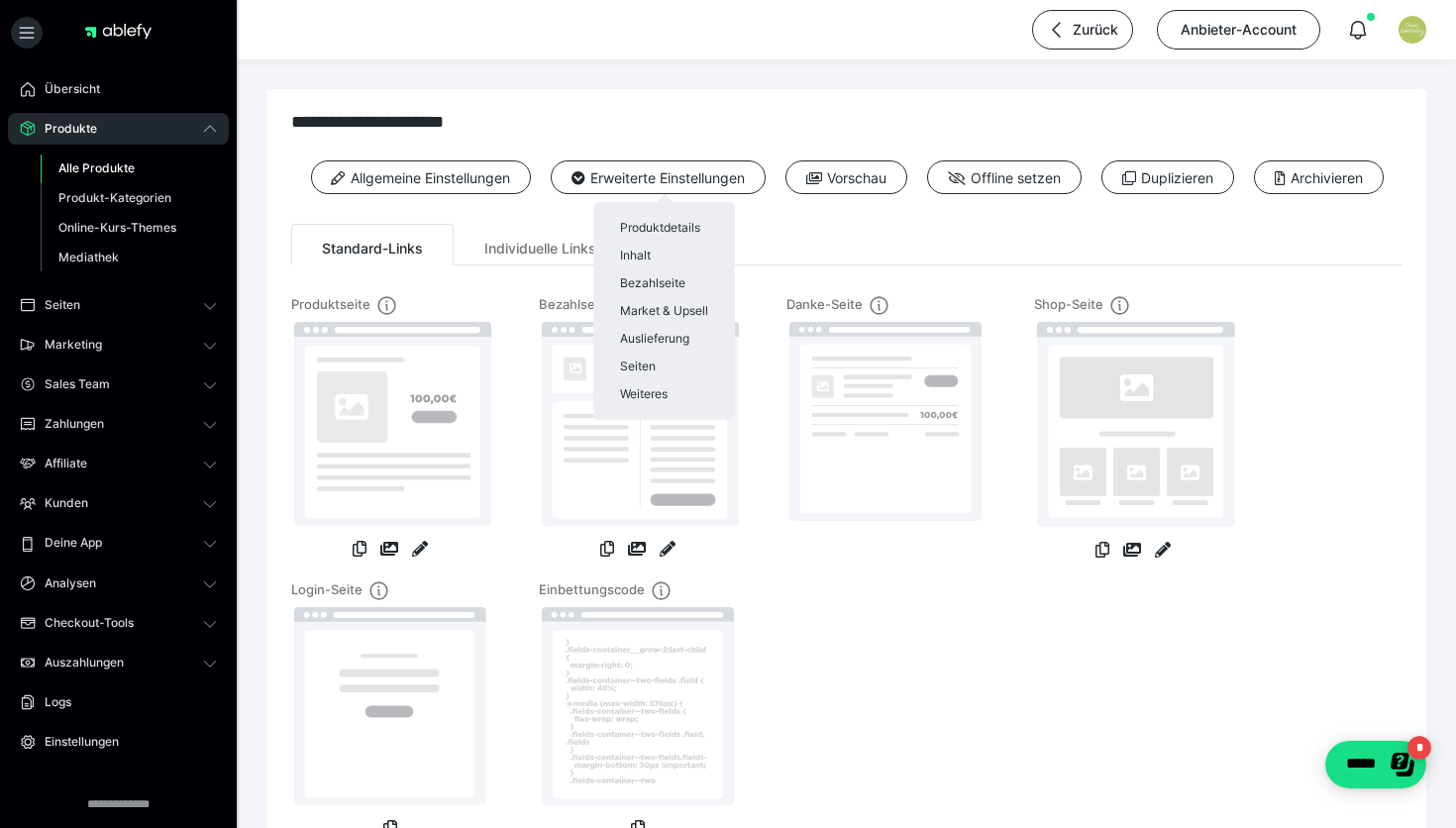 click at bounding box center (728, 414) 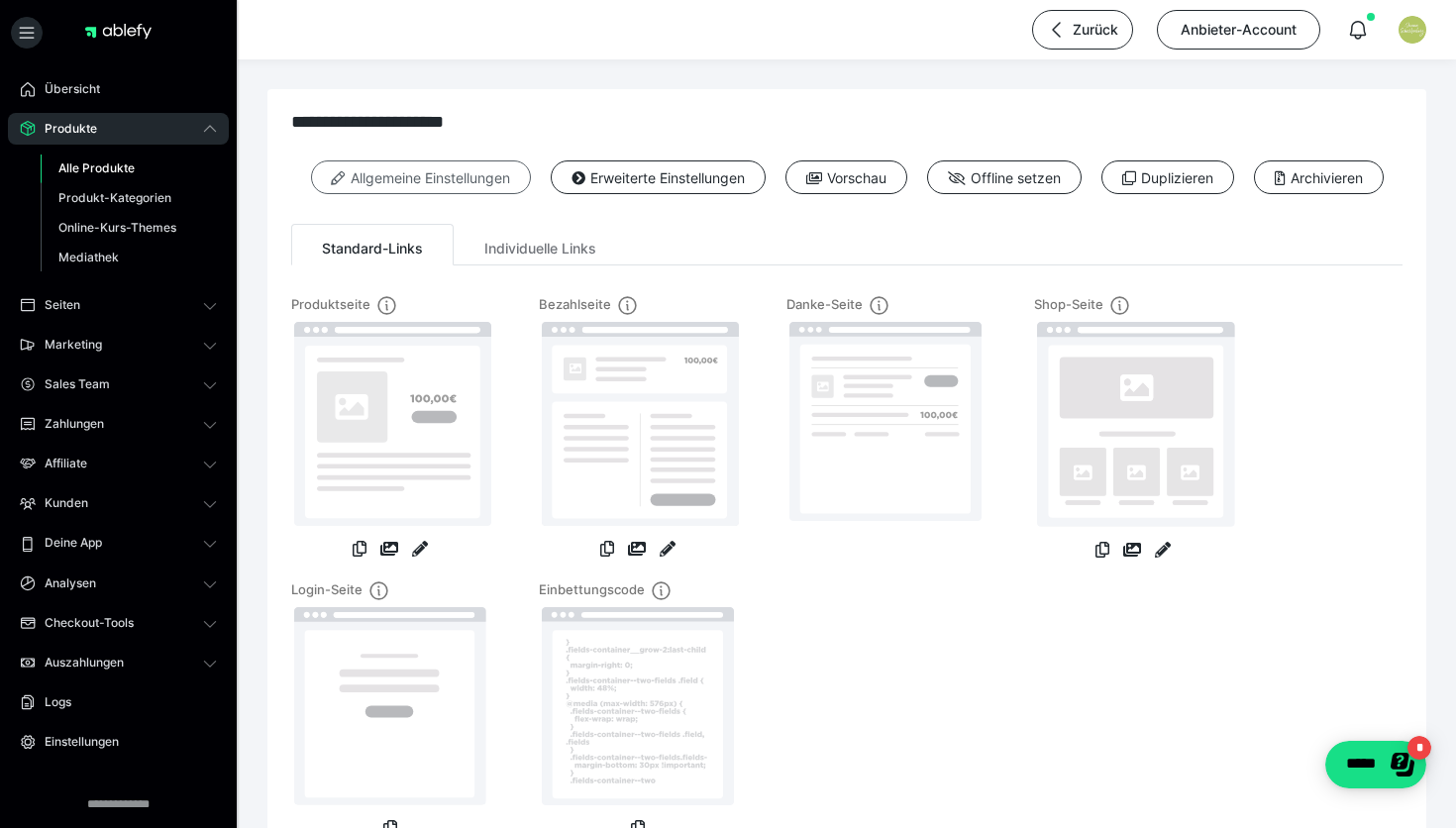 click on "Allgemeine Einstellungen" at bounding box center [421, 177] 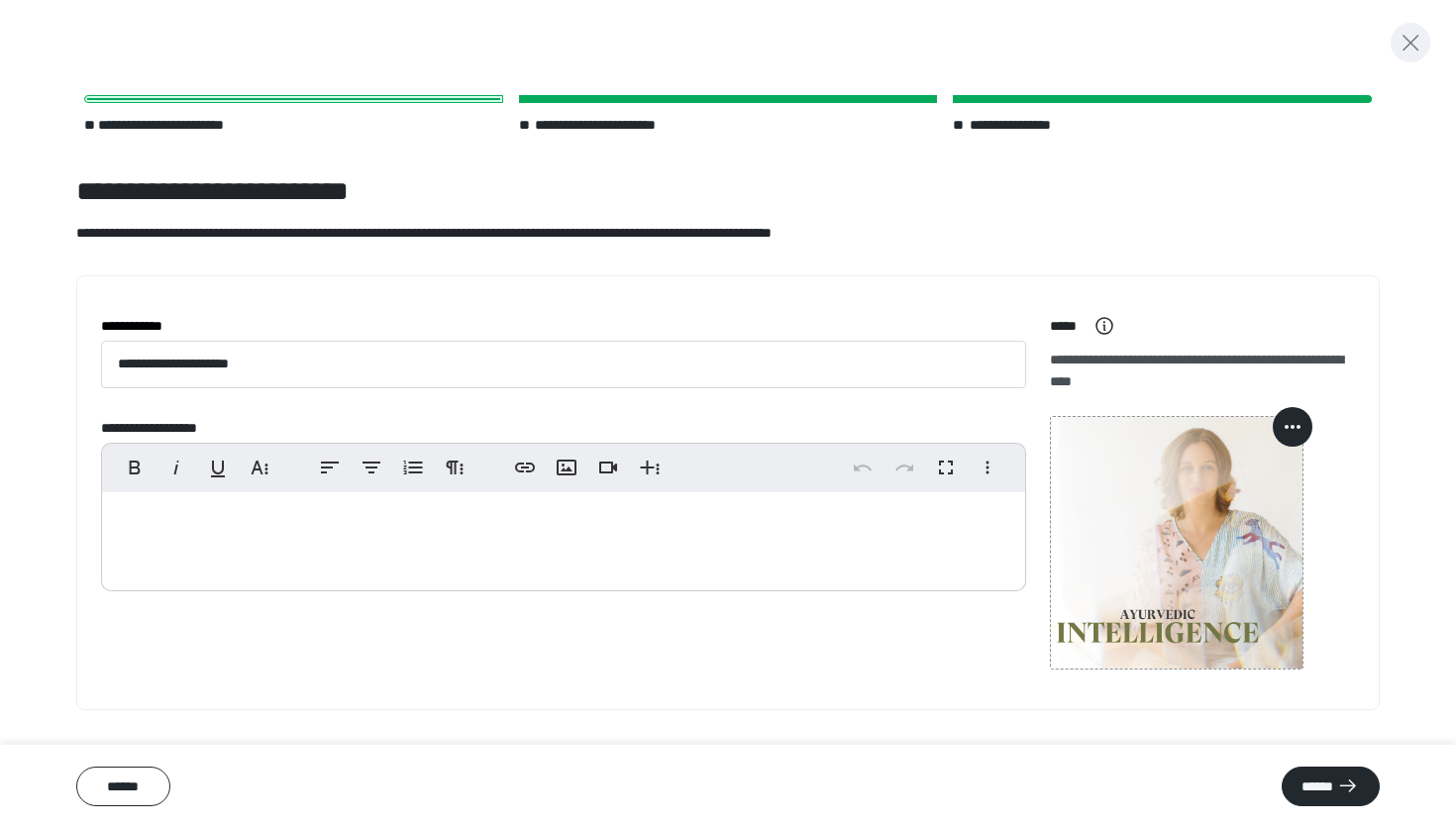 click 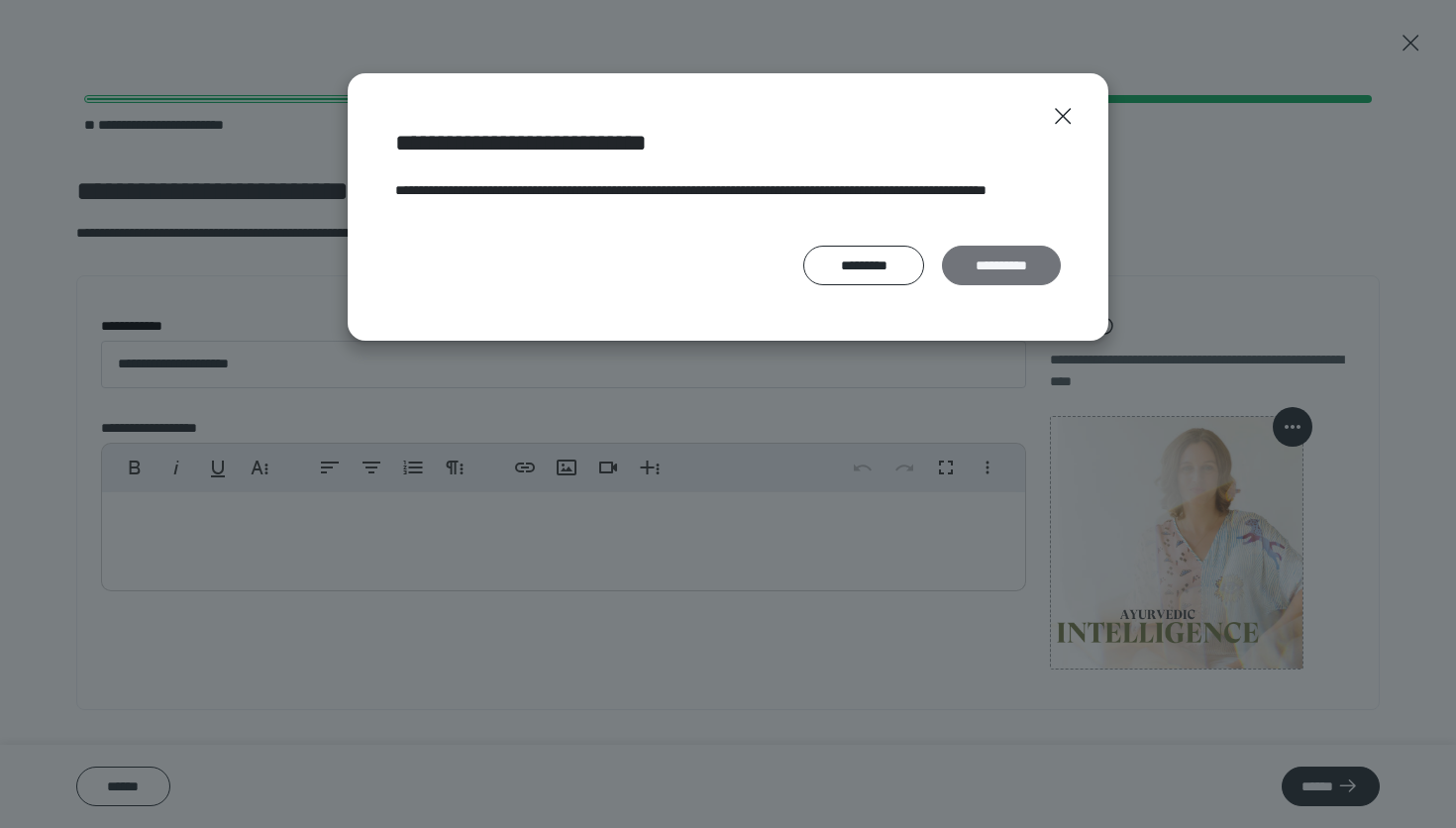 click on "**********" at bounding box center [1001, 265] 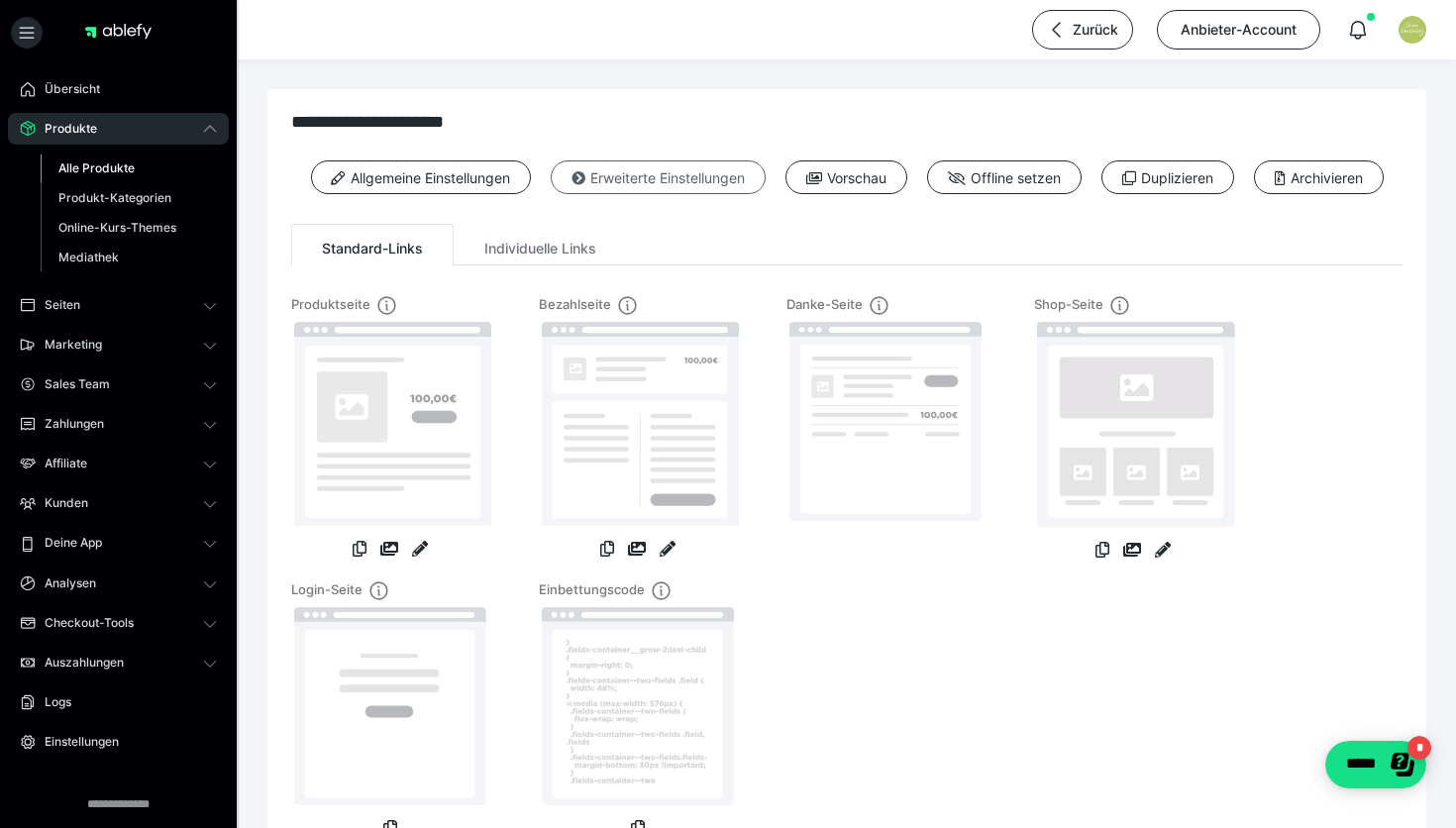 click on "Erweiterte Einstellungen" at bounding box center [658, 177] 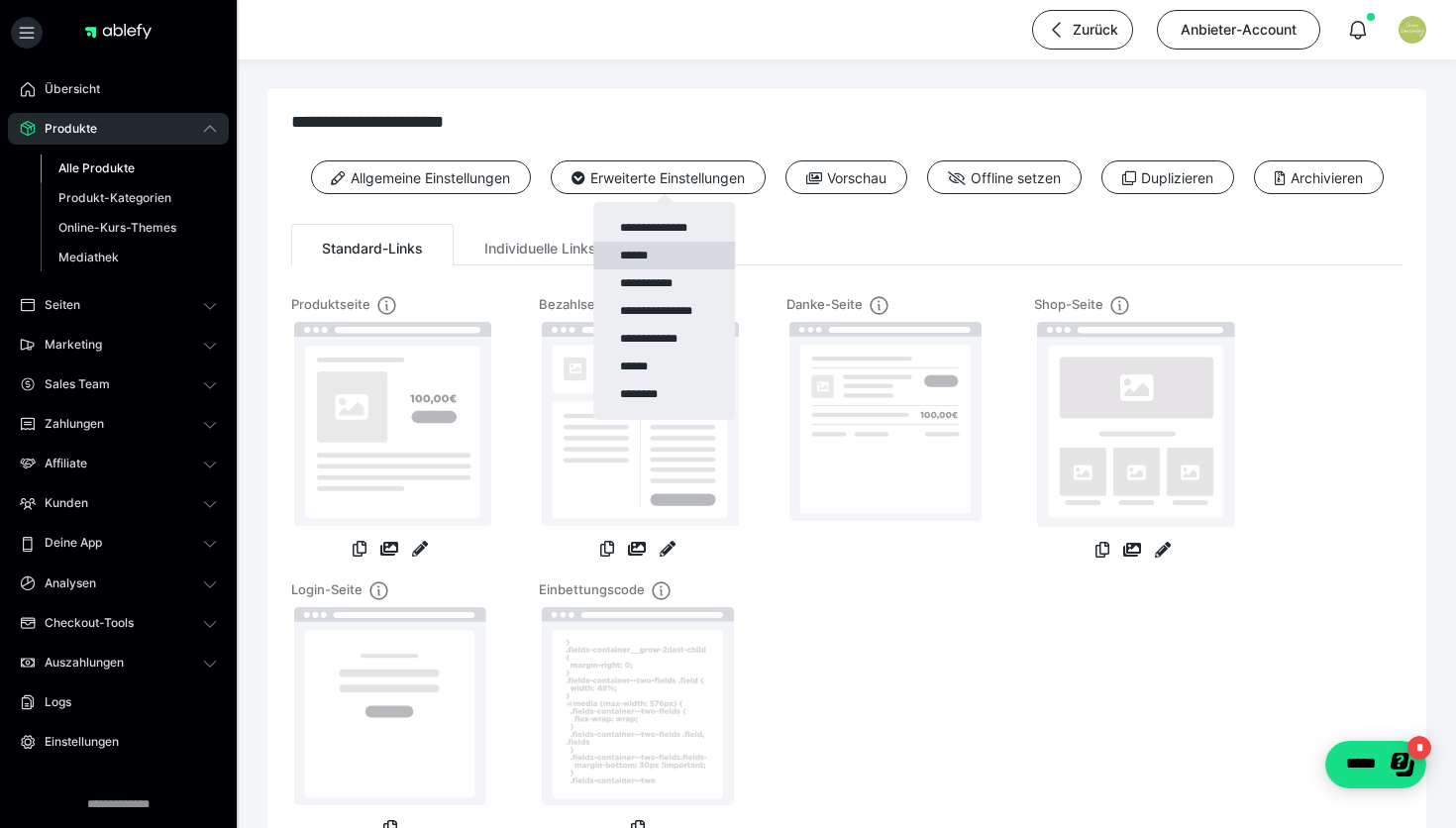 click on "******" at bounding box center (664, 256) 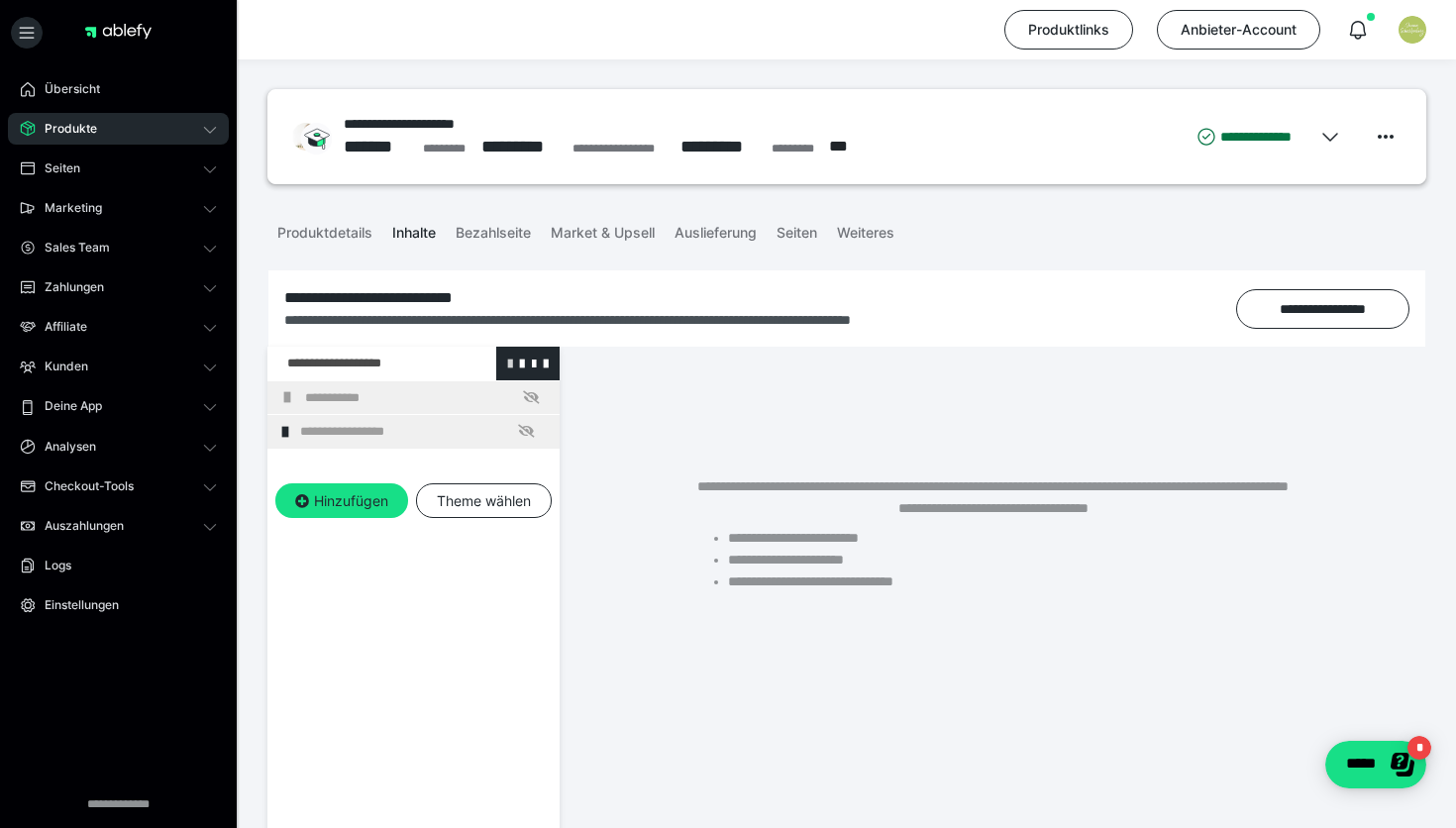 click at bounding box center (510, 362) 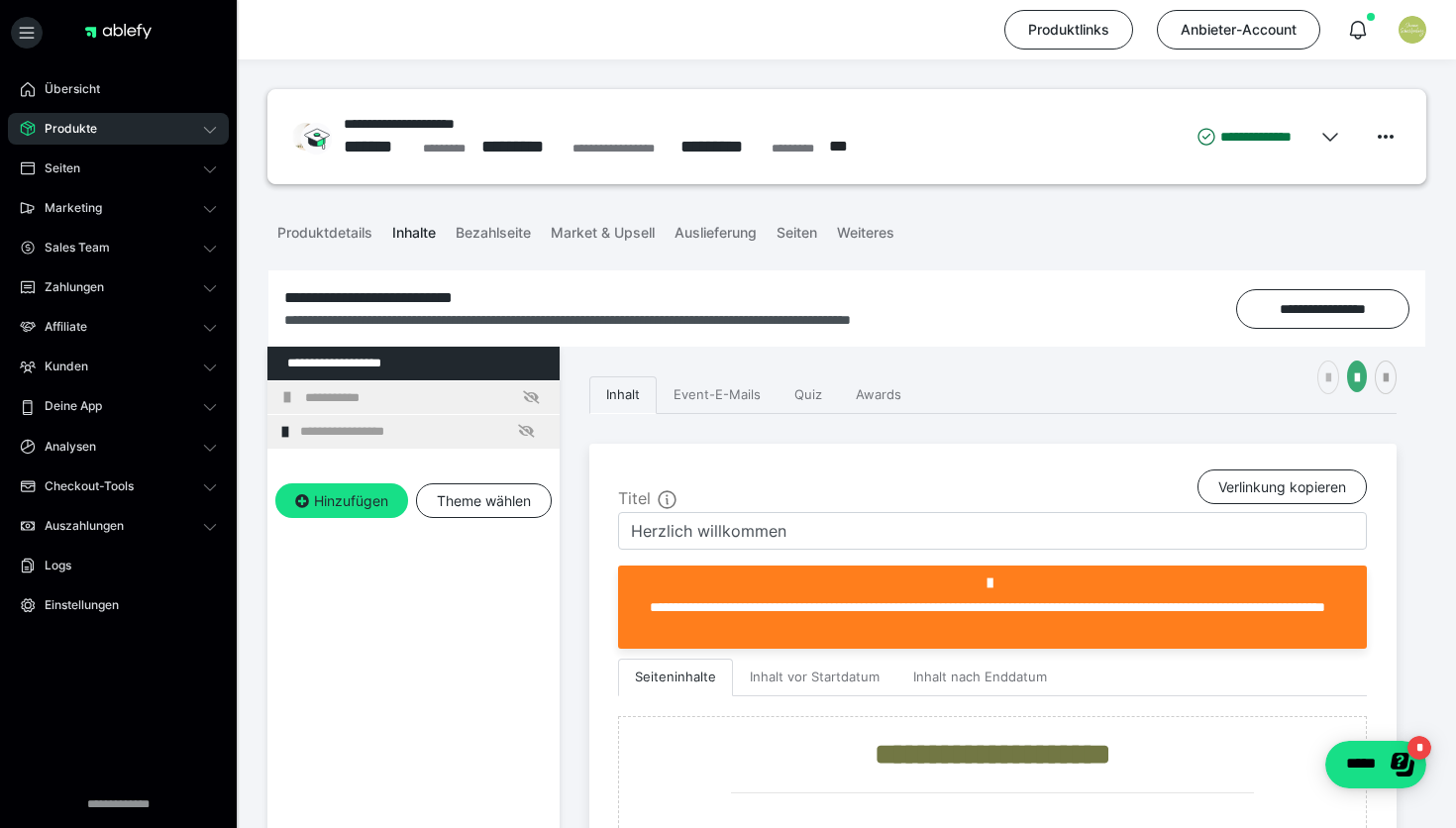 click at bounding box center (1328, 378) 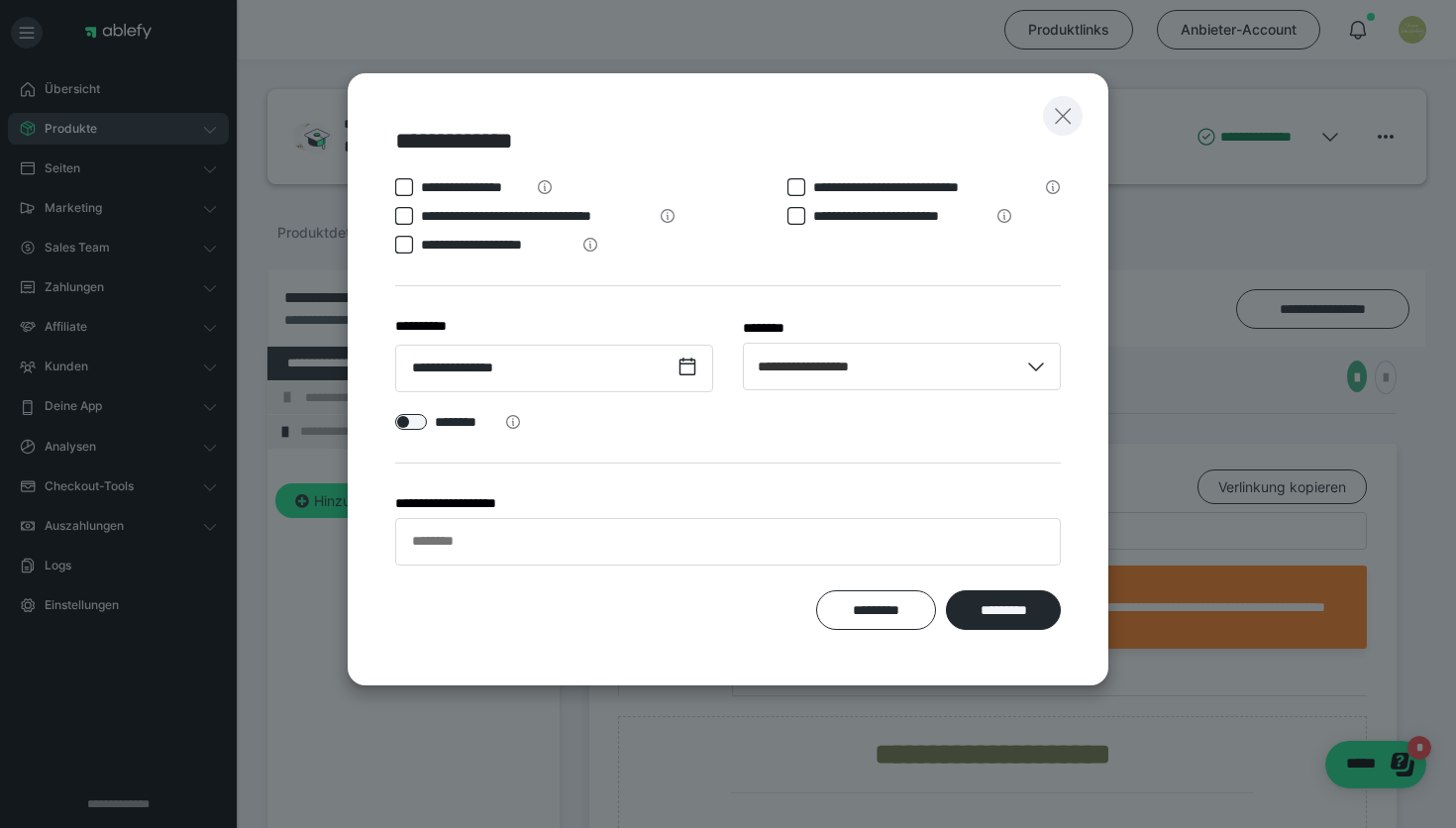 click 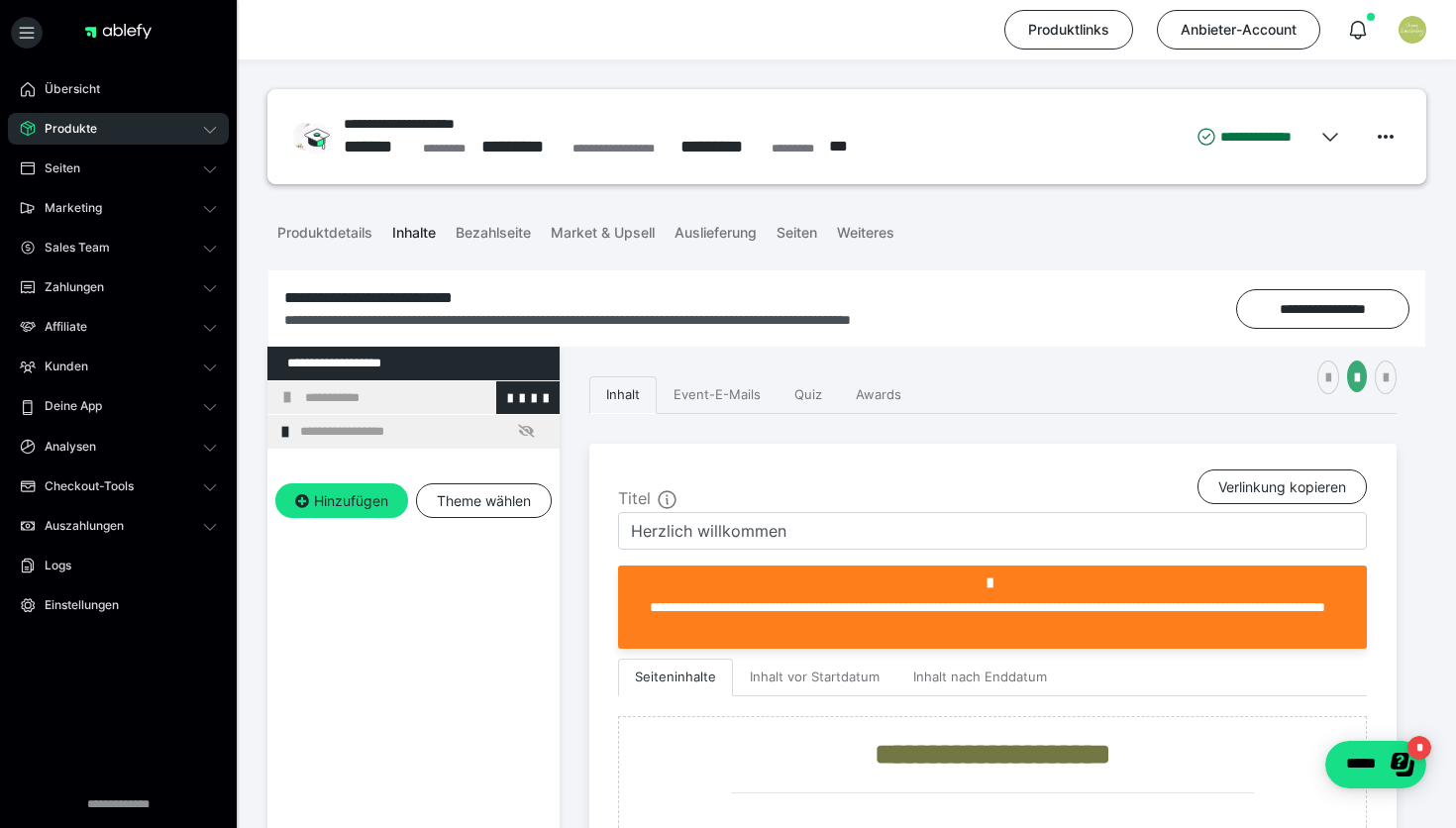 click on "**********" at bounding box center (427, 398) 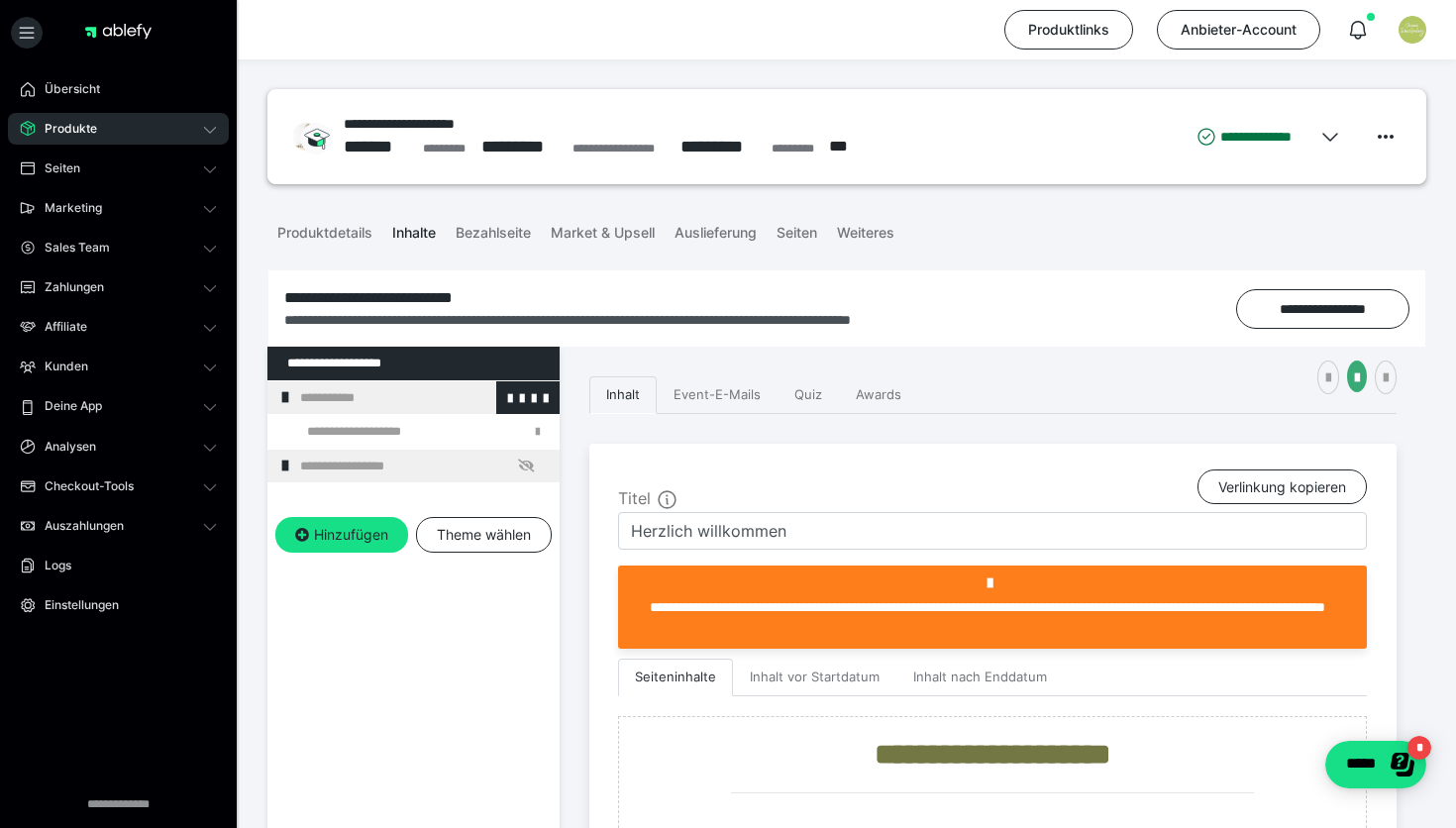 click on "**********" at bounding box center (422, 398) 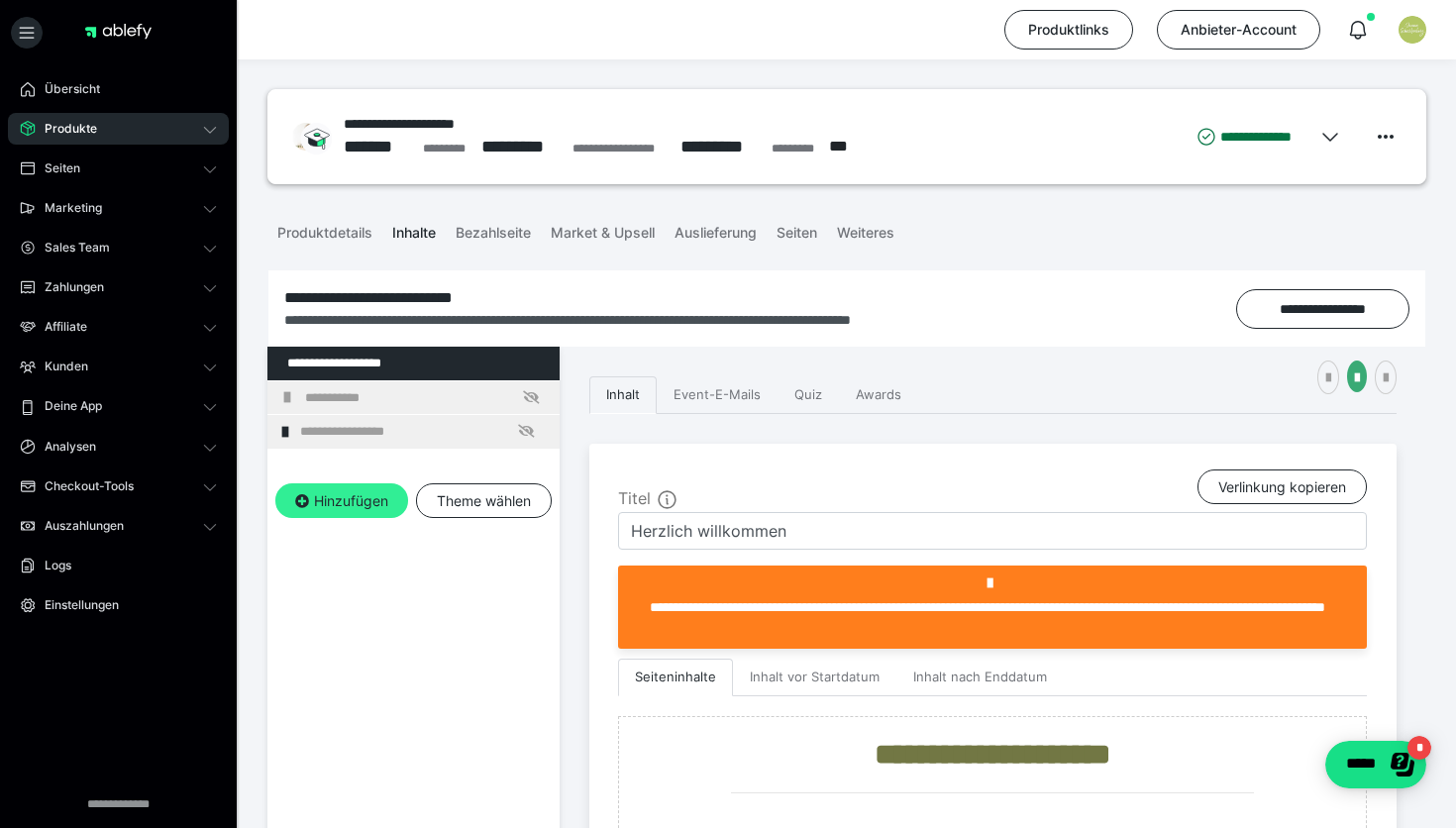 click on "Hinzufügen" at bounding box center (342, 501) 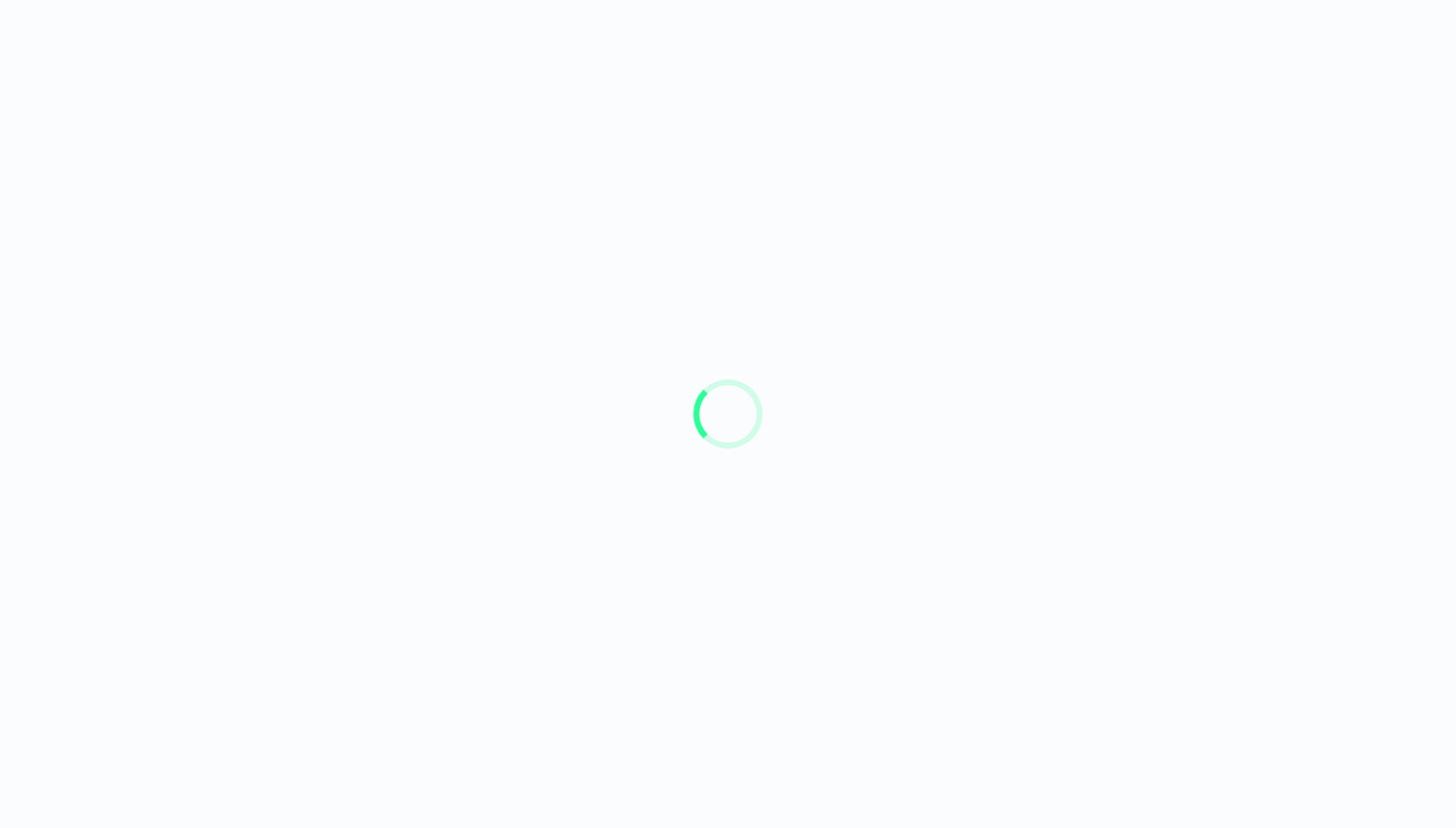 scroll, scrollTop: 0, scrollLeft: 0, axis: both 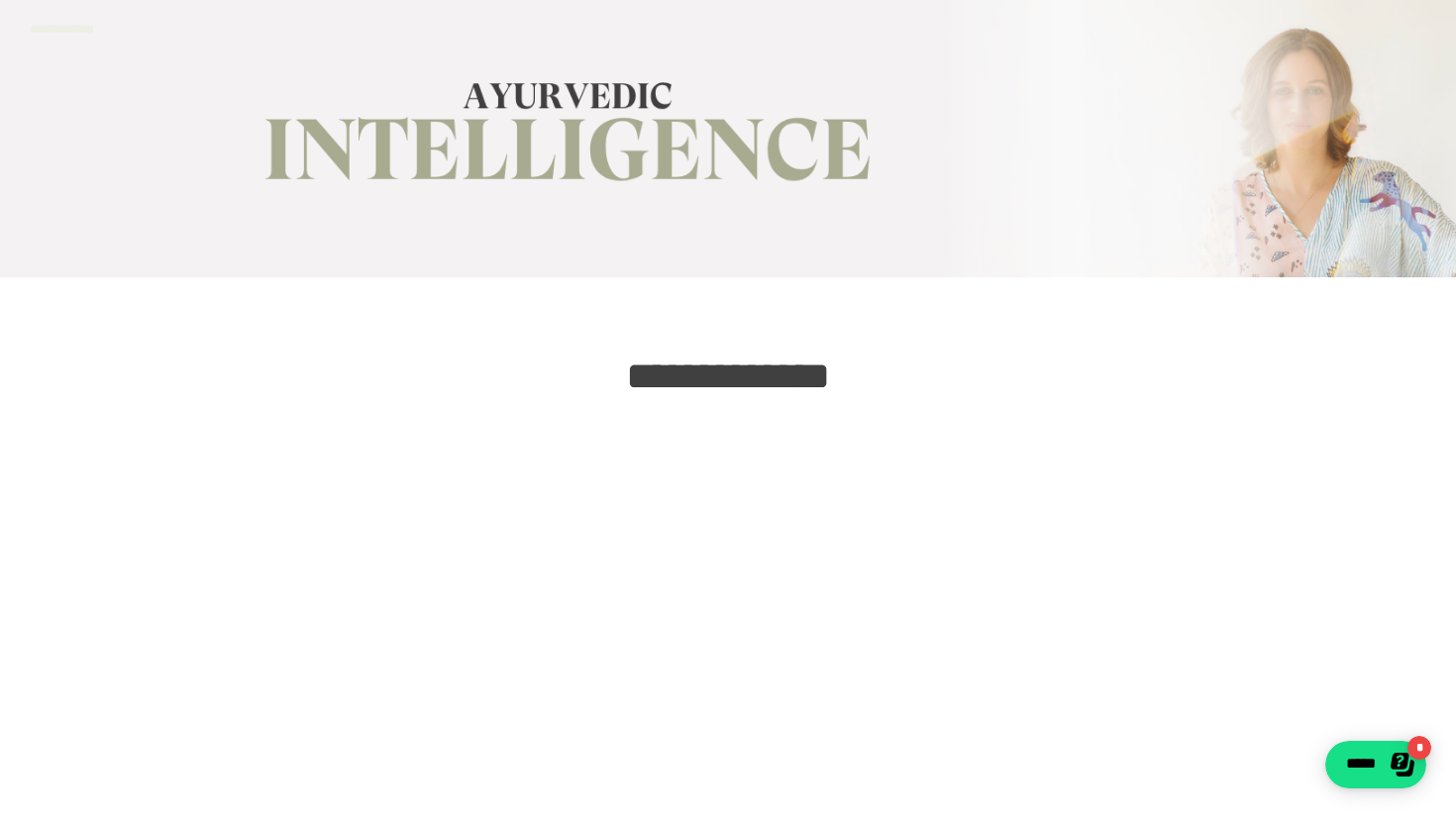 click on "**********" at bounding box center (728, 376) 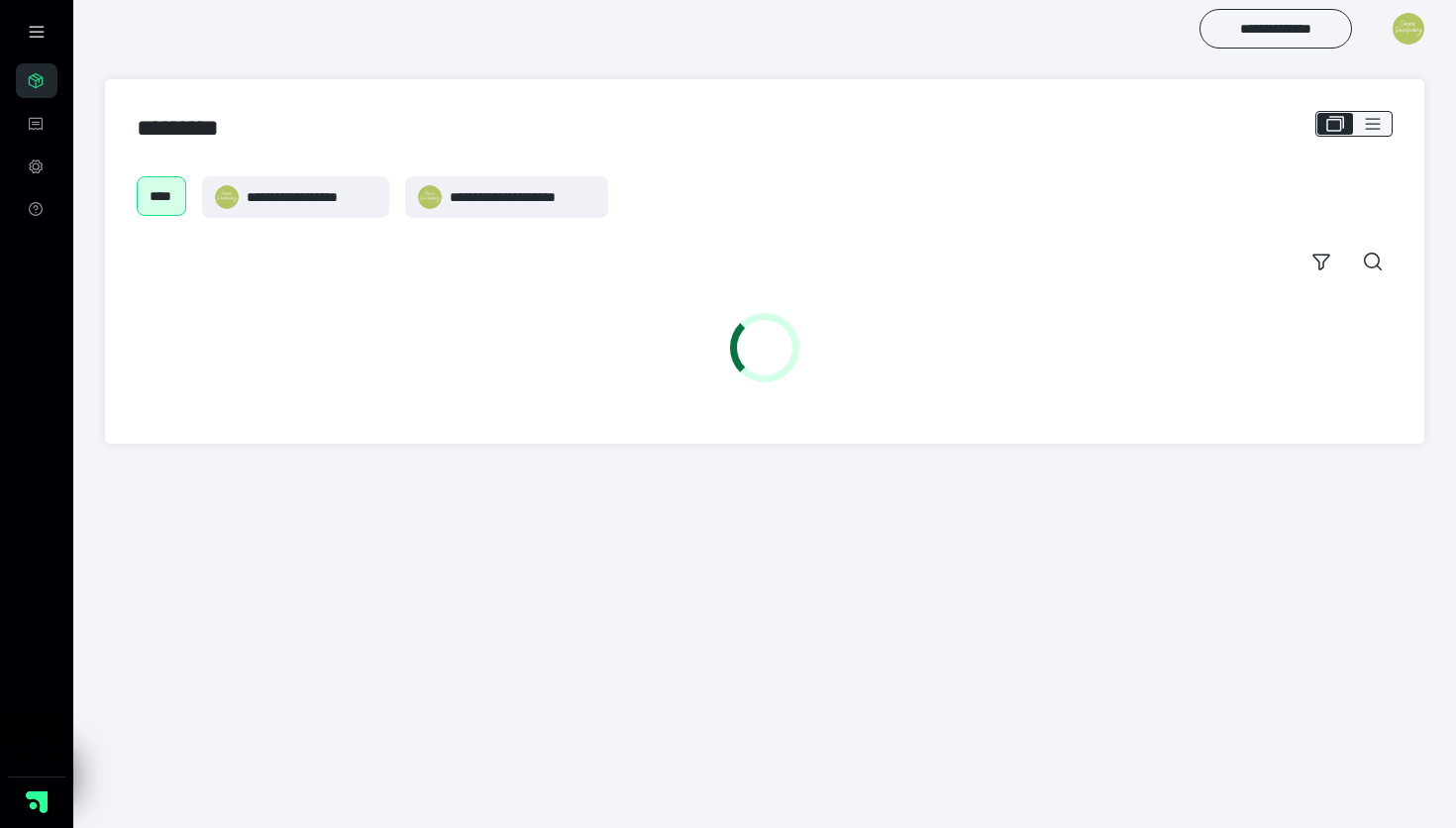 scroll, scrollTop: 0, scrollLeft: 0, axis: both 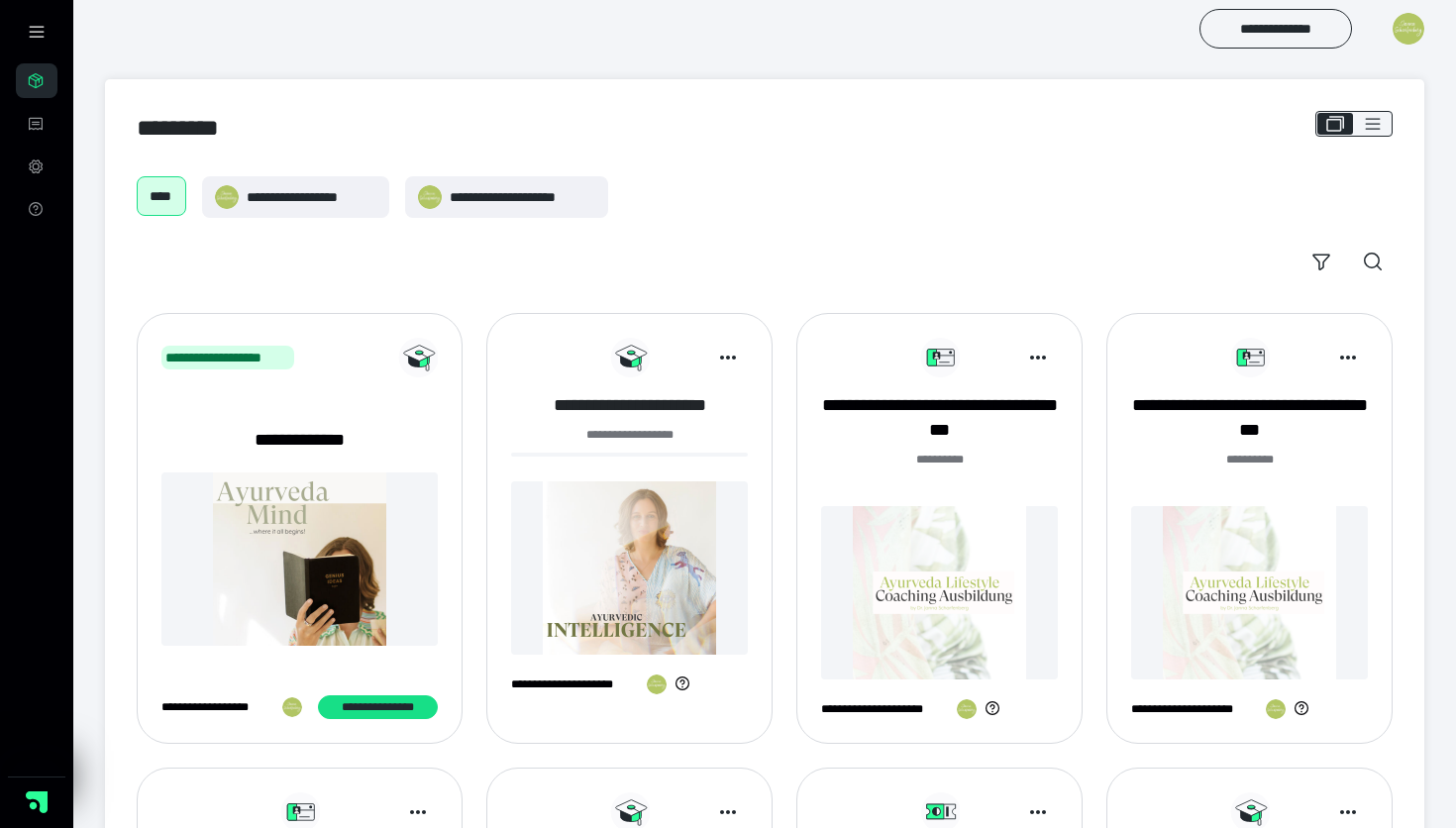 click on "**********" at bounding box center (629, 405) 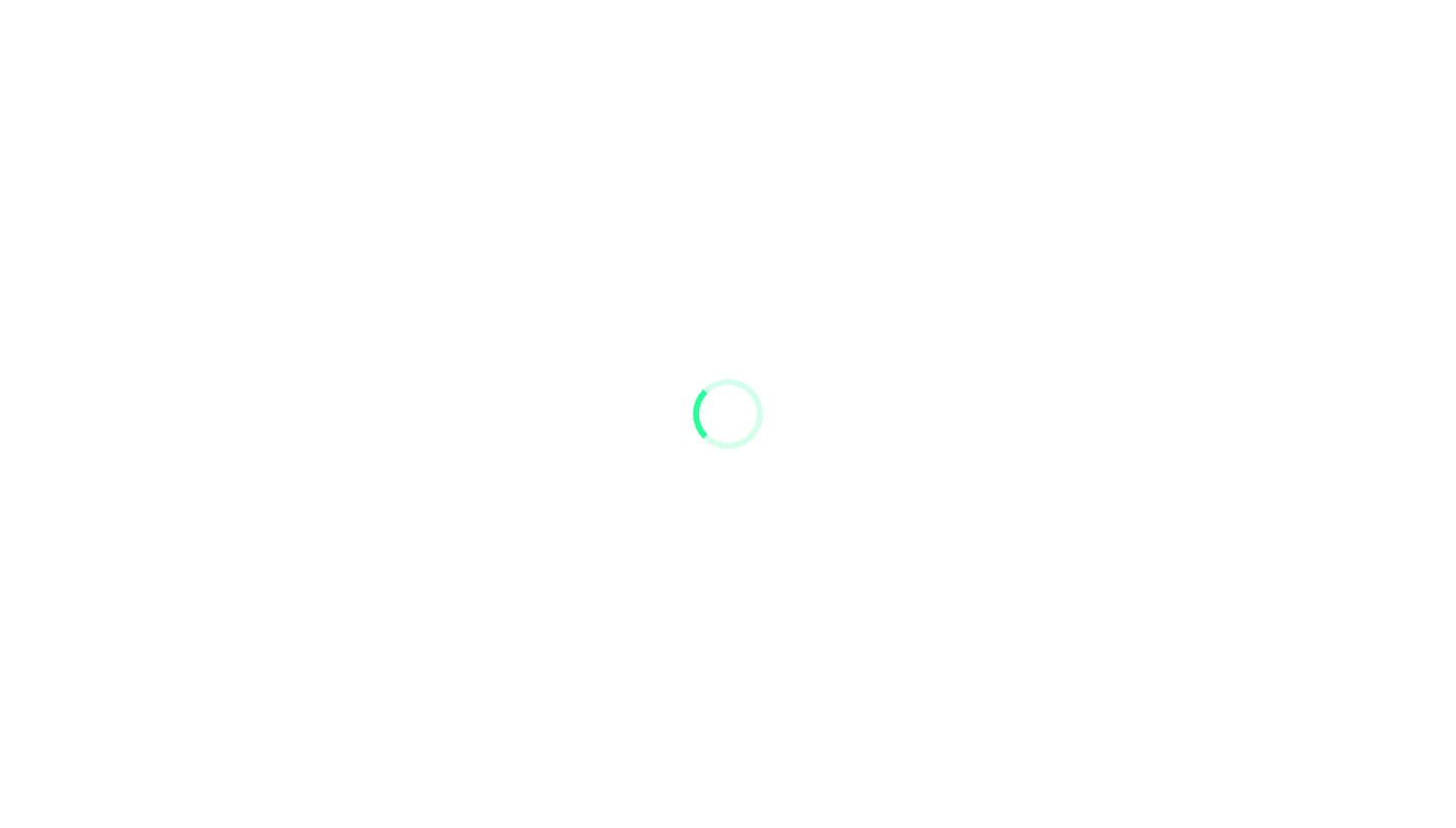 scroll, scrollTop: 0, scrollLeft: 0, axis: both 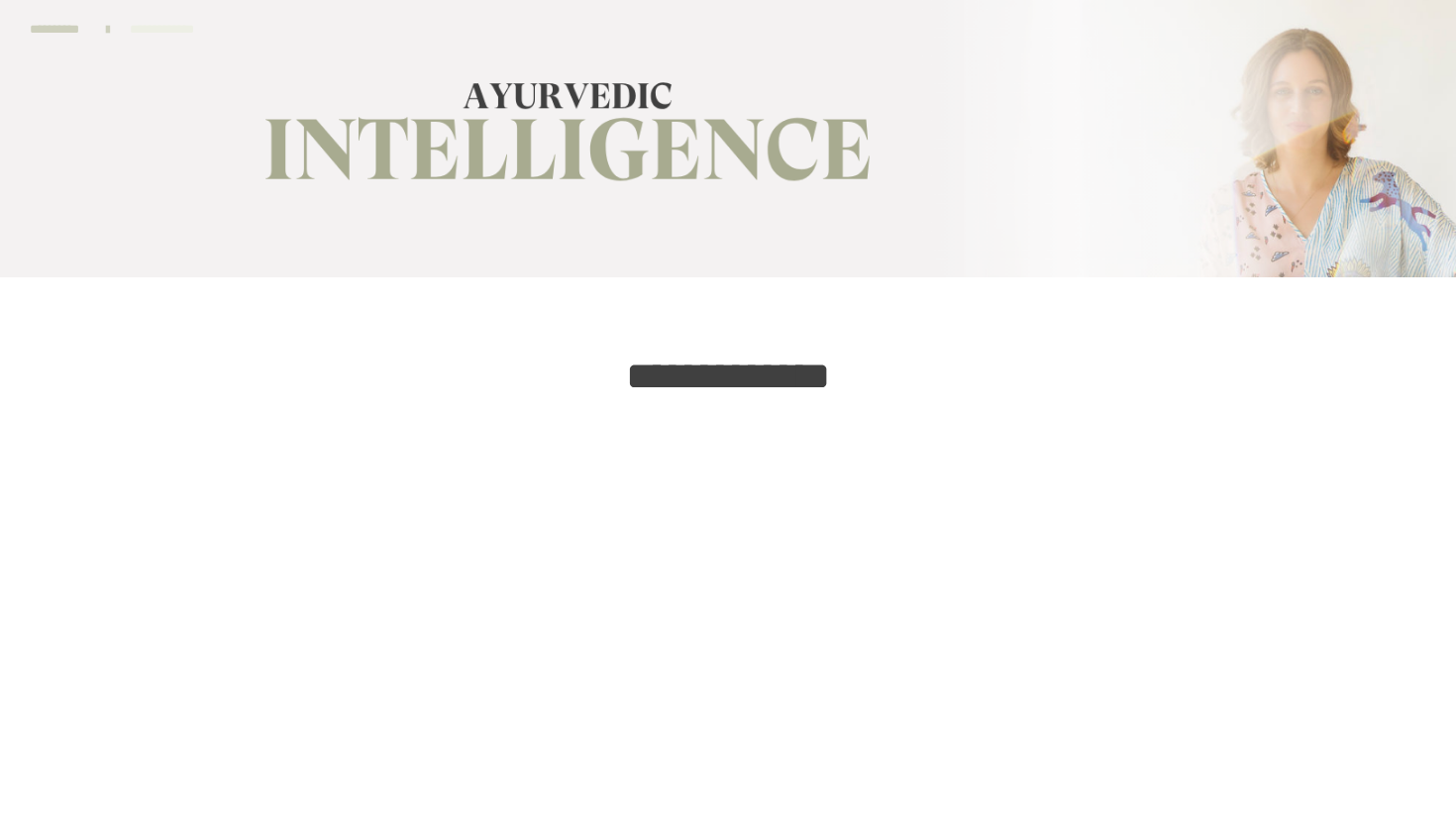 click on "**********" at bounding box center [728, 414] 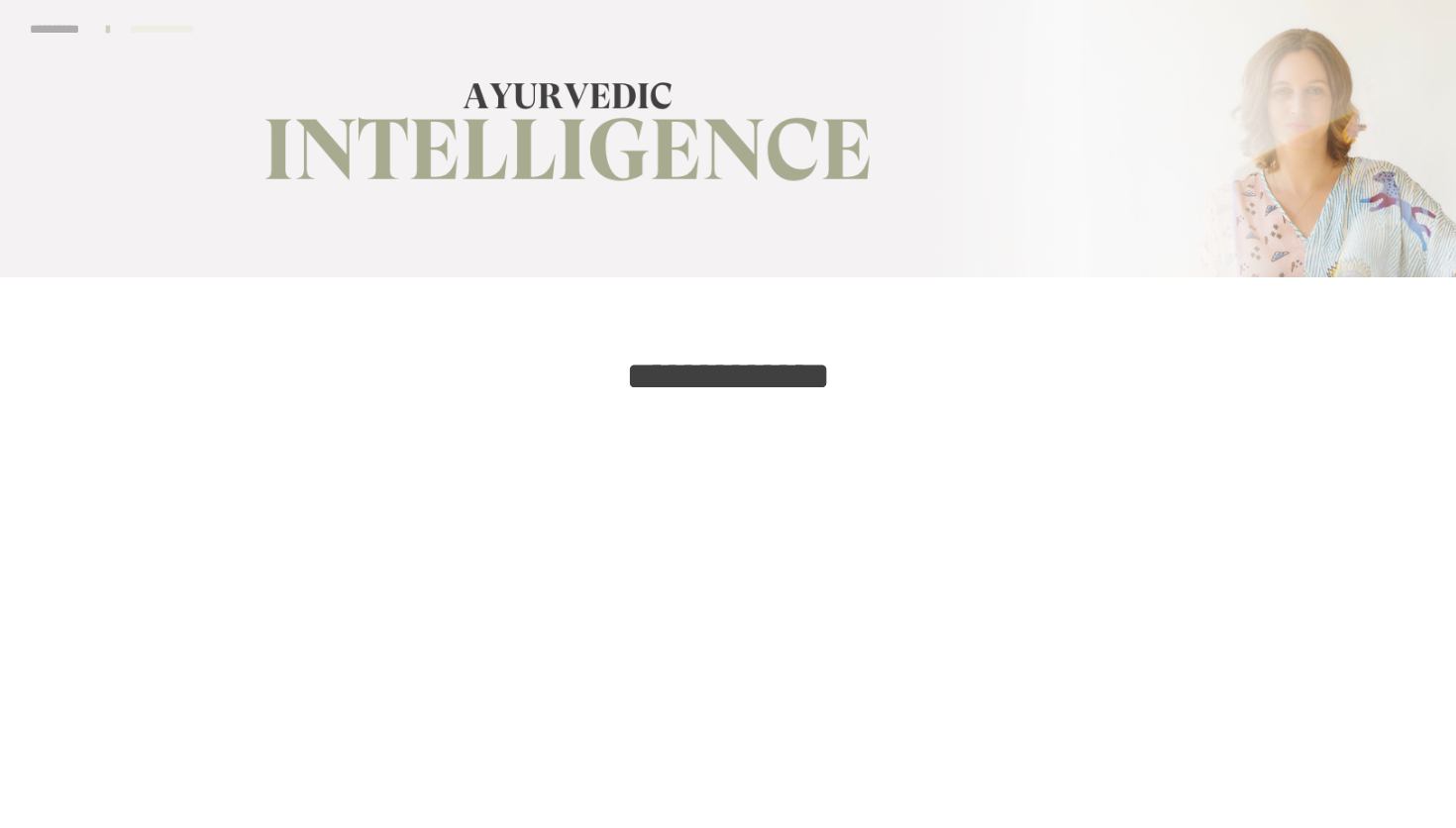 click on "**********" at bounding box center [57, 30] 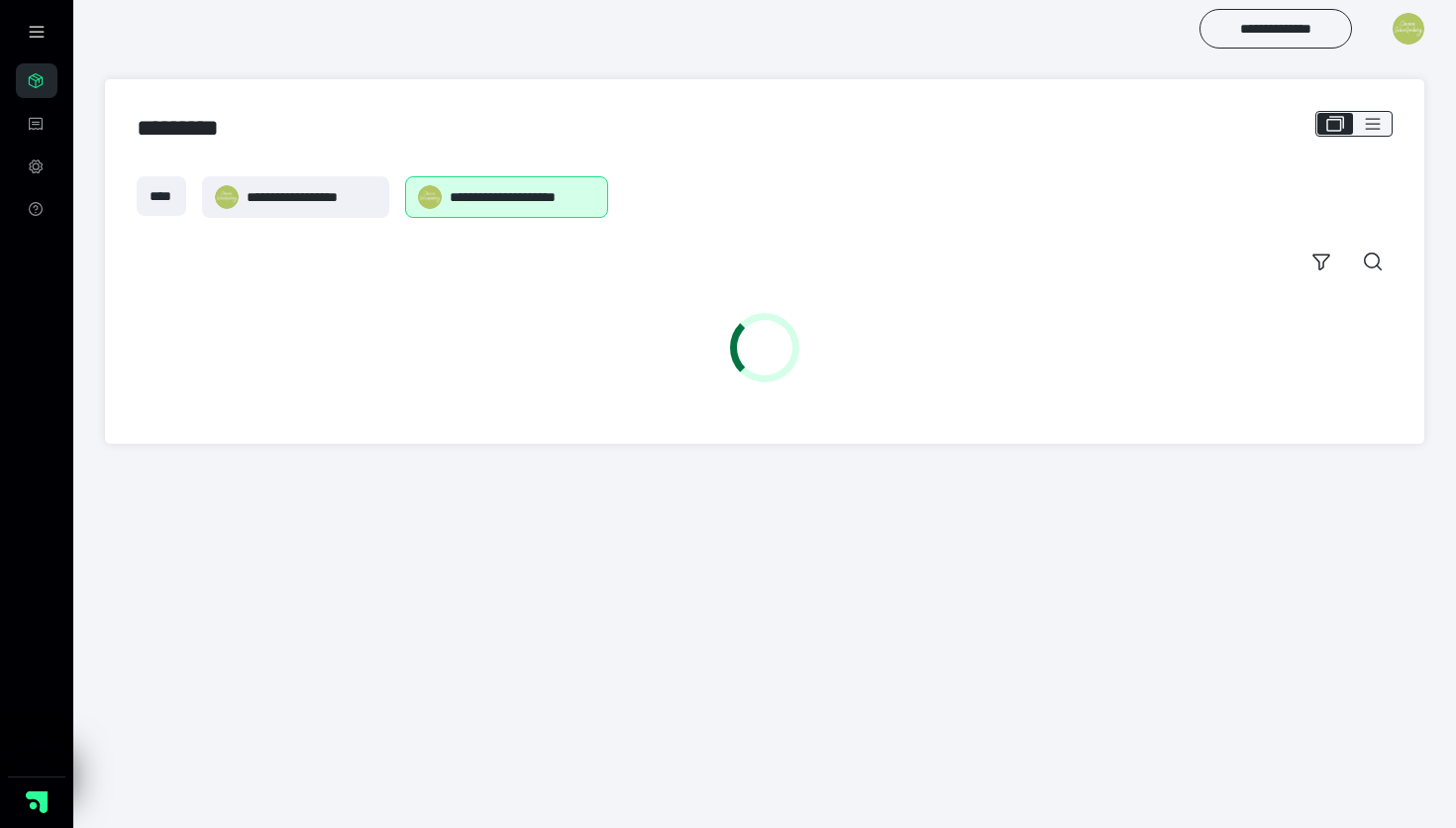 scroll, scrollTop: 0, scrollLeft: 0, axis: both 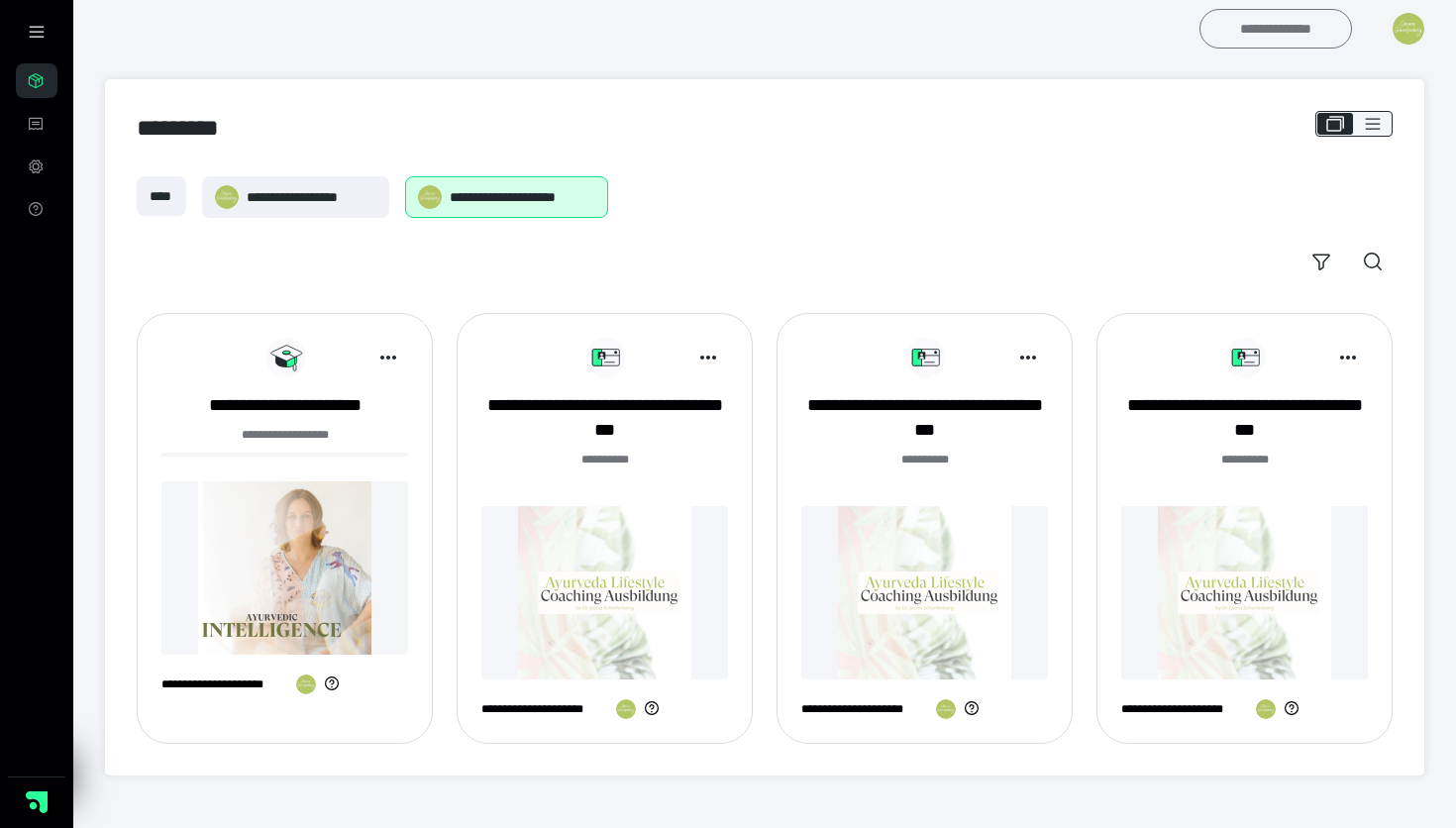 click on "**********" at bounding box center [1276, 29] 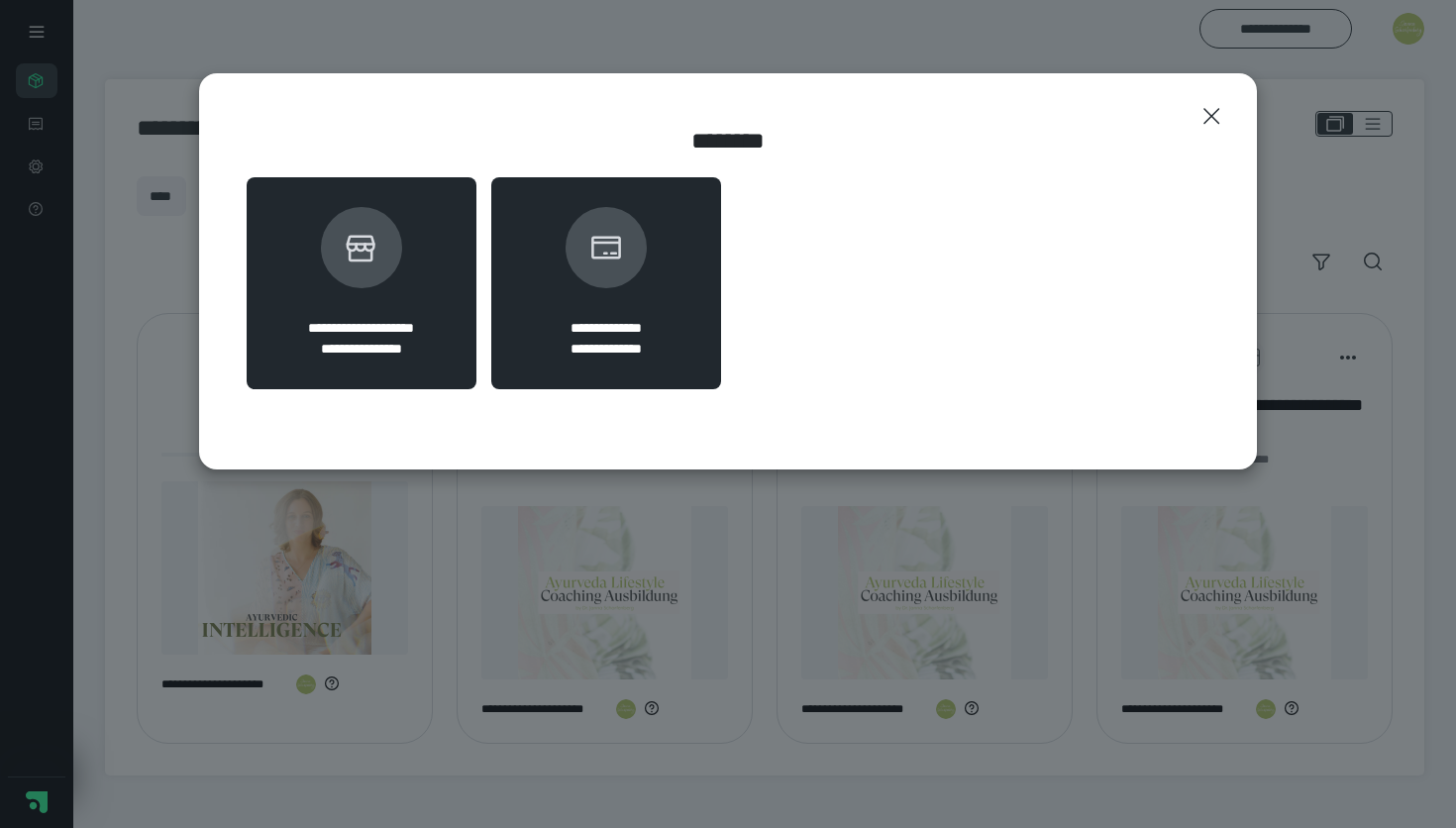 click at bounding box center [362, 248] 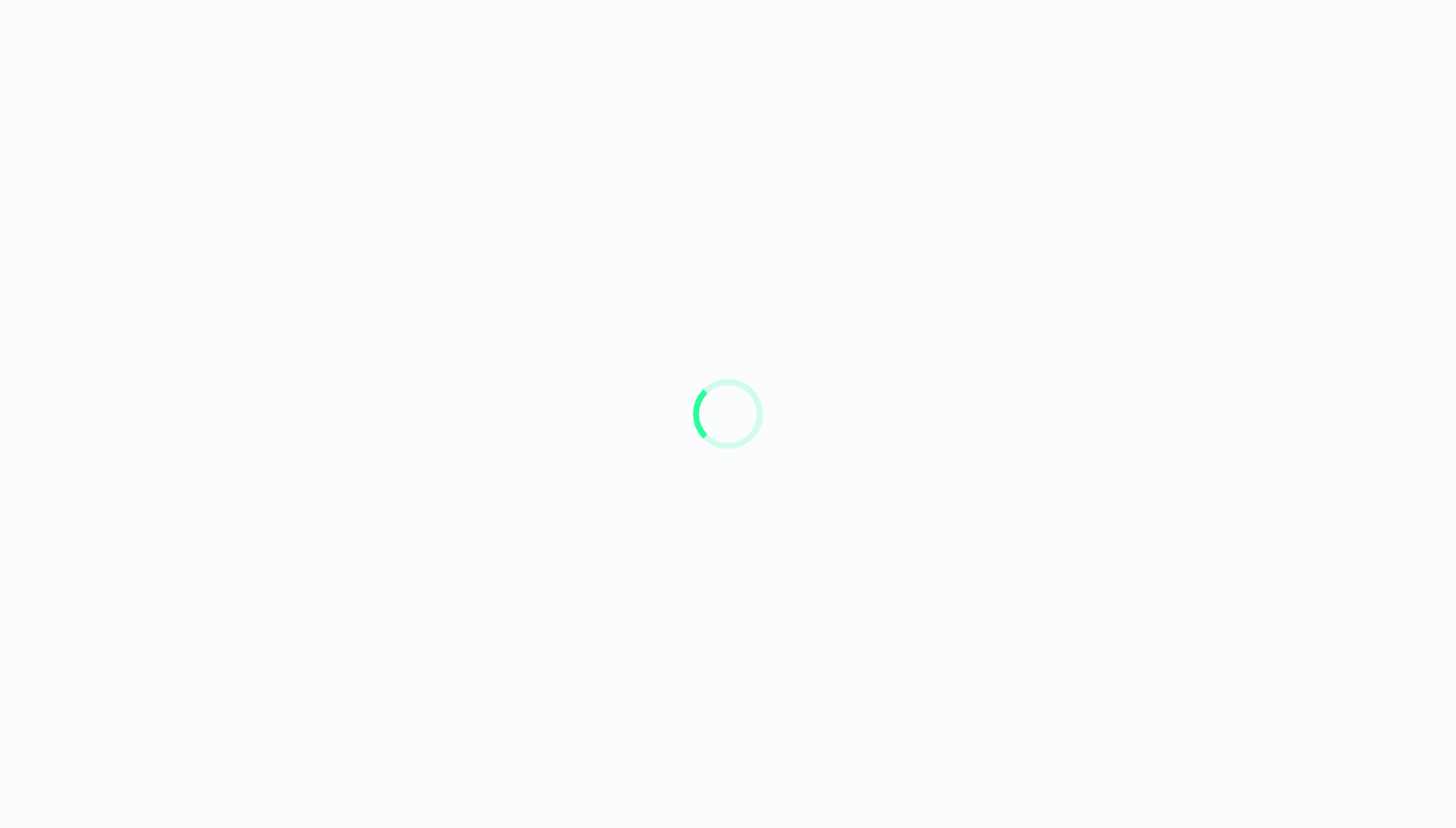 scroll, scrollTop: 0, scrollLeft: 0, axis: both 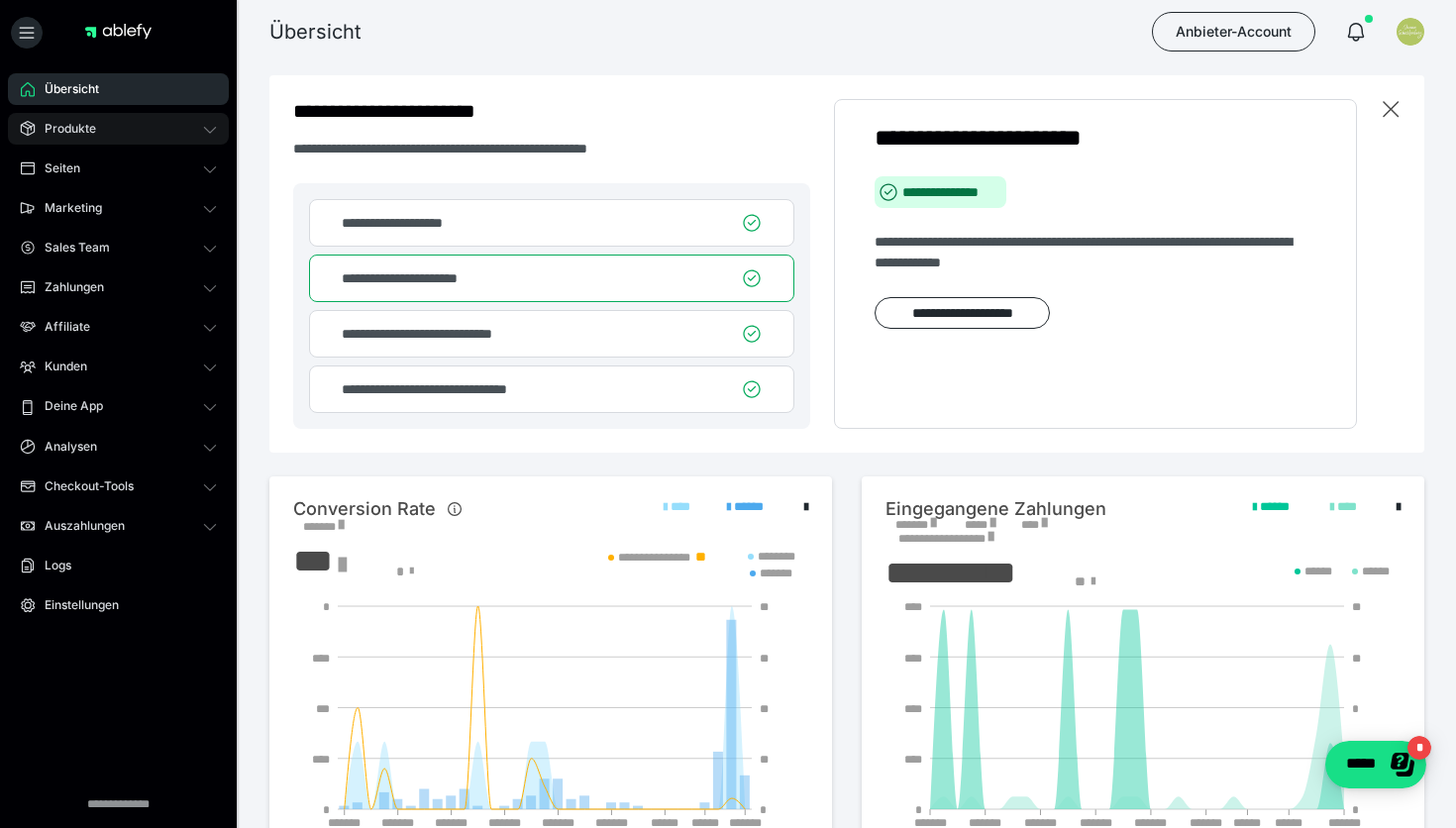 click on "Produkte" at bounding box center (118, 129) 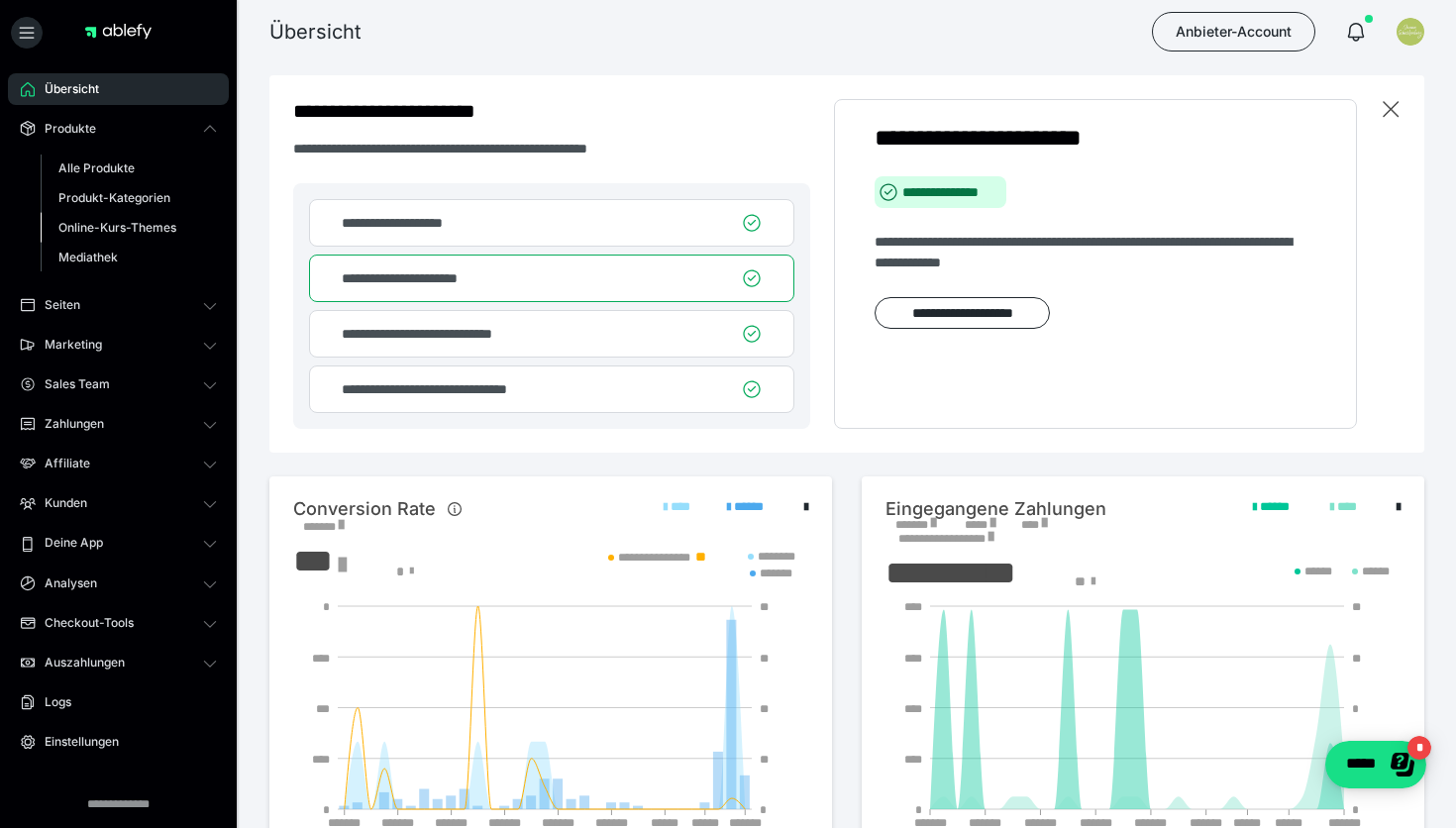 click on "Online-Kurs-Themes" at bounding box center (117, 227) 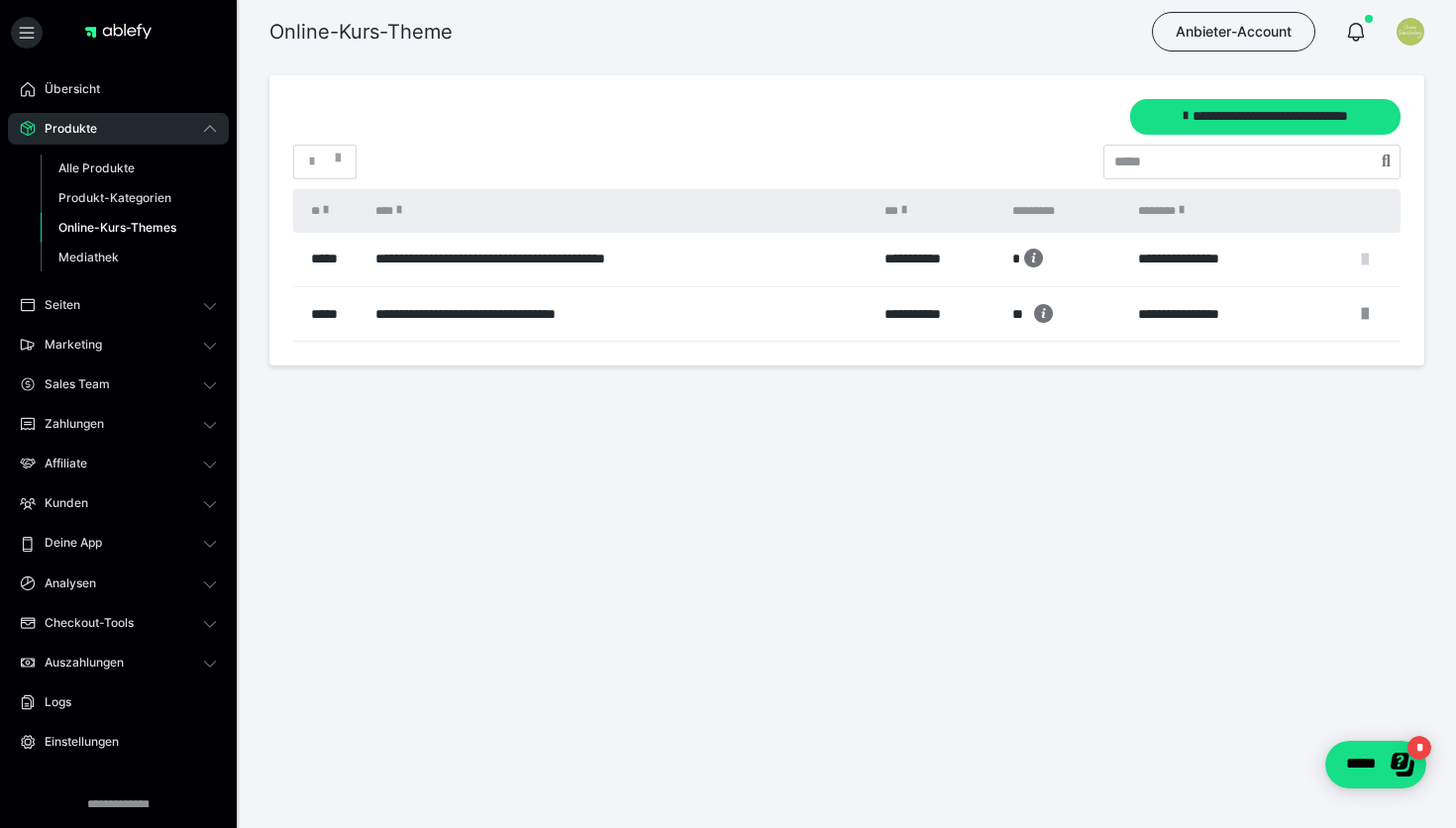 click at bounding box center (1365, 259) 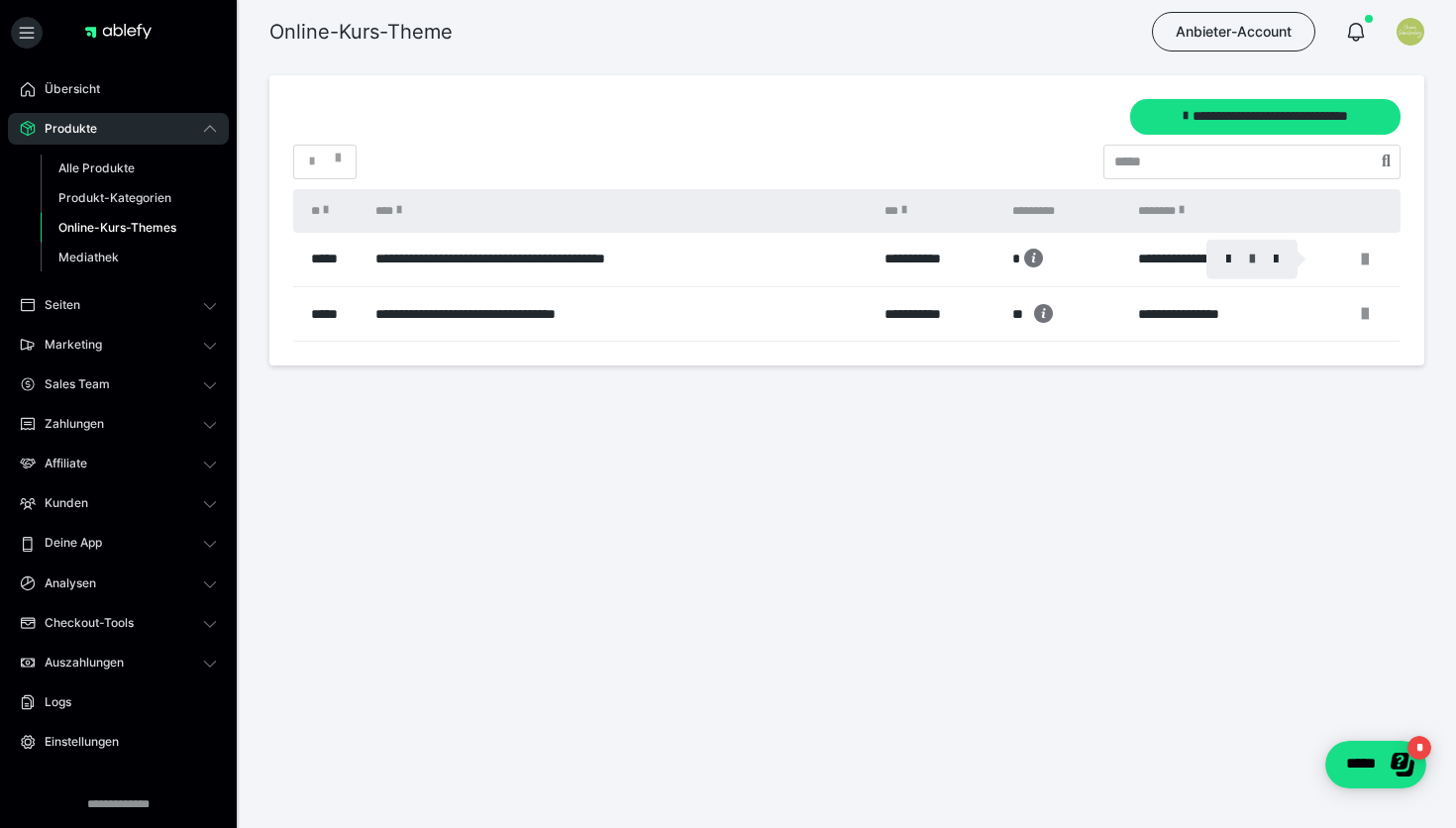 click at bounding box center (1252, 259) 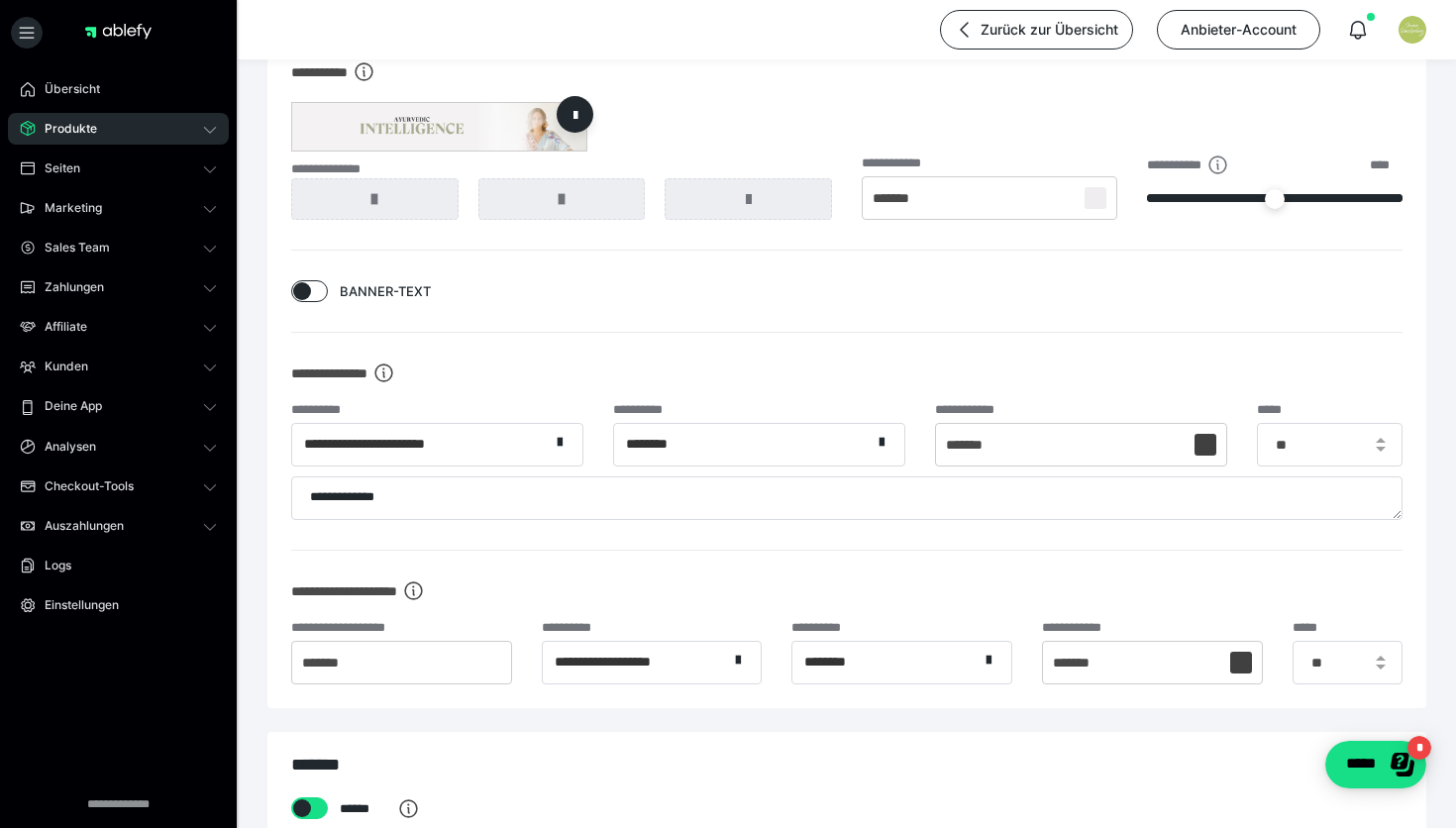 scroll, scrollTop: 1333, scrollLeft: 0, axis: vertical 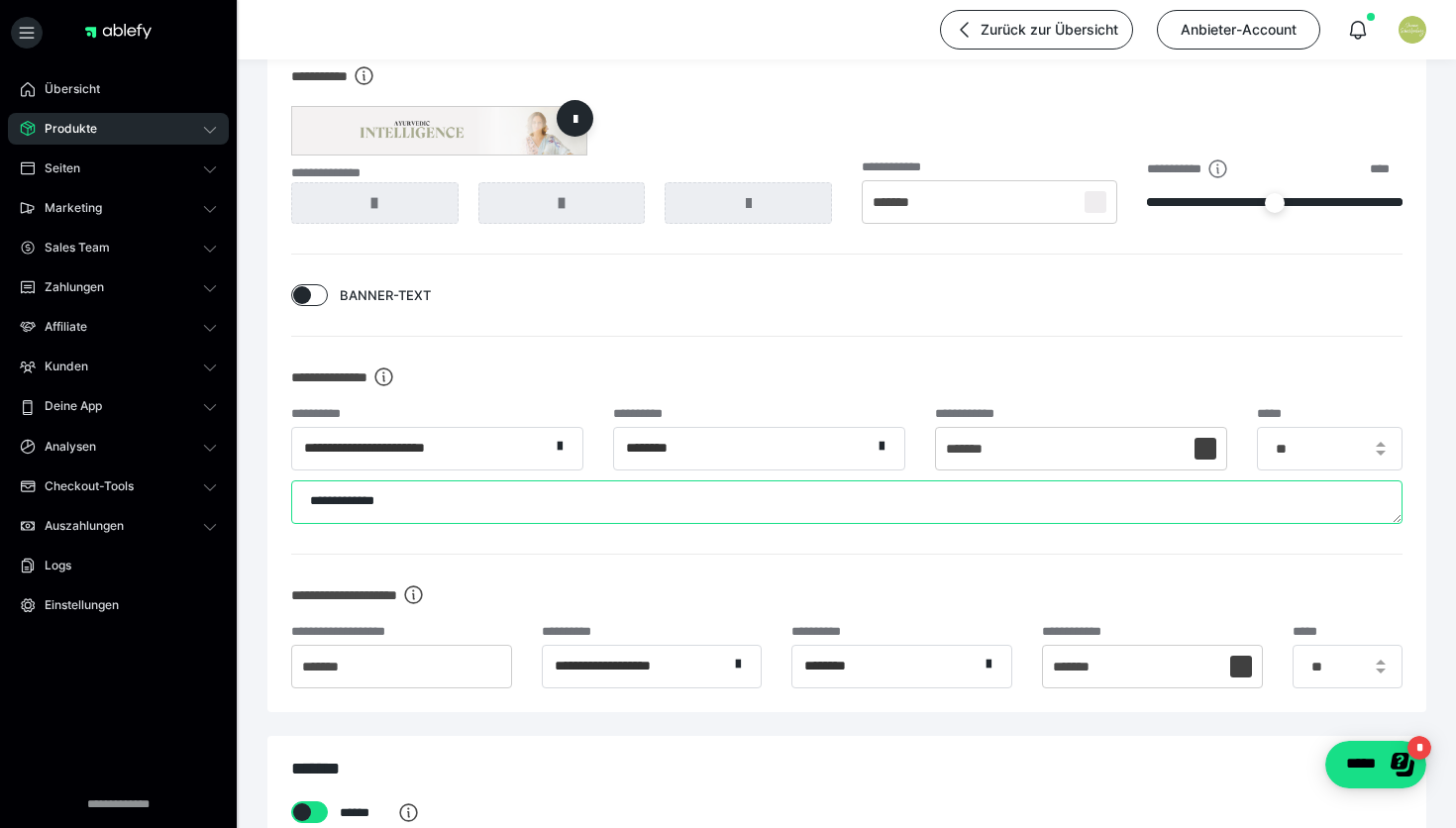 click on "**********" at bounding box center (847, 502) 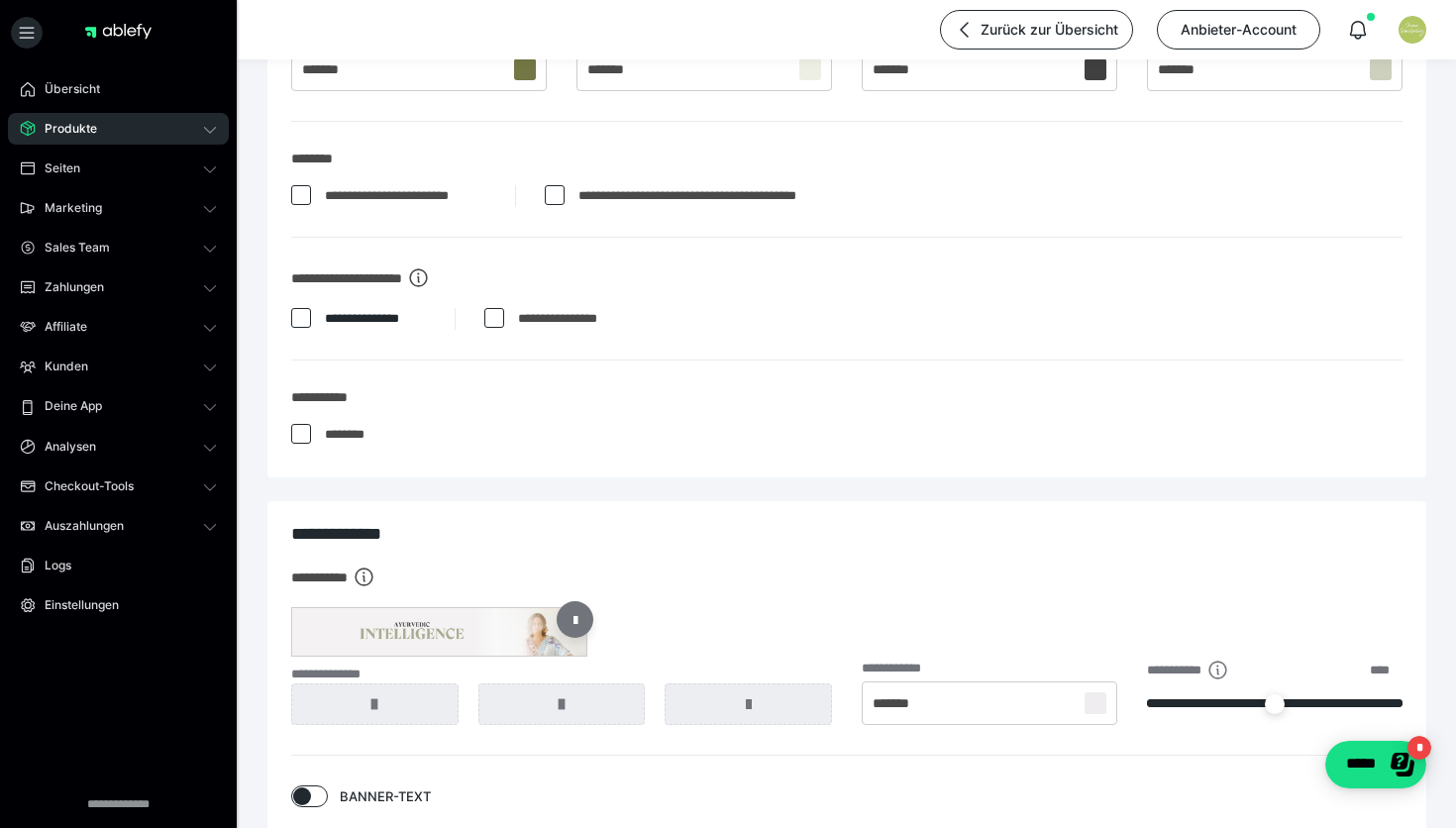 scroll, scrollTop: 830, scrollLeft: 0, axis: vertical 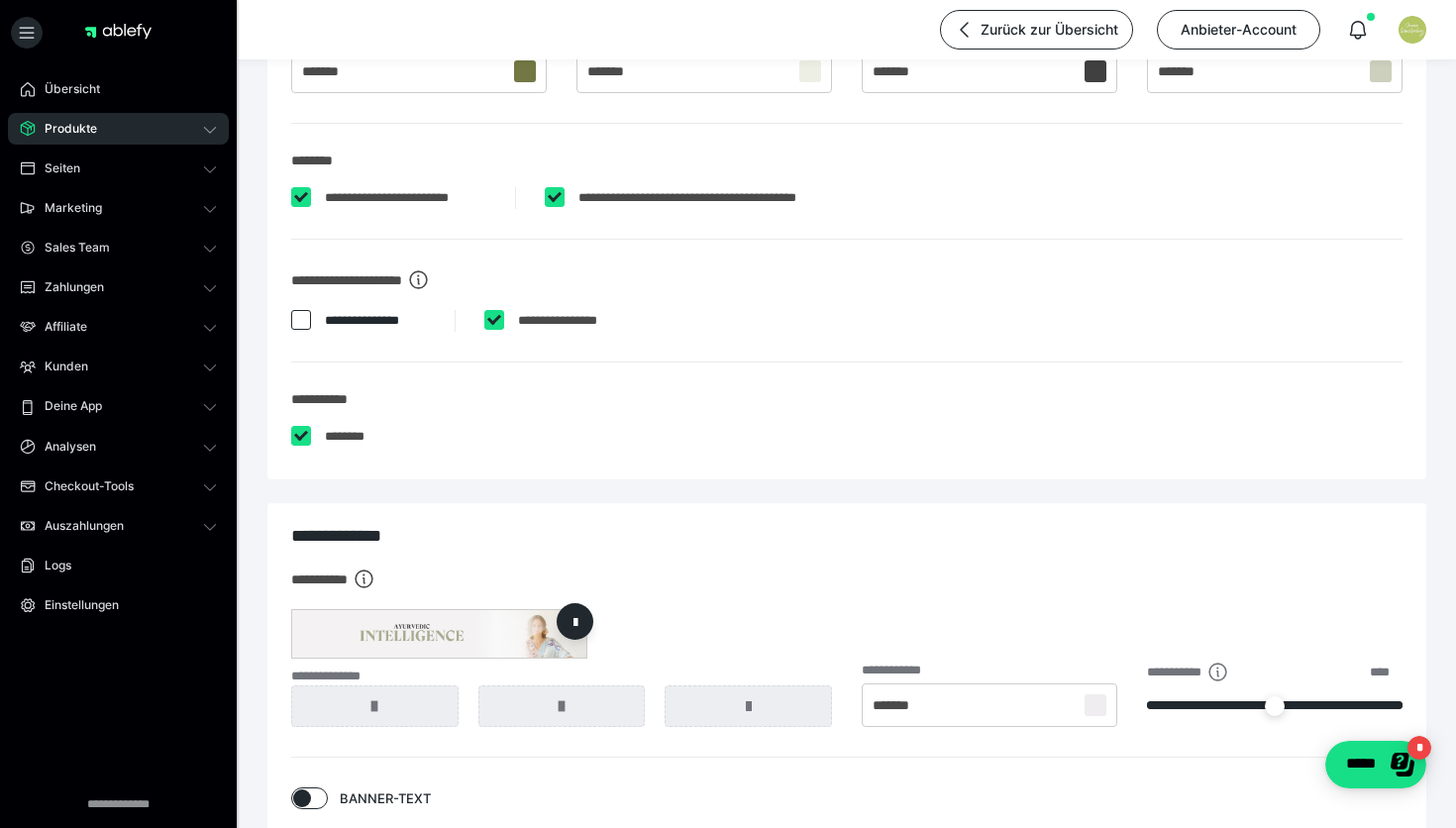 click at bounding box center (301, 197) 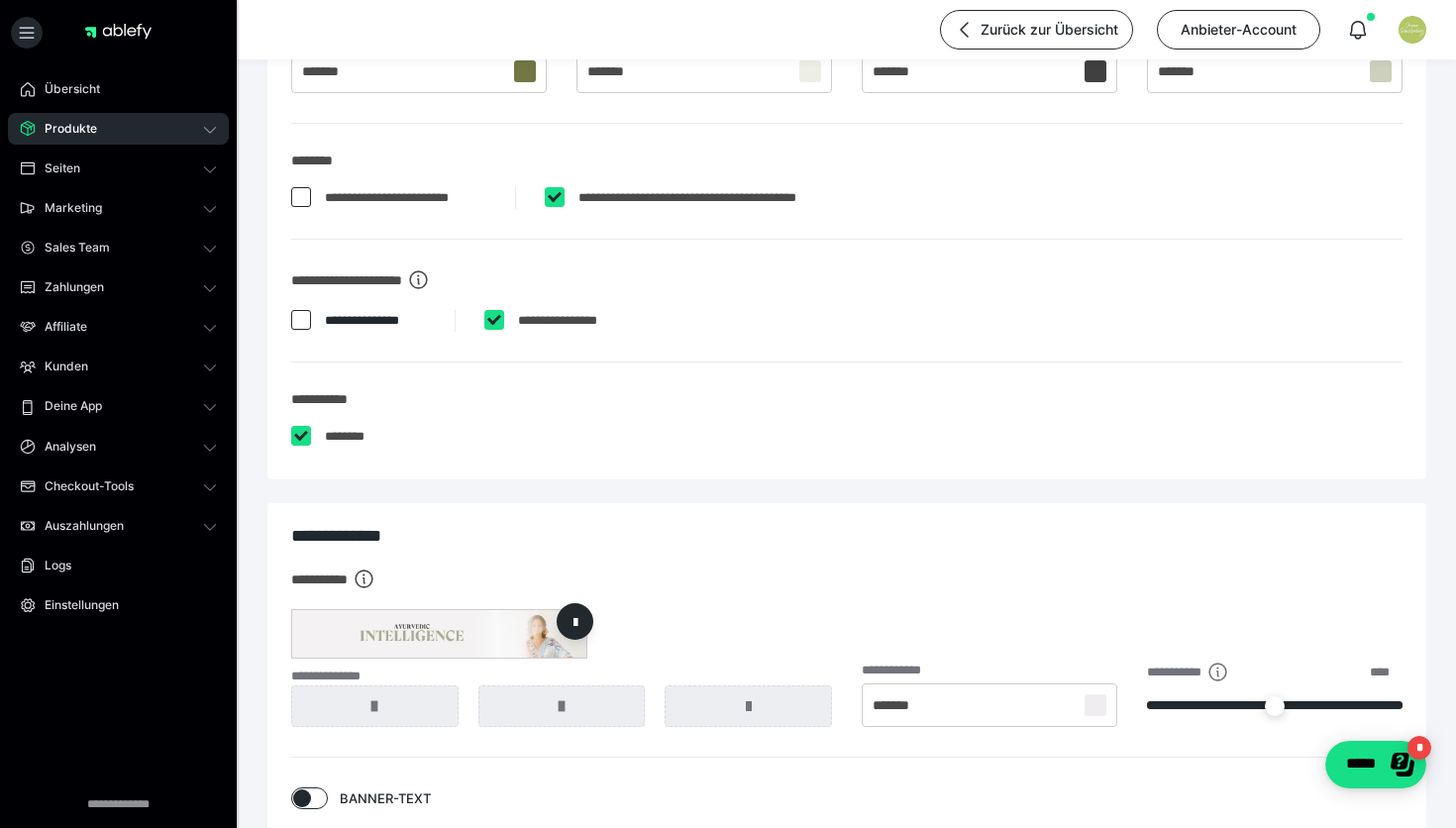 checkbox on "*****" 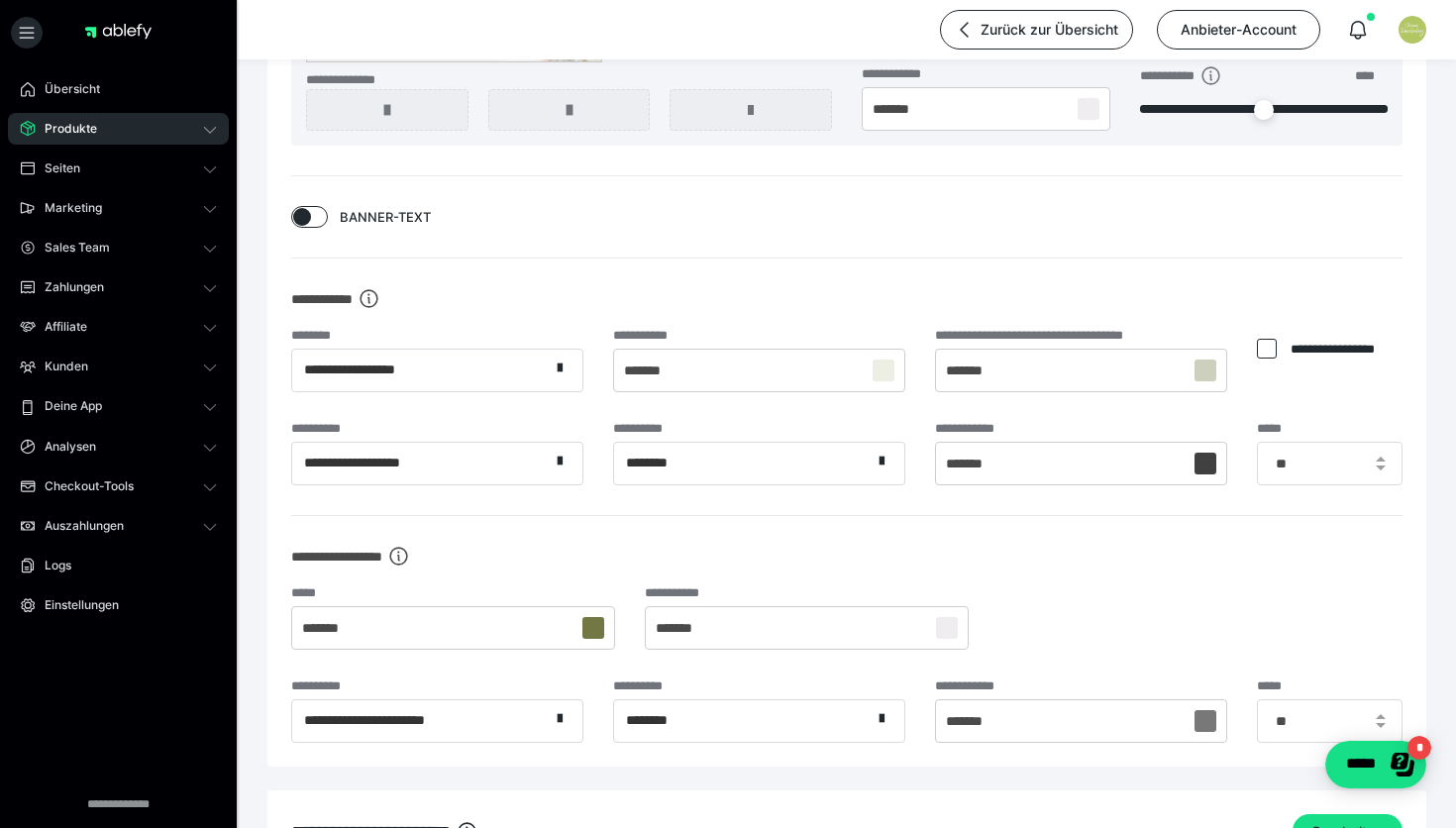 scroll, scrollTop: 1751, scrollLeft: 0, axis: vertical 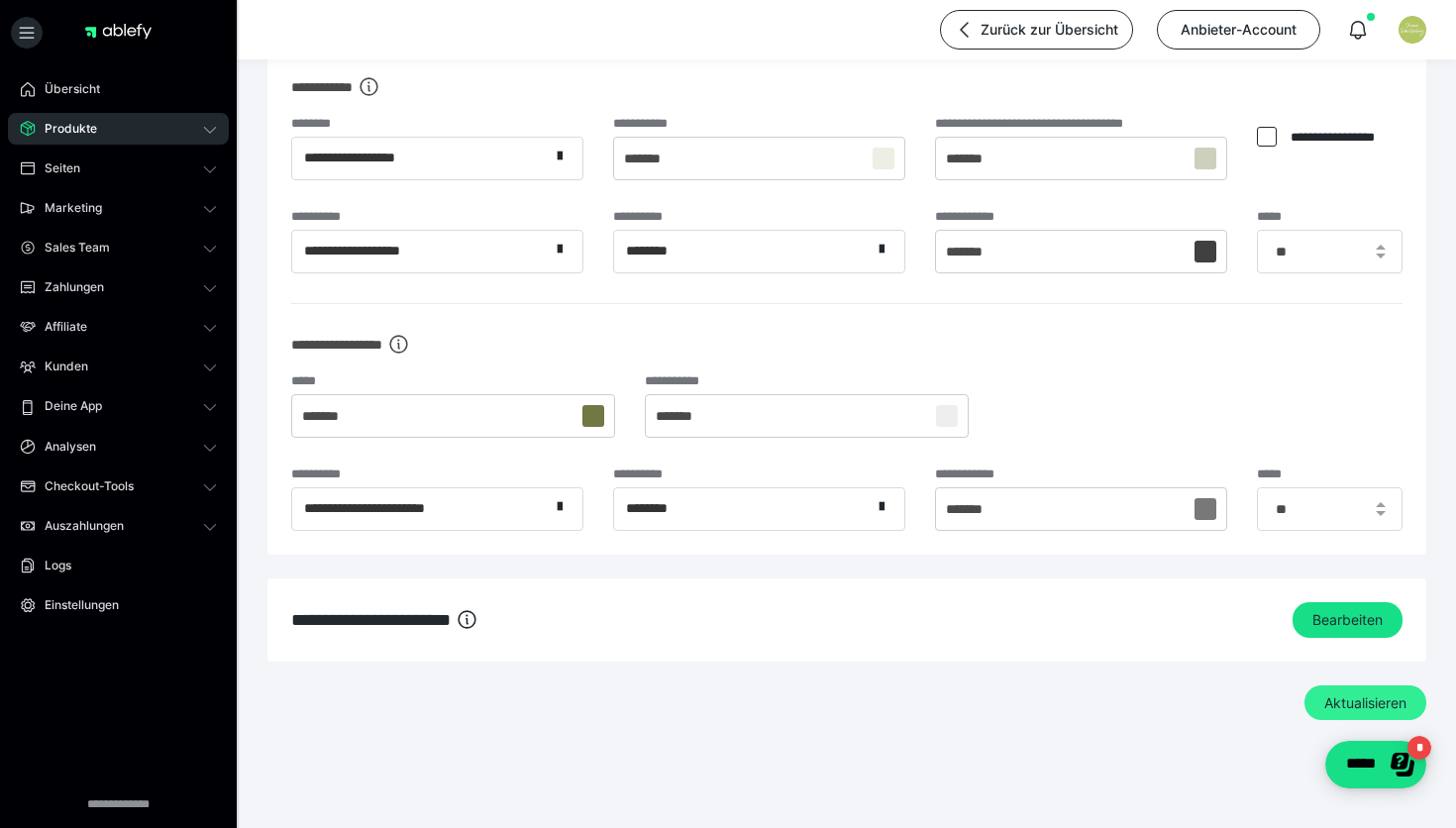 click on "Aktualisieren" at bounding box center (1365, 703) 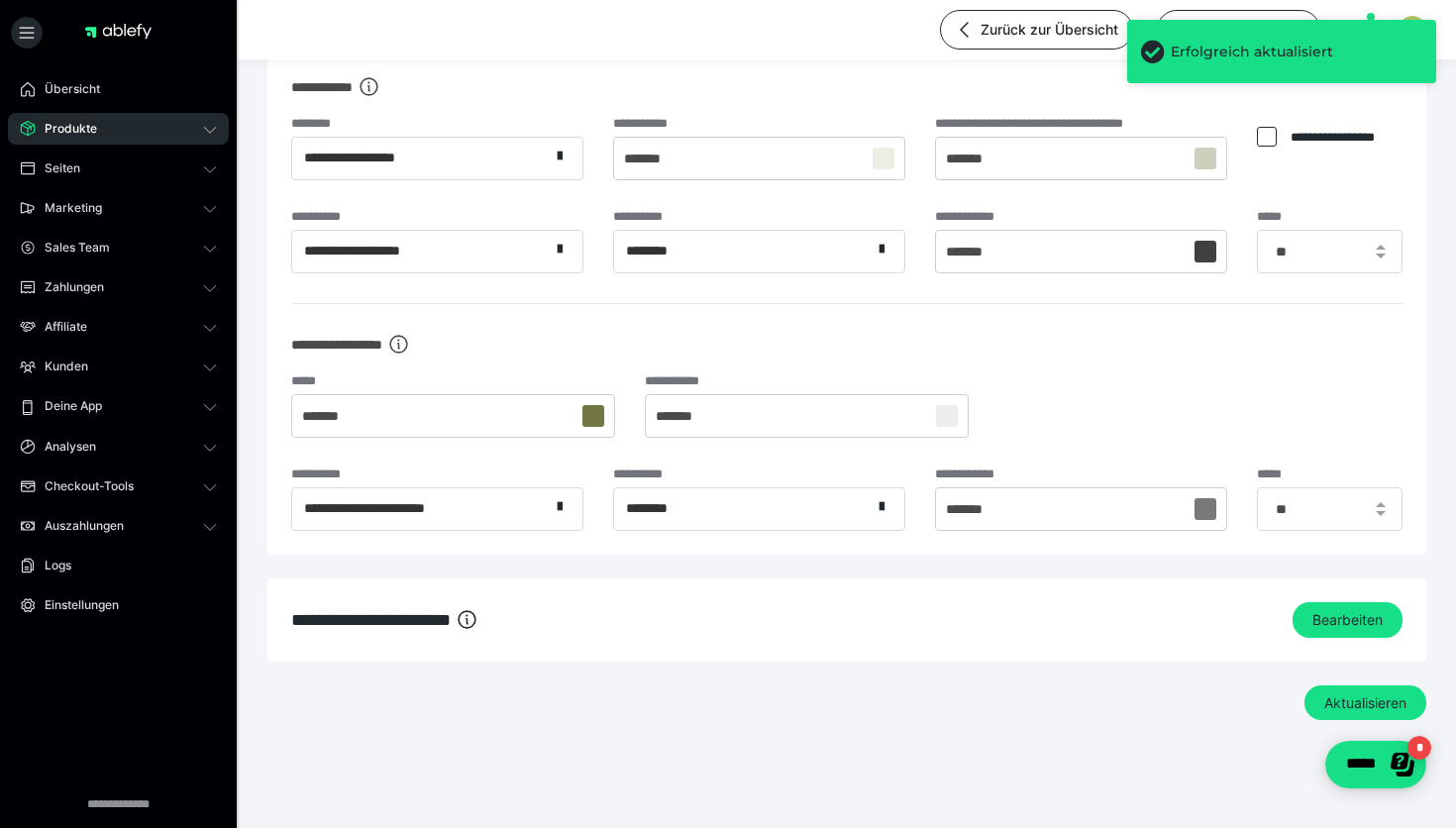 click on "Produkte" at bounding box center (118, 129) 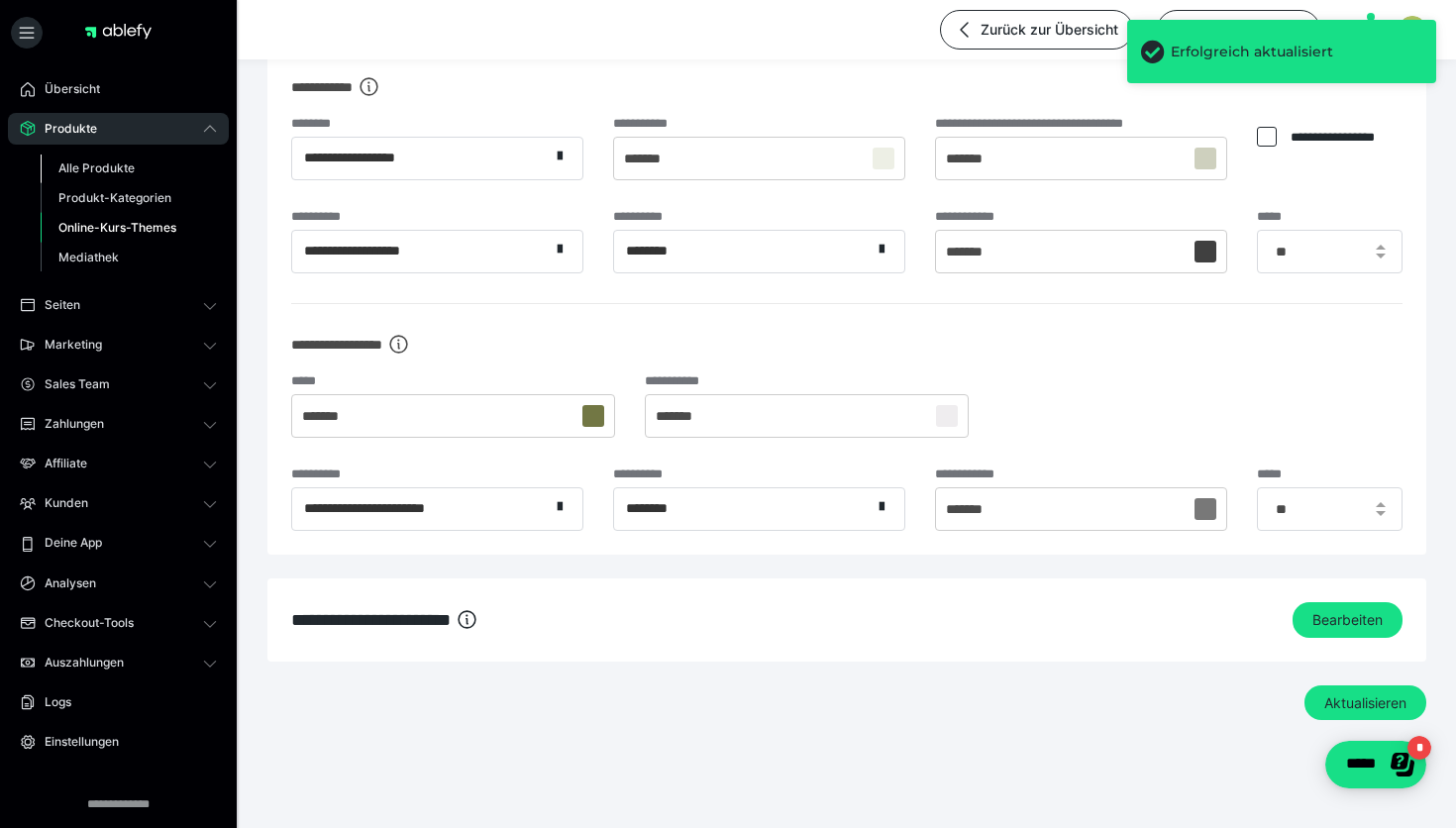 click on "Alle Produkte" at bounding box center [129, 168] 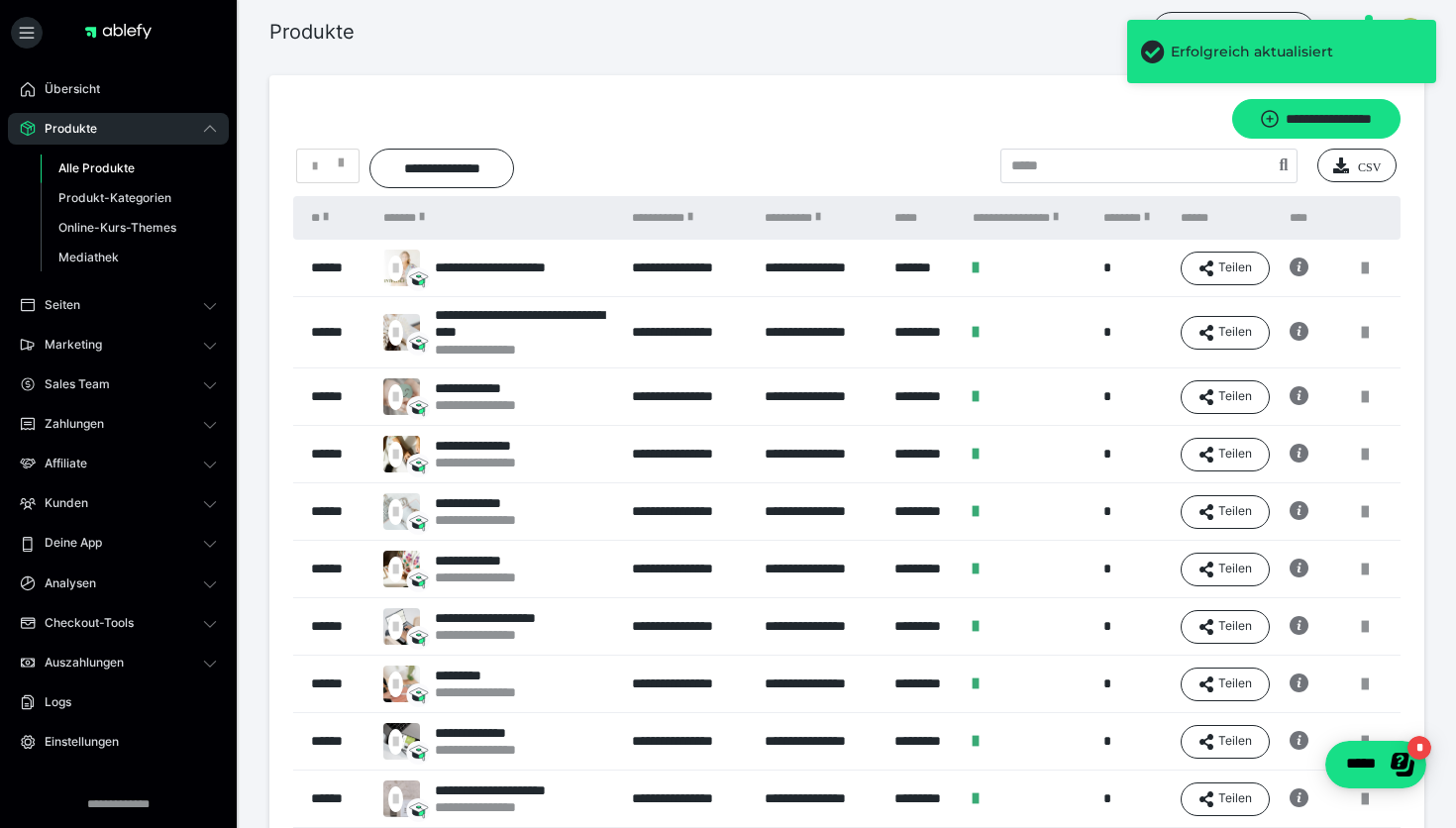 click on "**********" at bounding box center [490, 267] 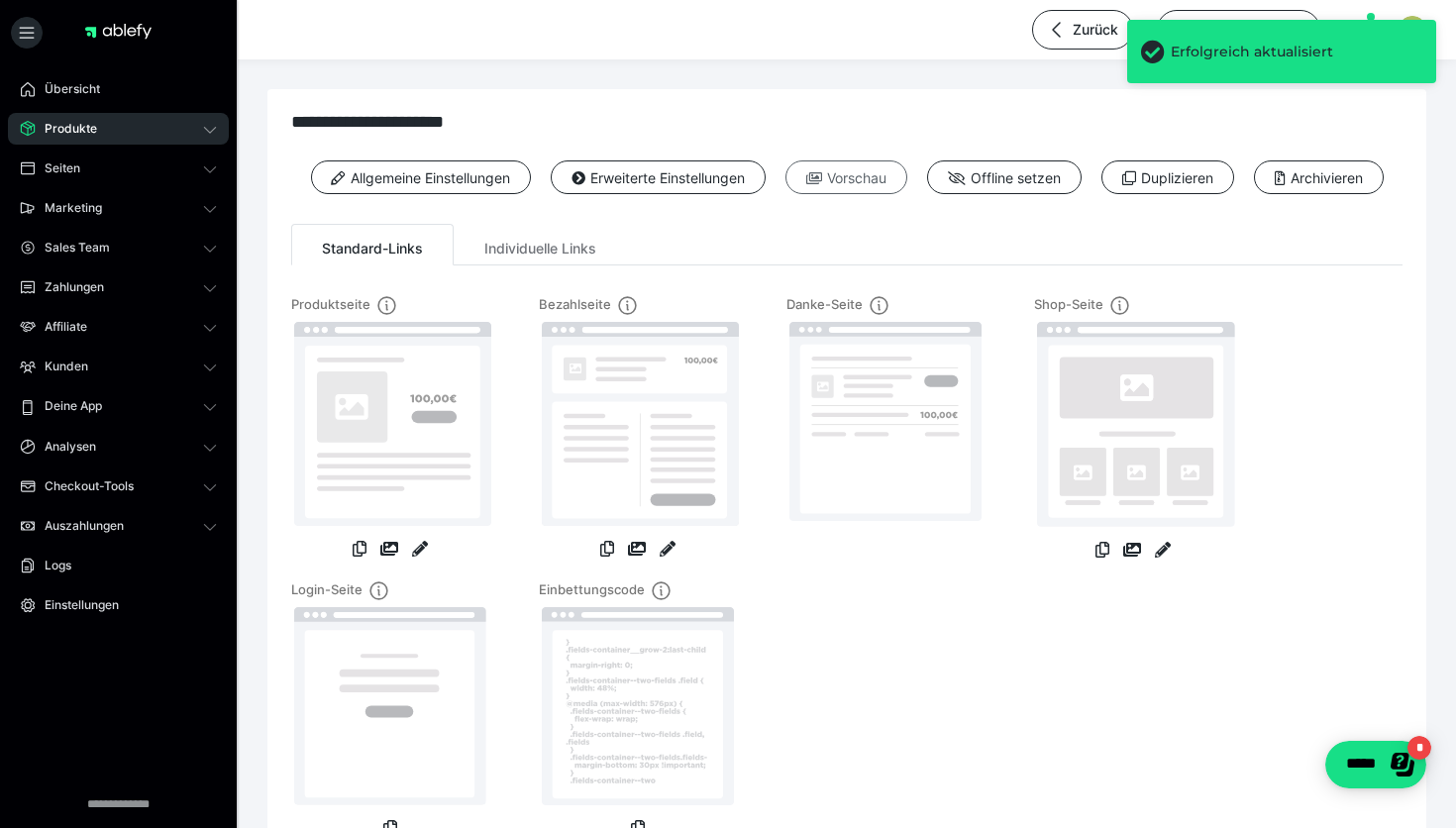 click on "Vorschau" at bounding box center (846, 177) 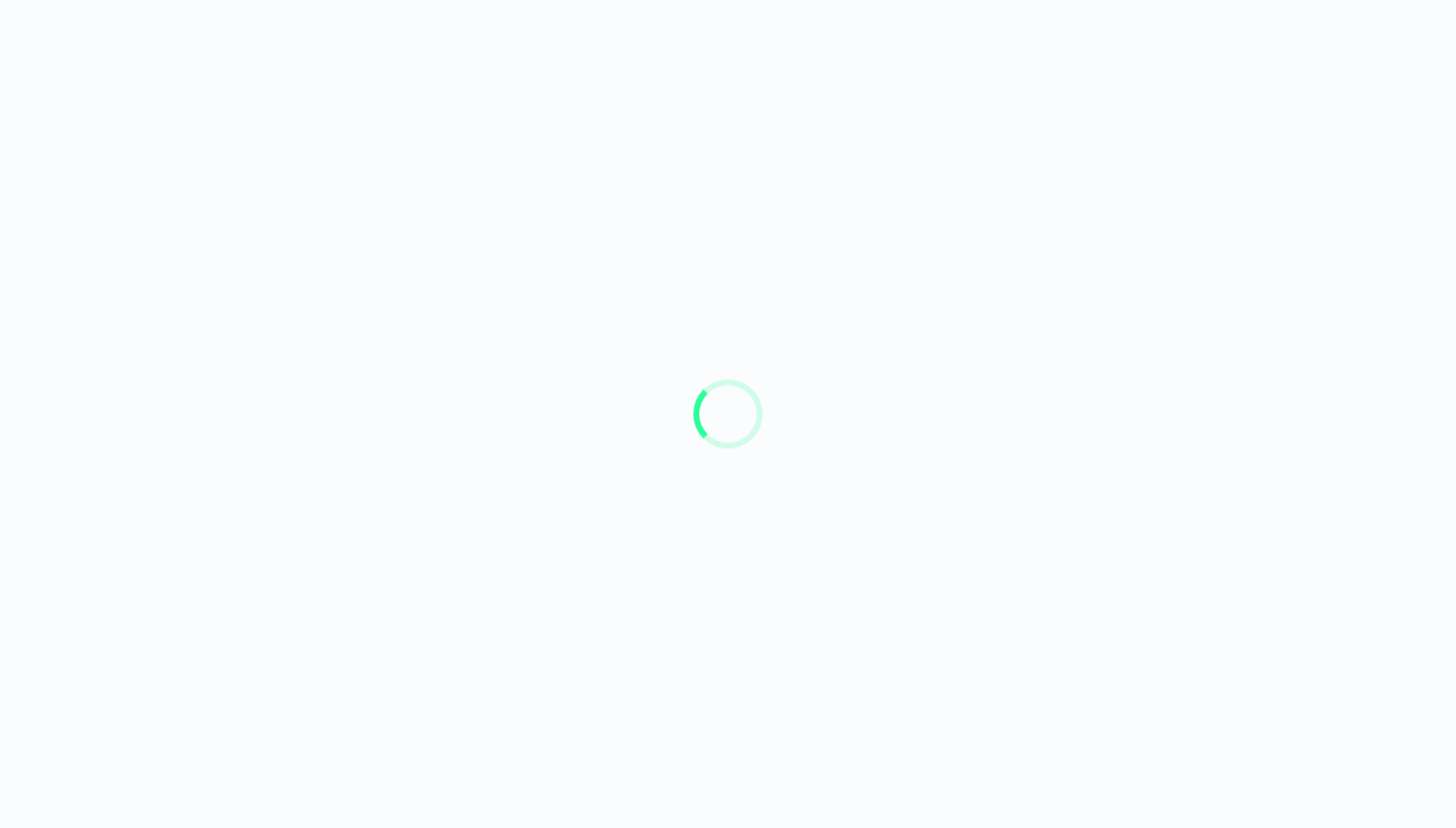 scroll, scrollTop: 0, scrollLeft: 0, axis: both 